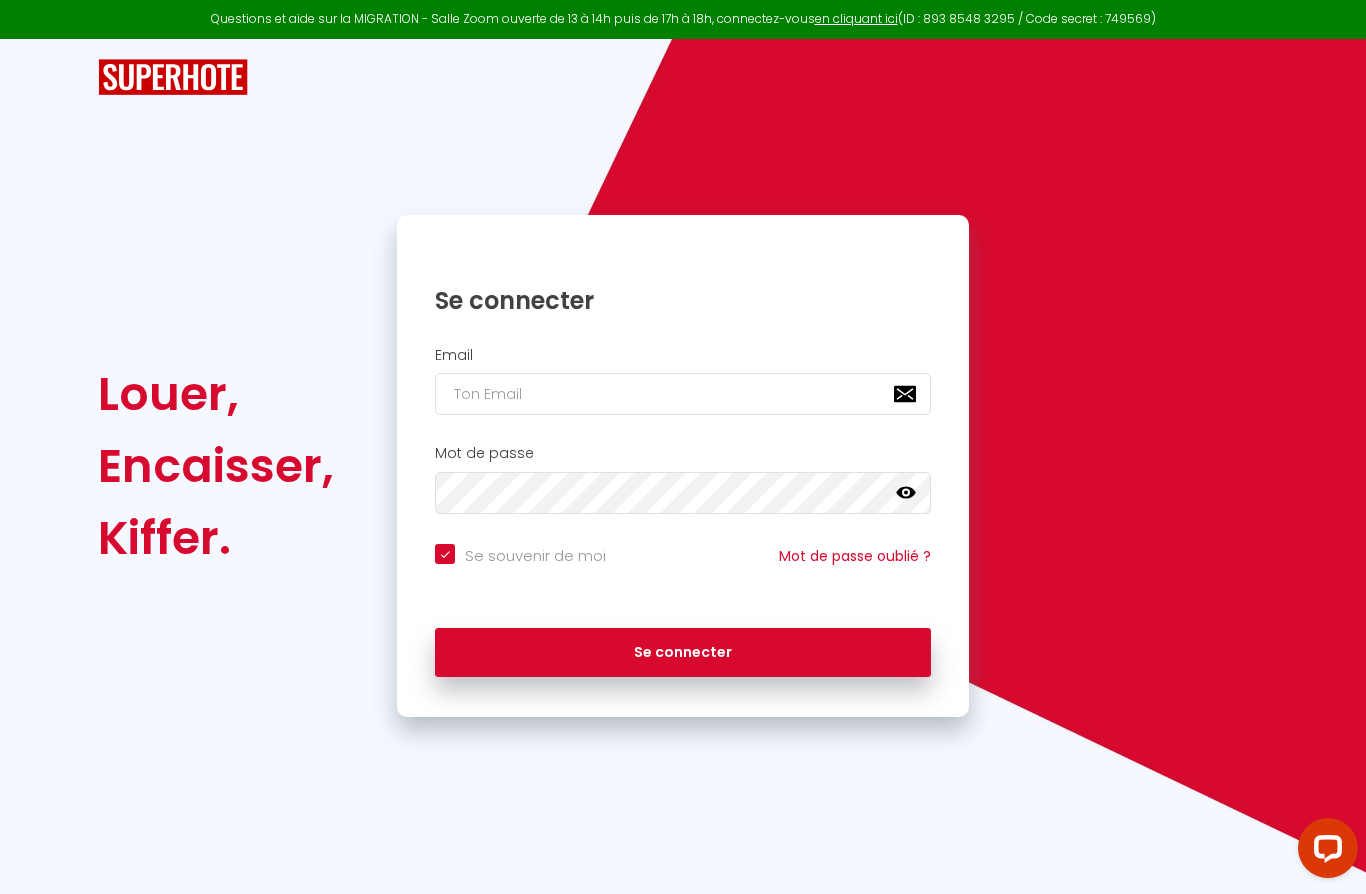 scroll, scrollTop: 0, scrollLeft: 0, axis: both 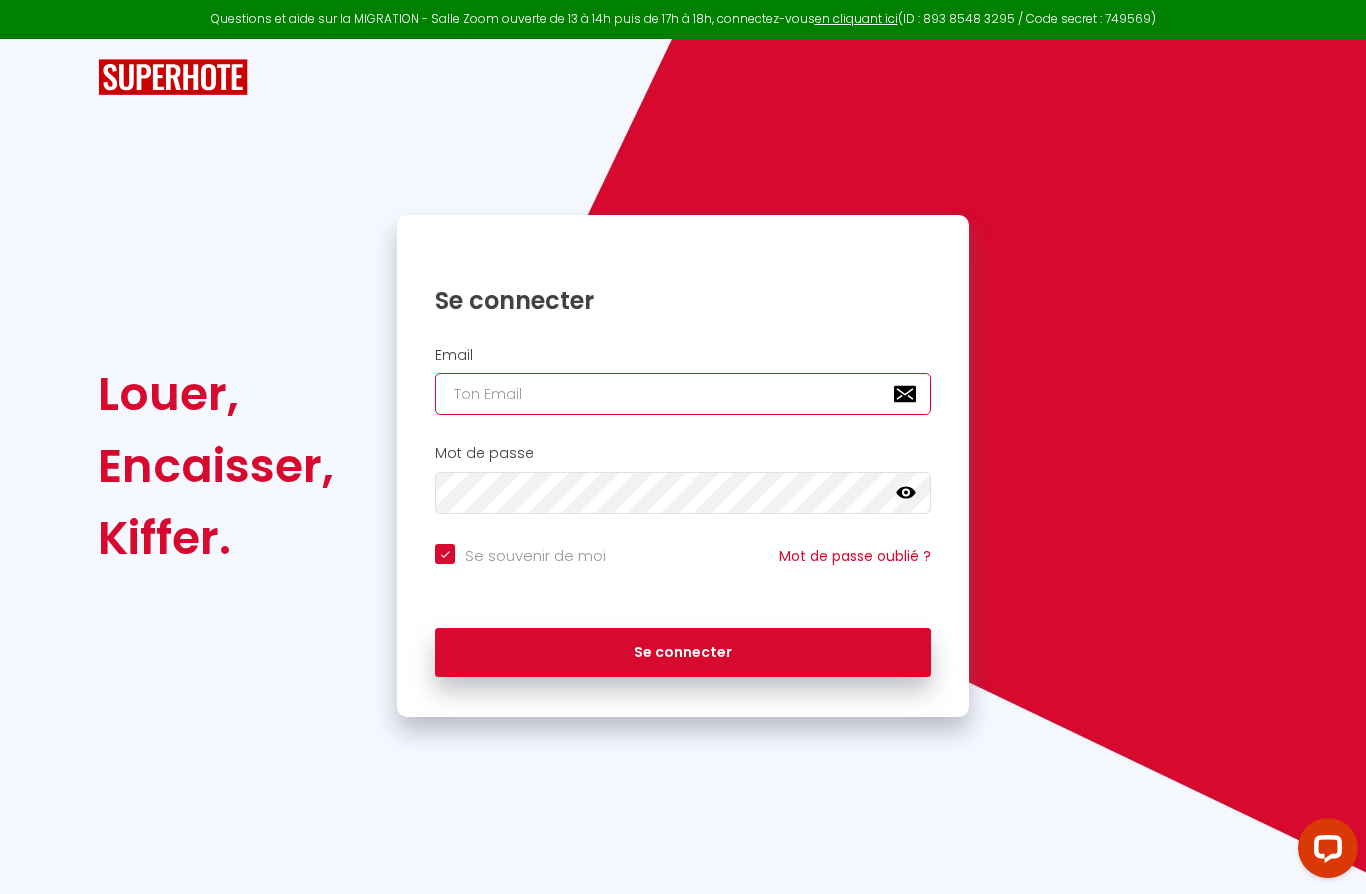 type on "[EMAIL]" 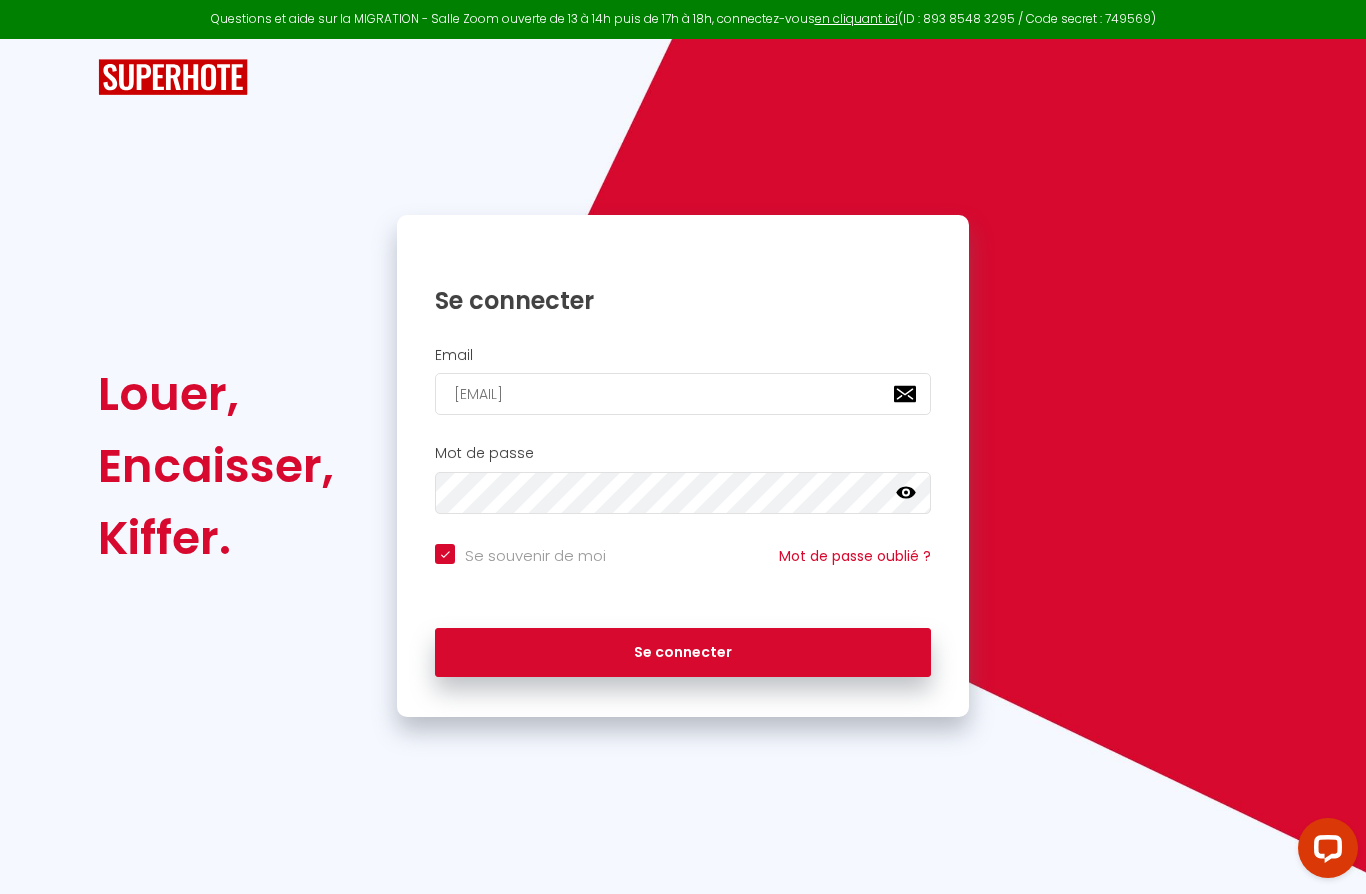 click on "Se connecter" at bounding box center [683, 653] 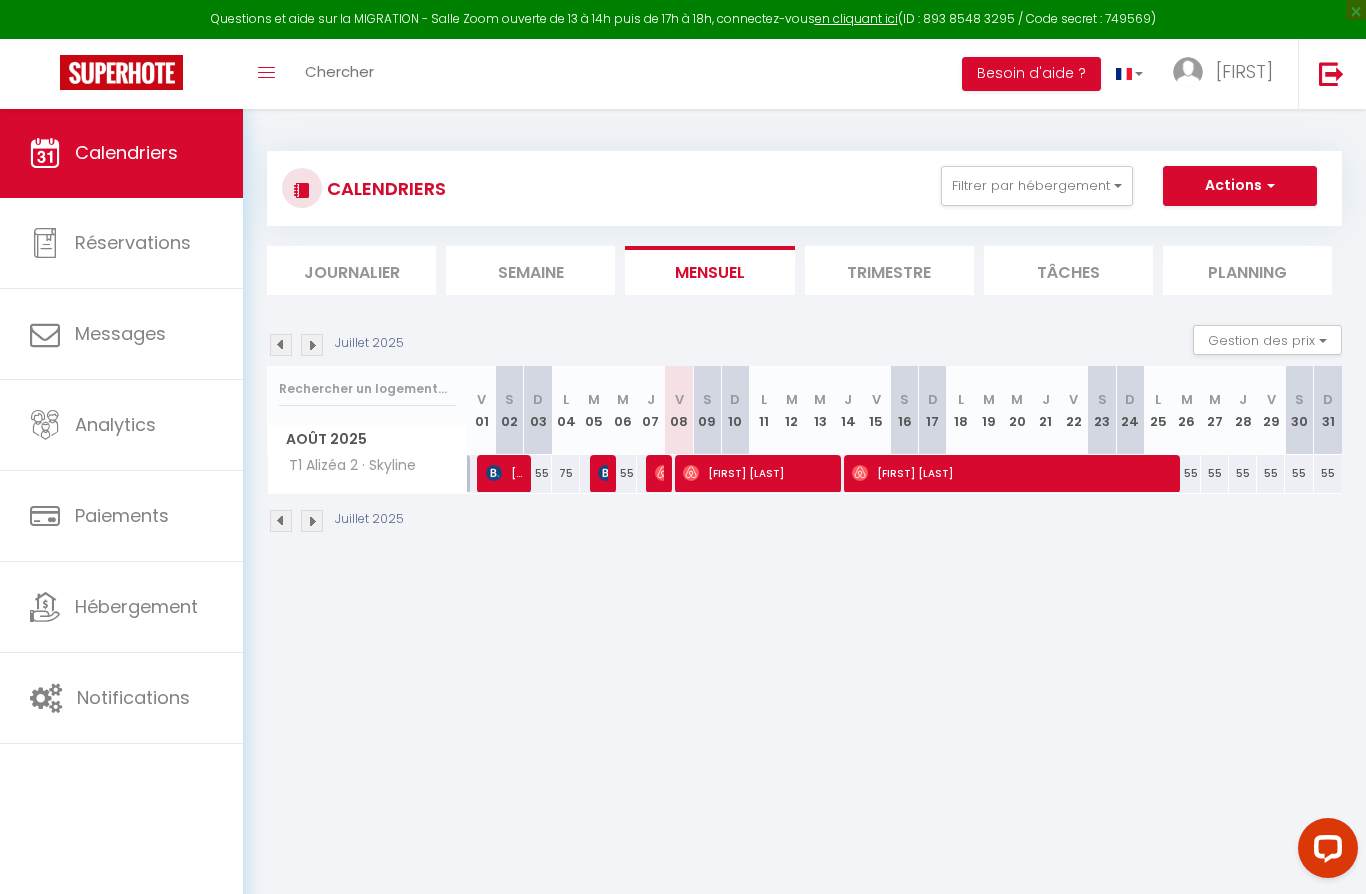 click on "Messages" at bounding box center [121, 334] 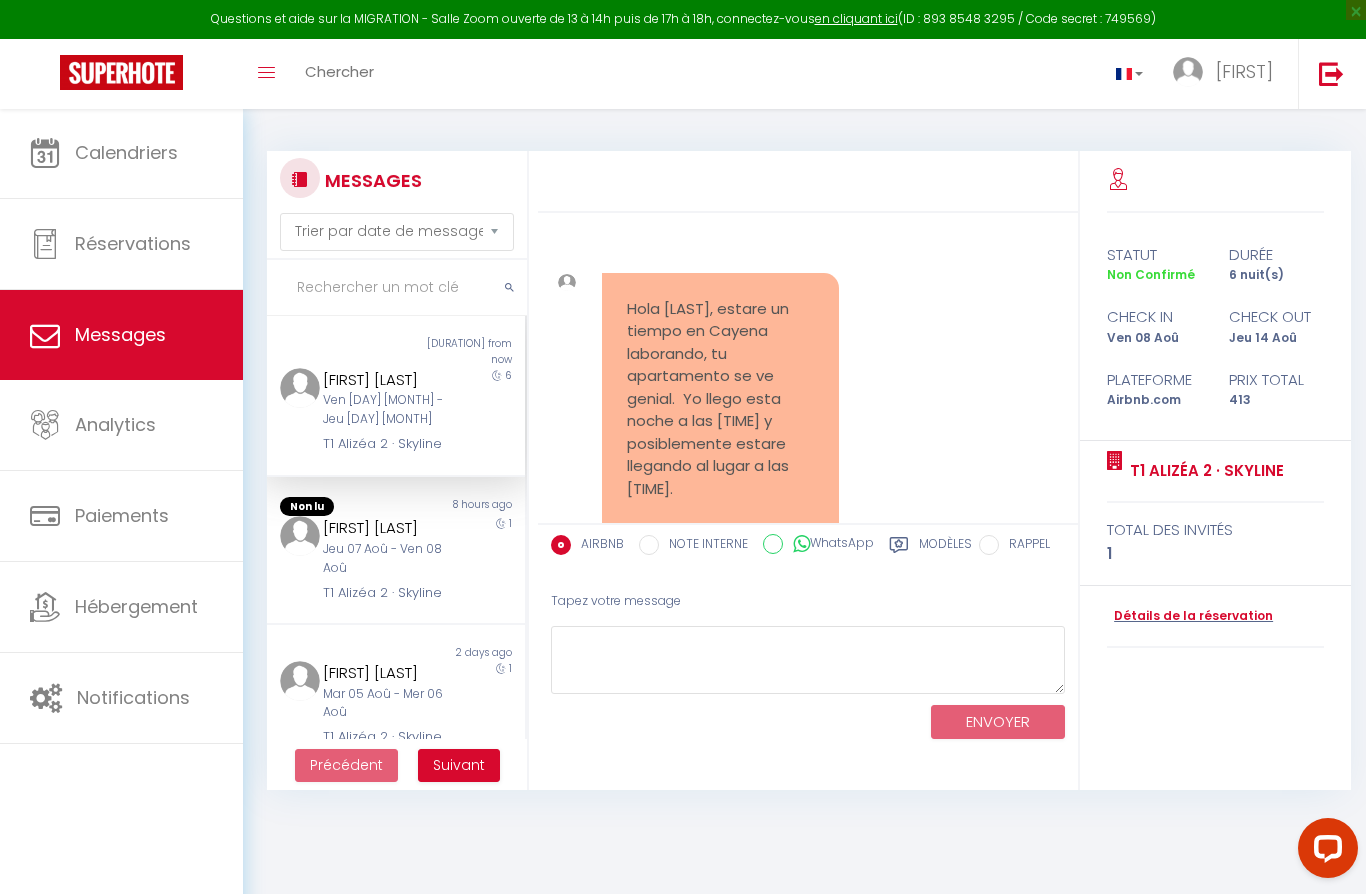 scroll, scrollTop: 356, scrollLeft: 0, axis: vertical 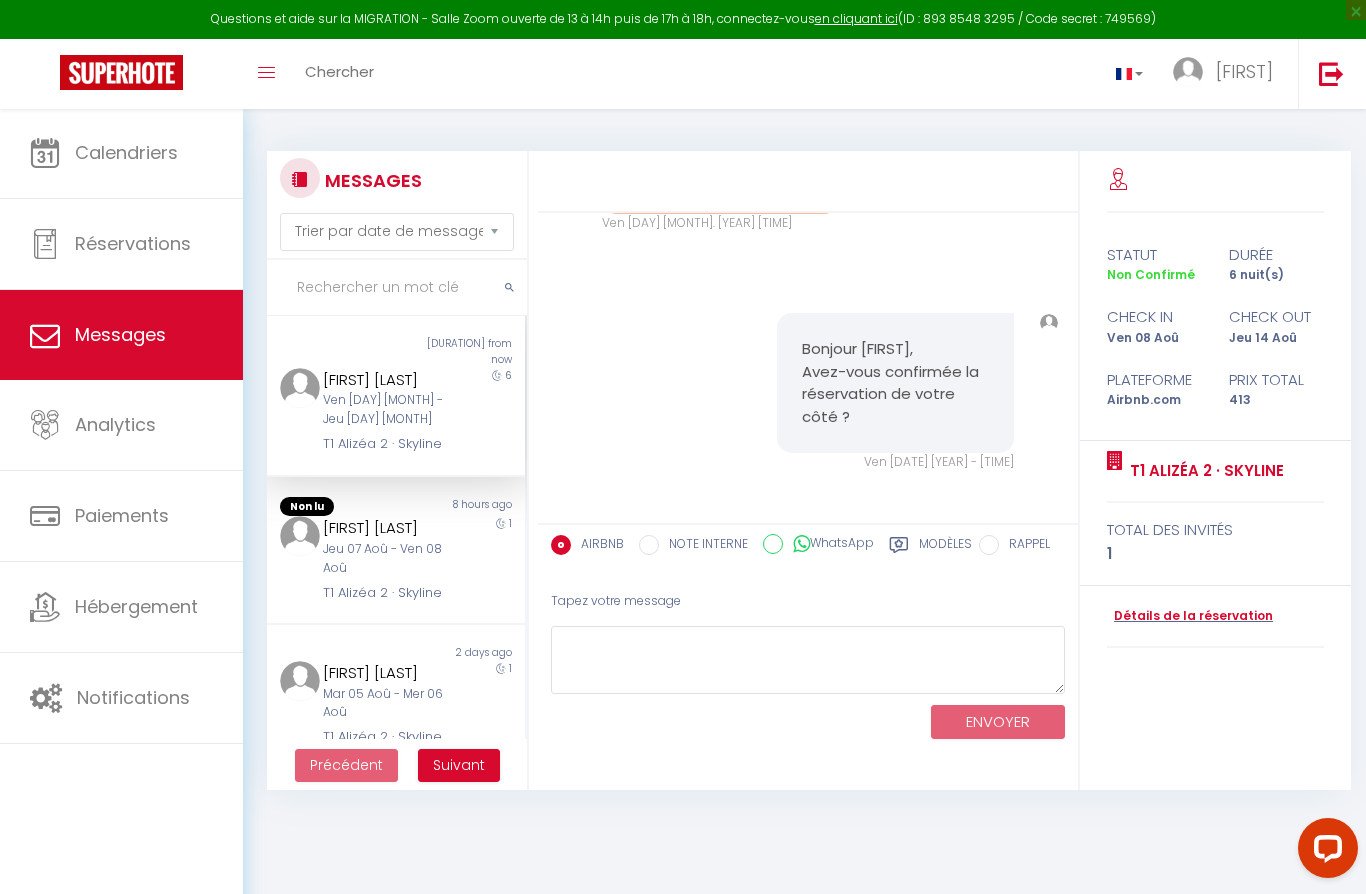 click on "Réservations" at bounding box center [121, 244] 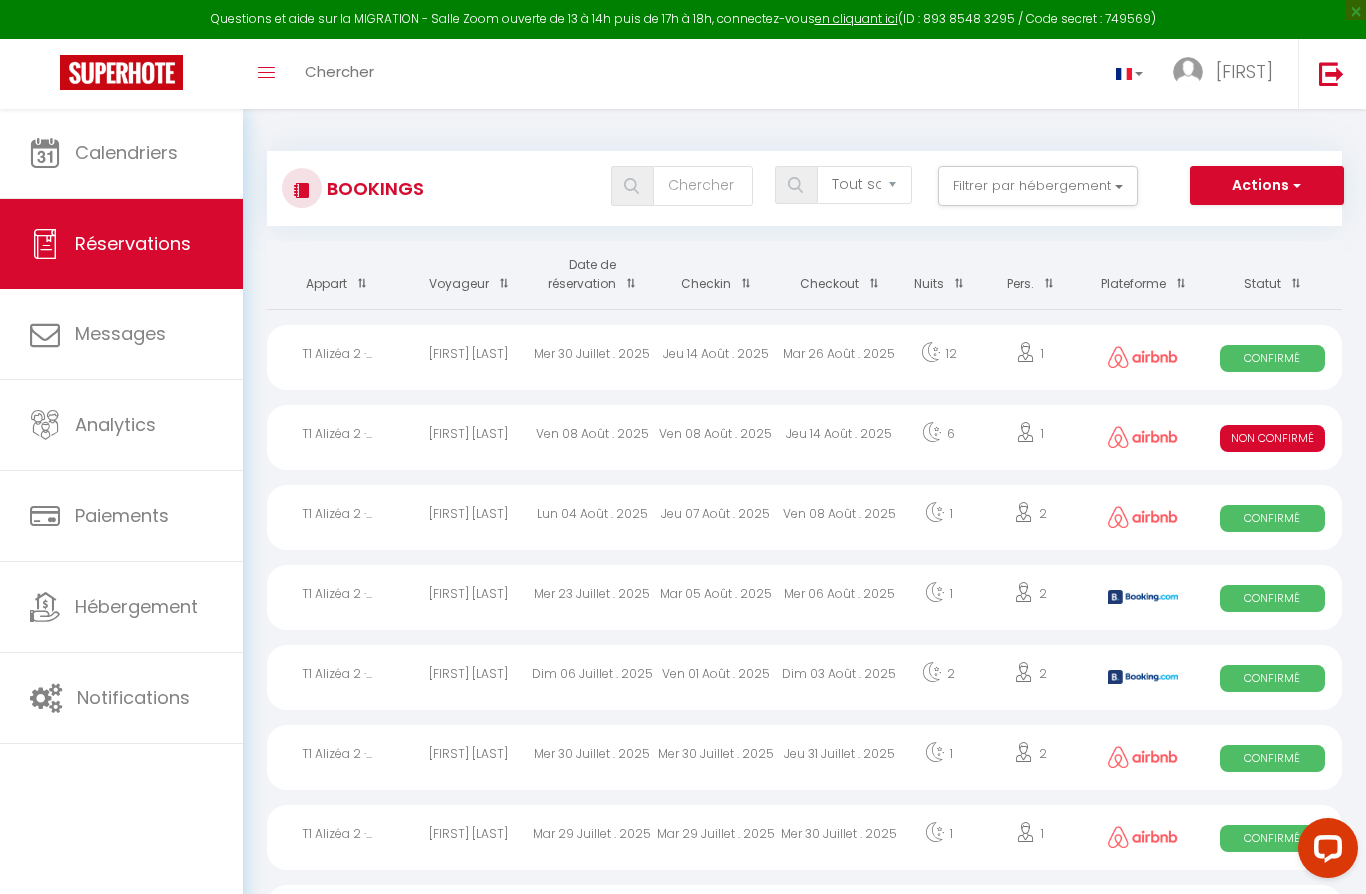 click on "[FIRST] [LAST]" at bounding box center [469, 437] 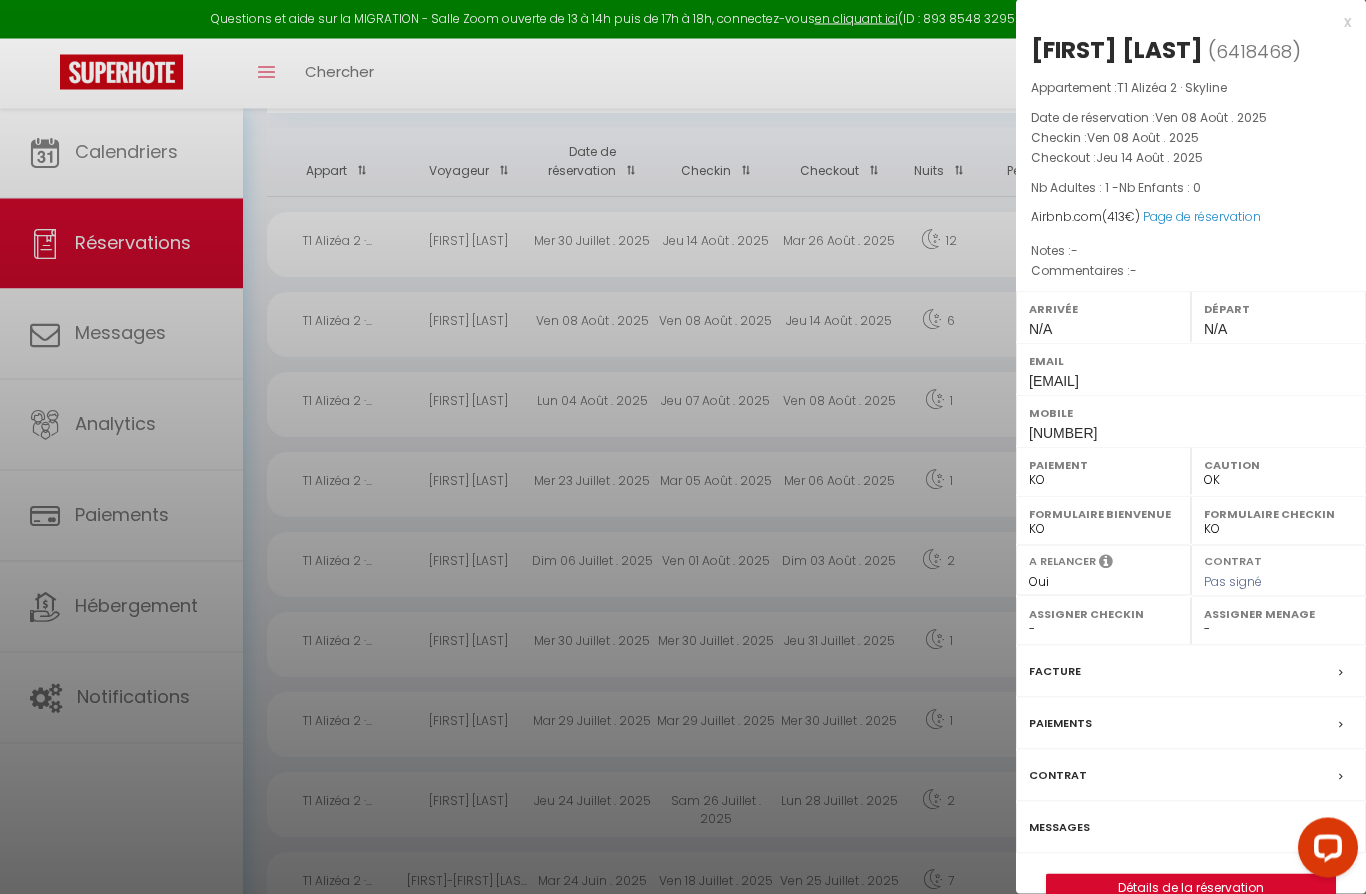 scroll, scrollTop: 113, scrollLeft: 0, axis: vertical 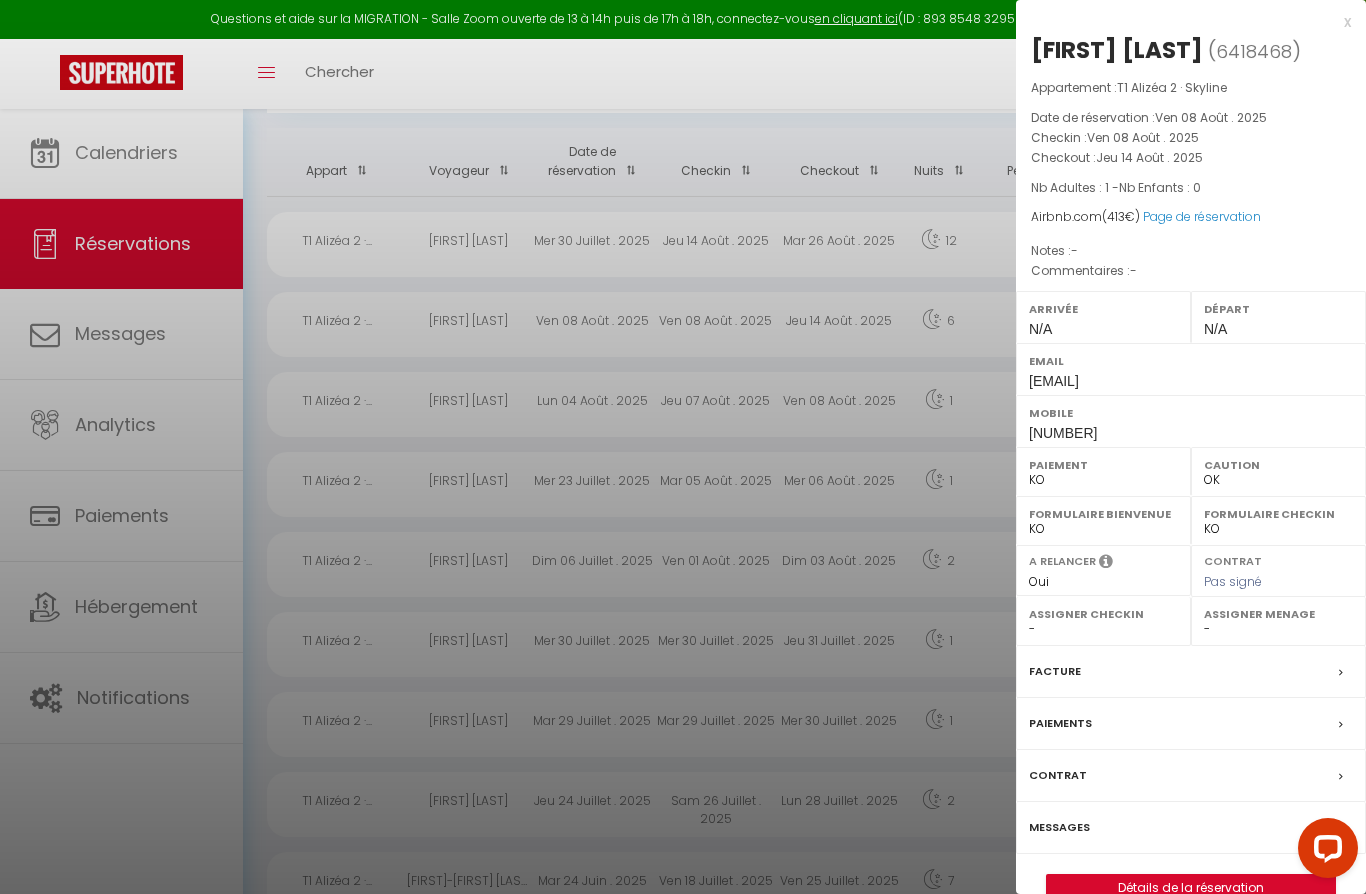 click on "Paiements" at bounding box center (1191, 724) 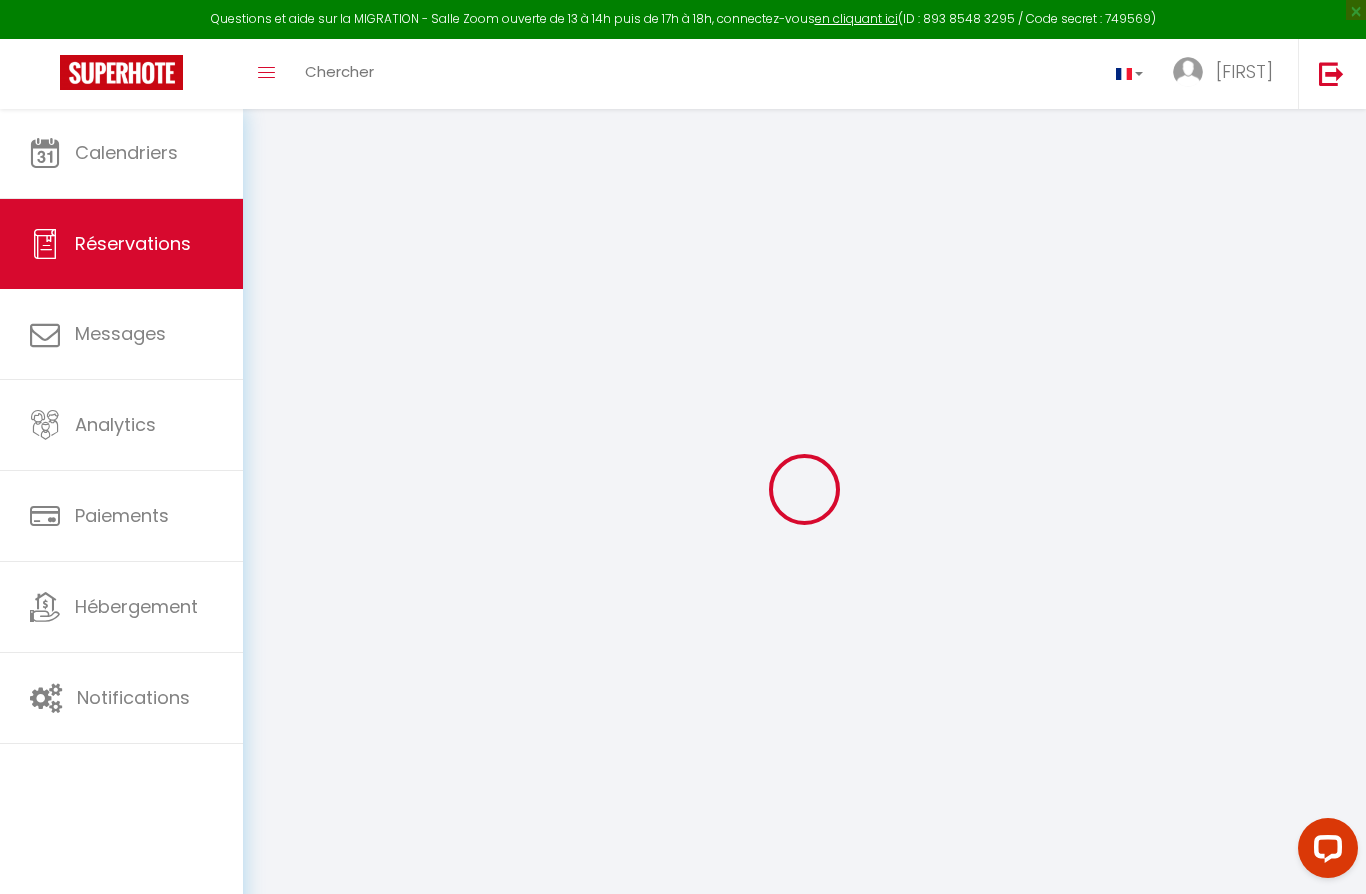 scroll, scrollTop: 0, scrollLeft: 0, axis: both 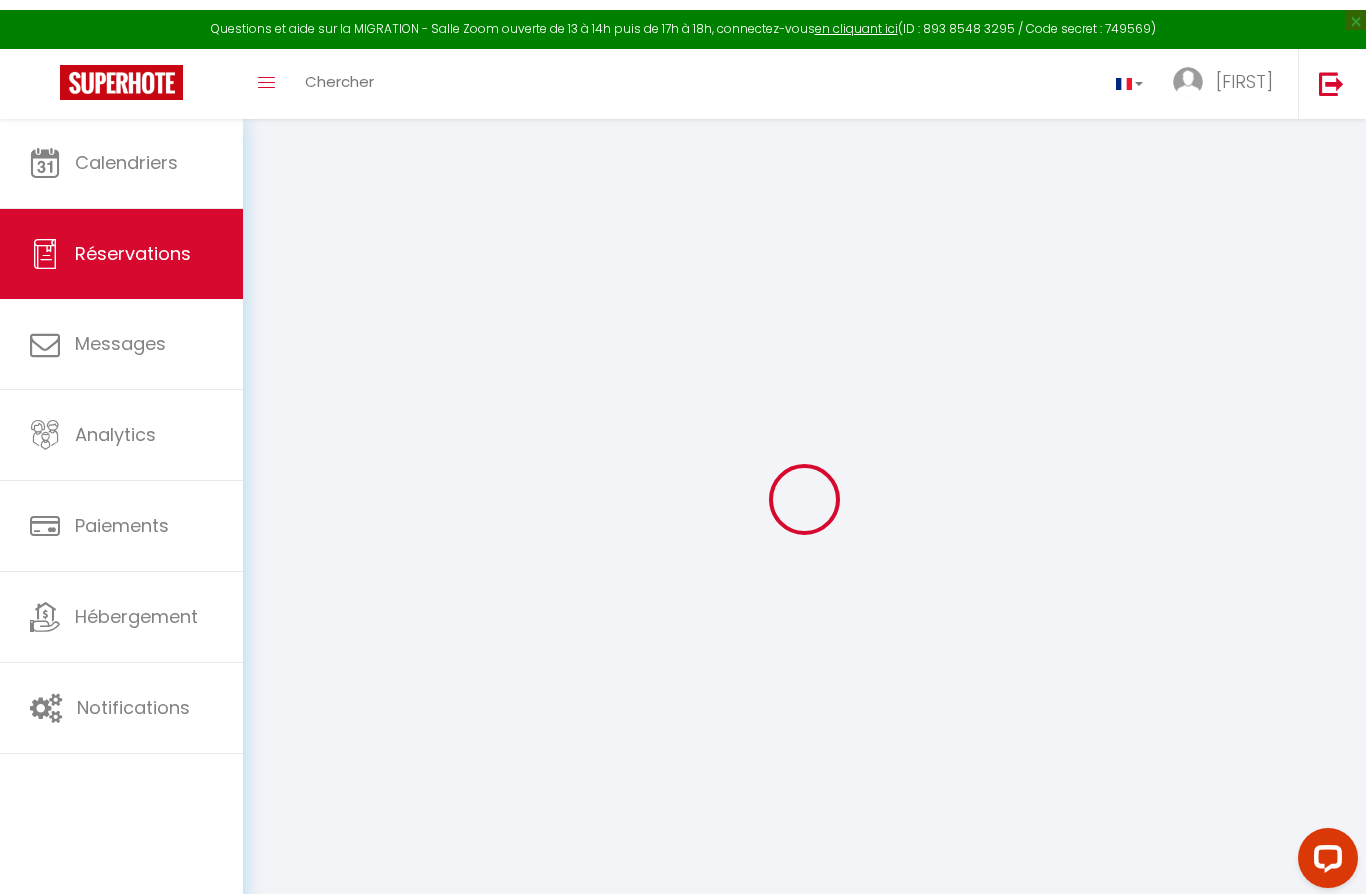 select on "0" 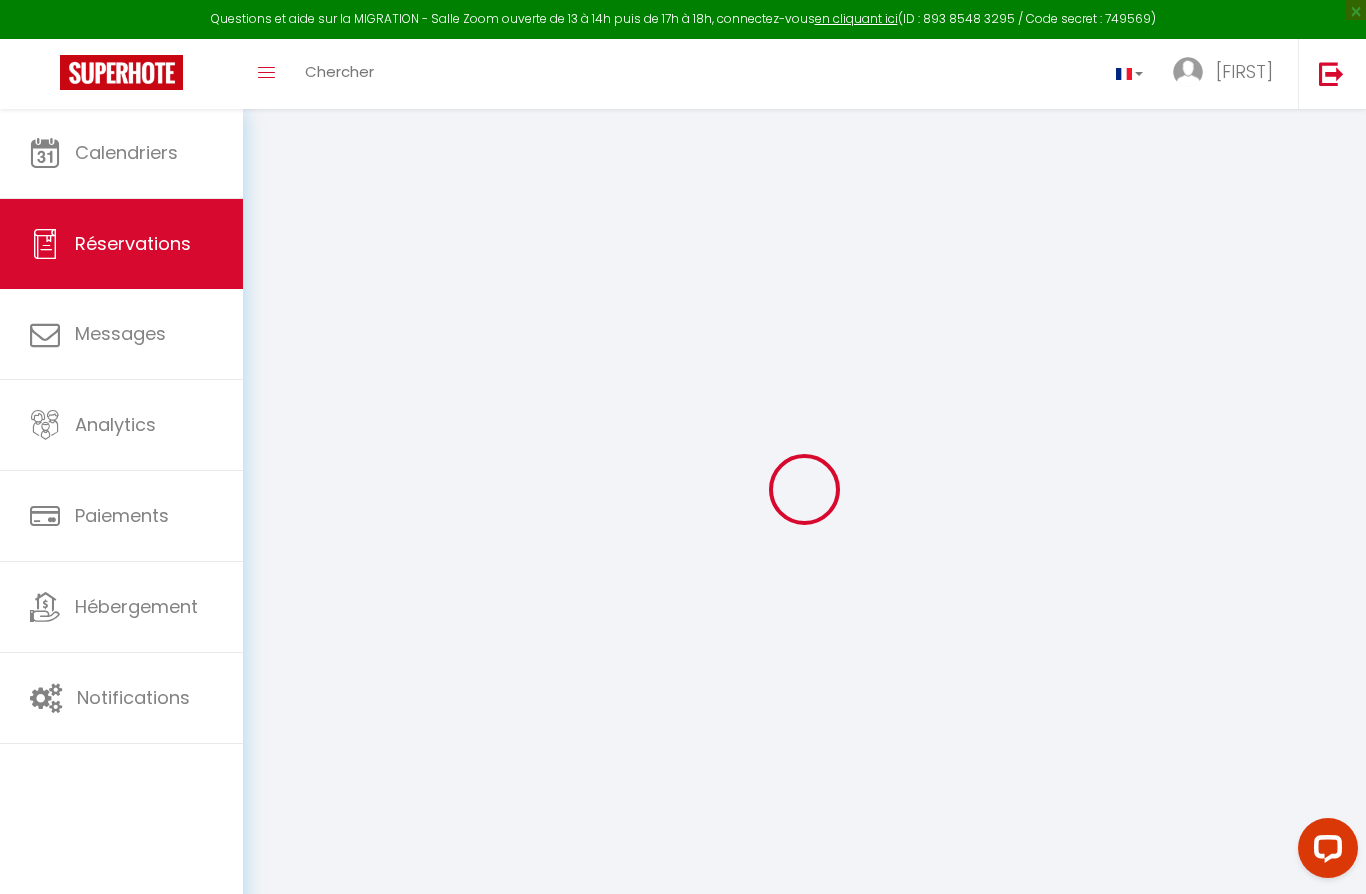 select 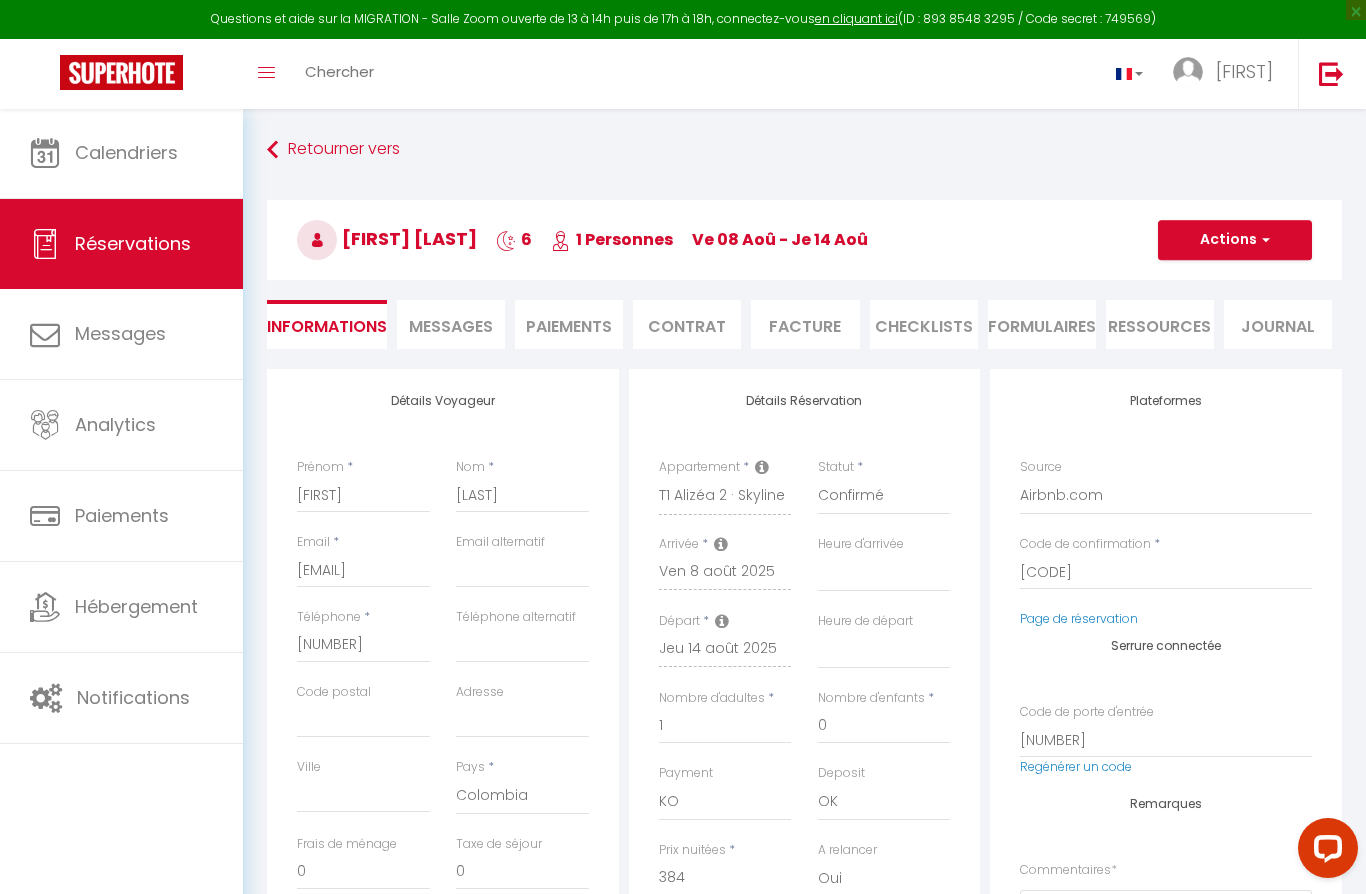 select 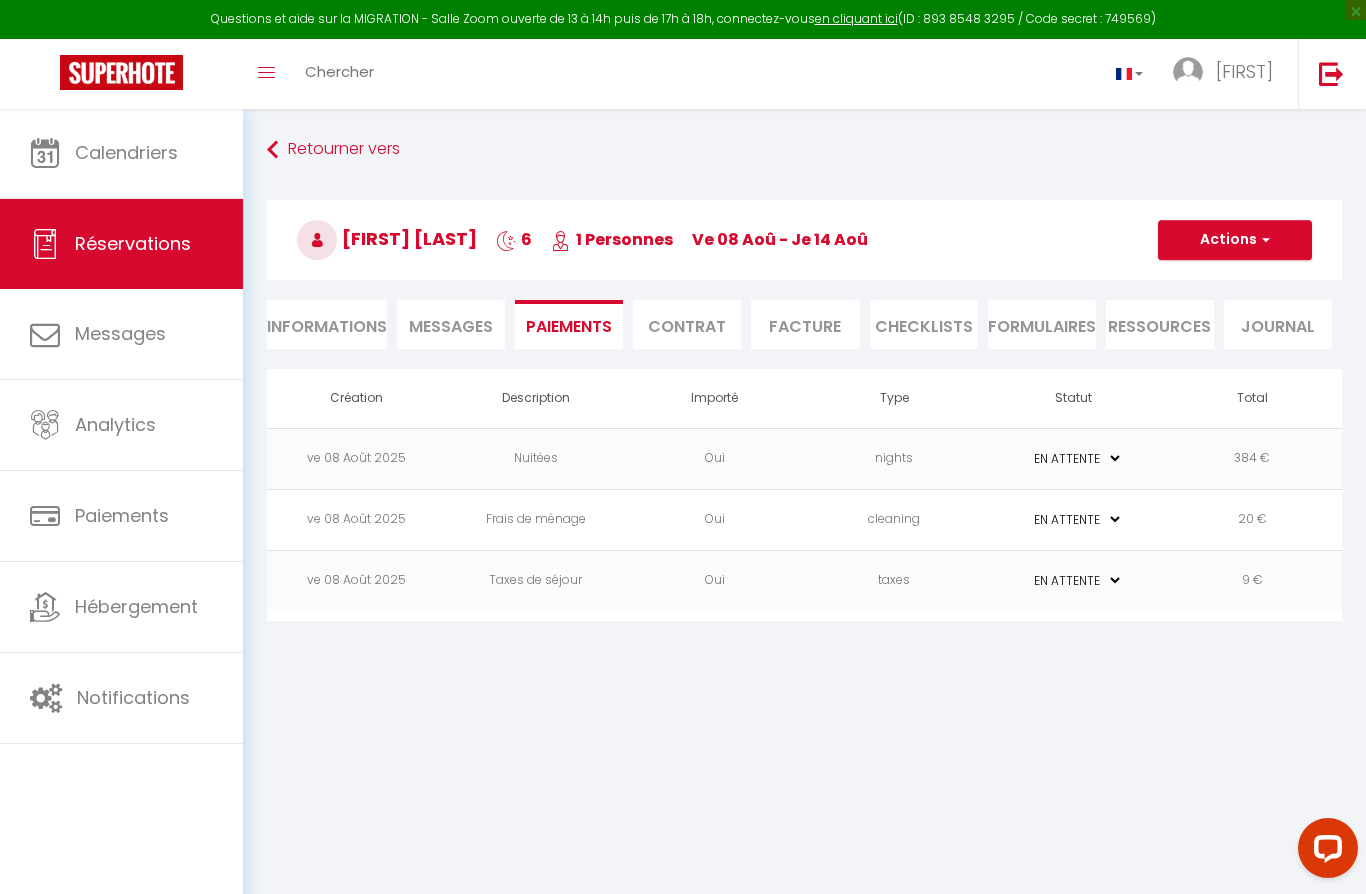click on "Informations" at bounding box center (327, 324) 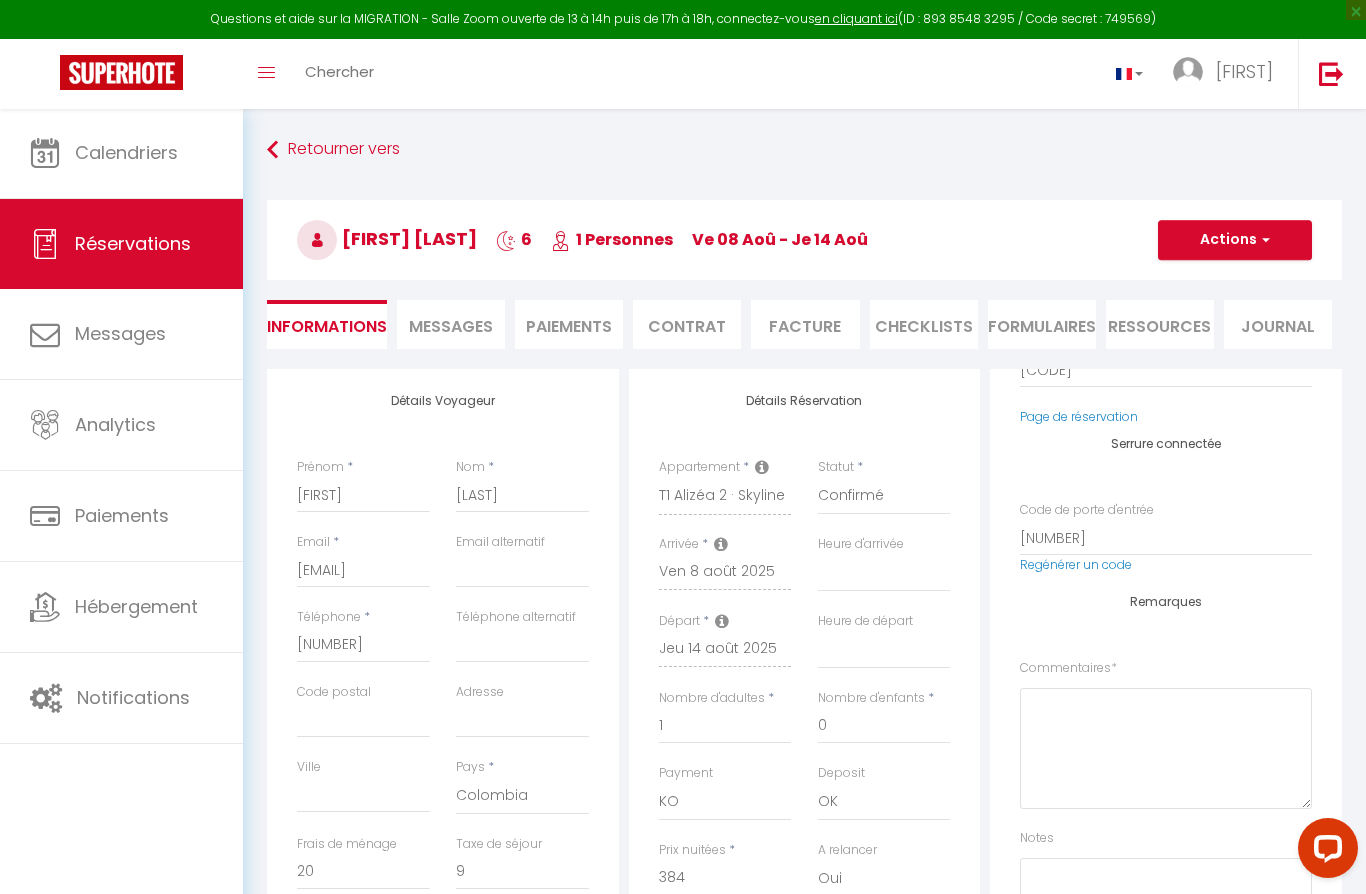 scroll, scrollTop: 200, scrollLeft: 0, axis: vertical 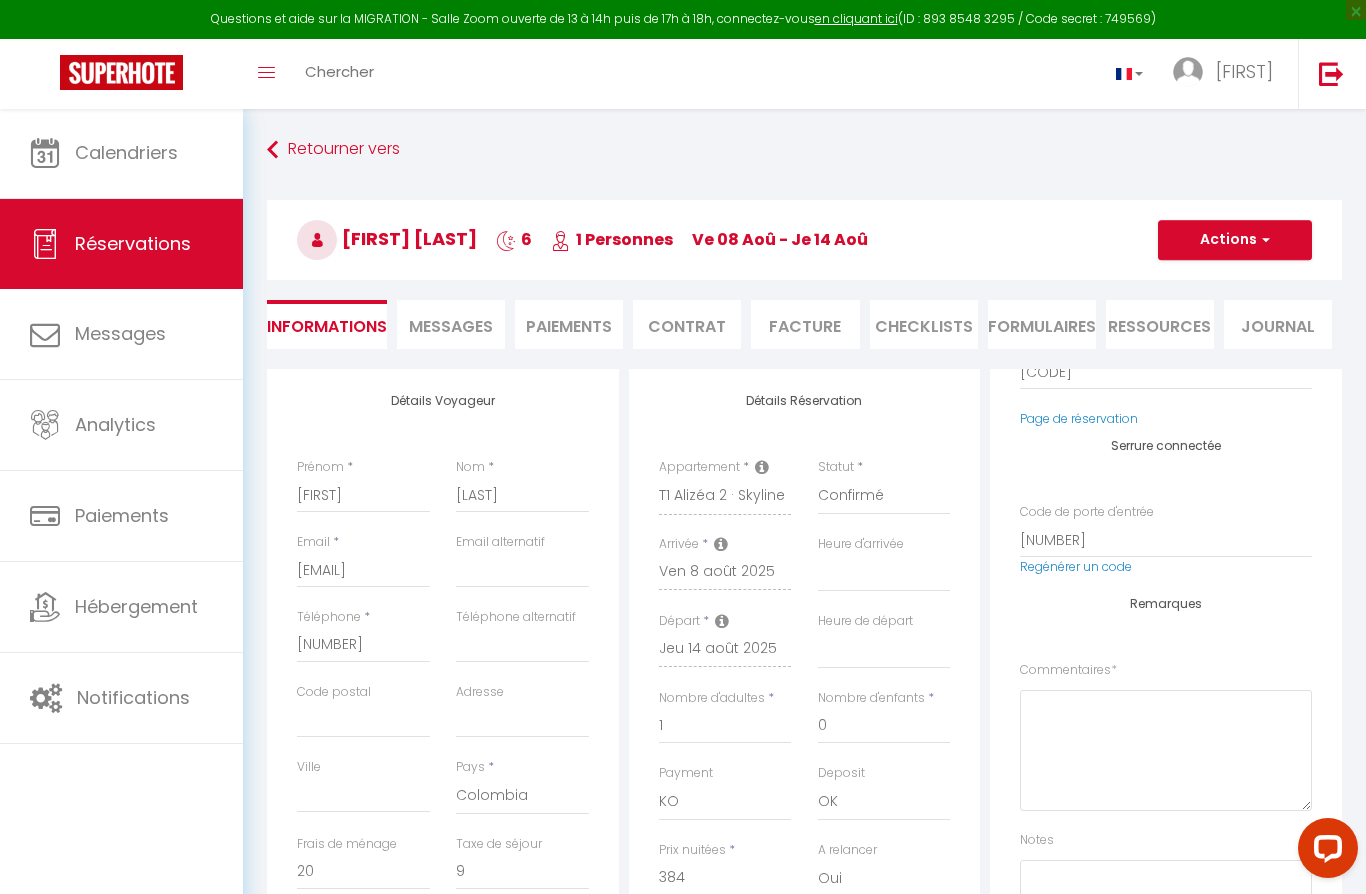 click on "Messages" at bounding box center [451, 326] 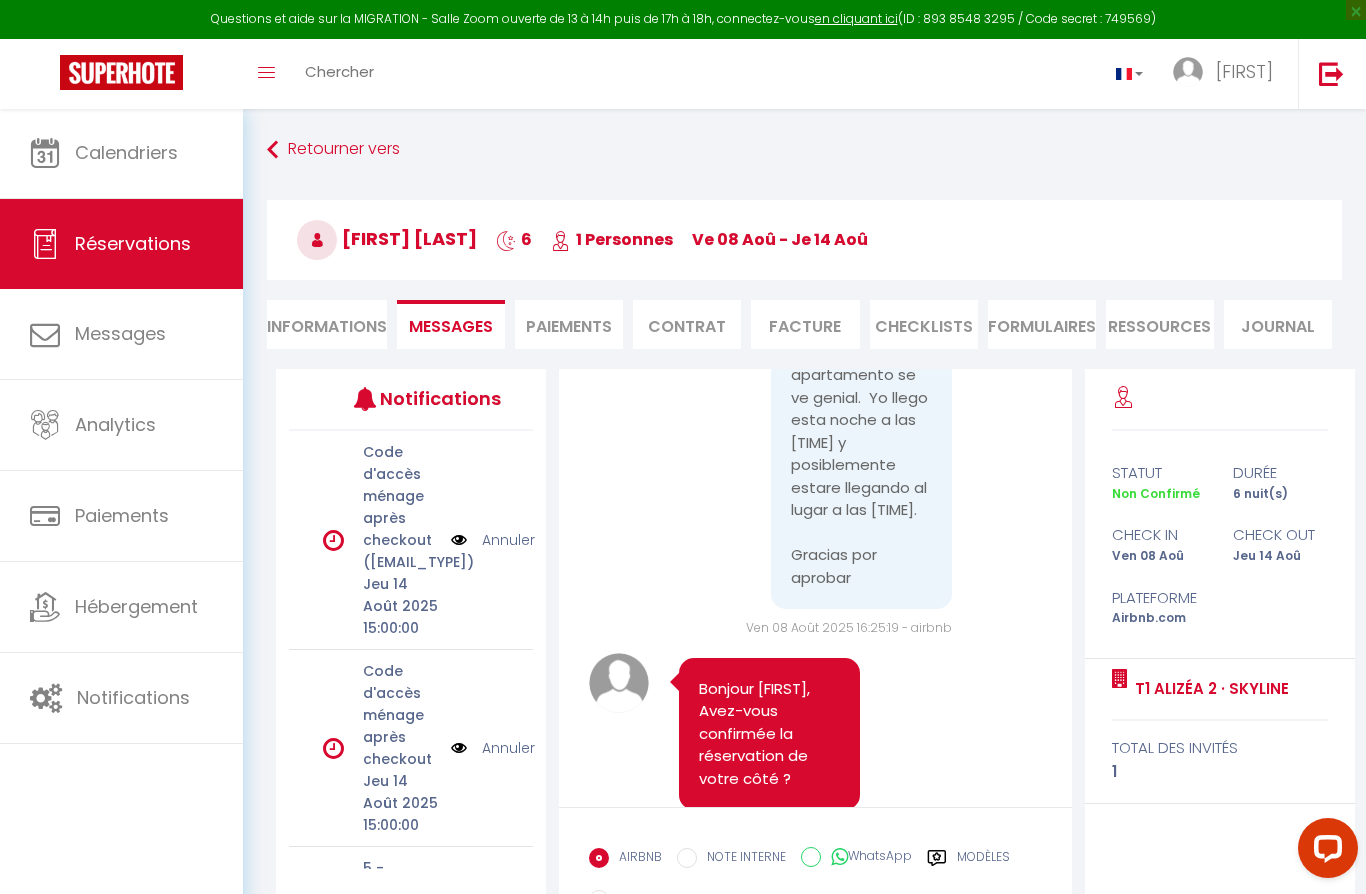 scroll, scrollTop: 211, scrollLeft: 0, axis: vertical 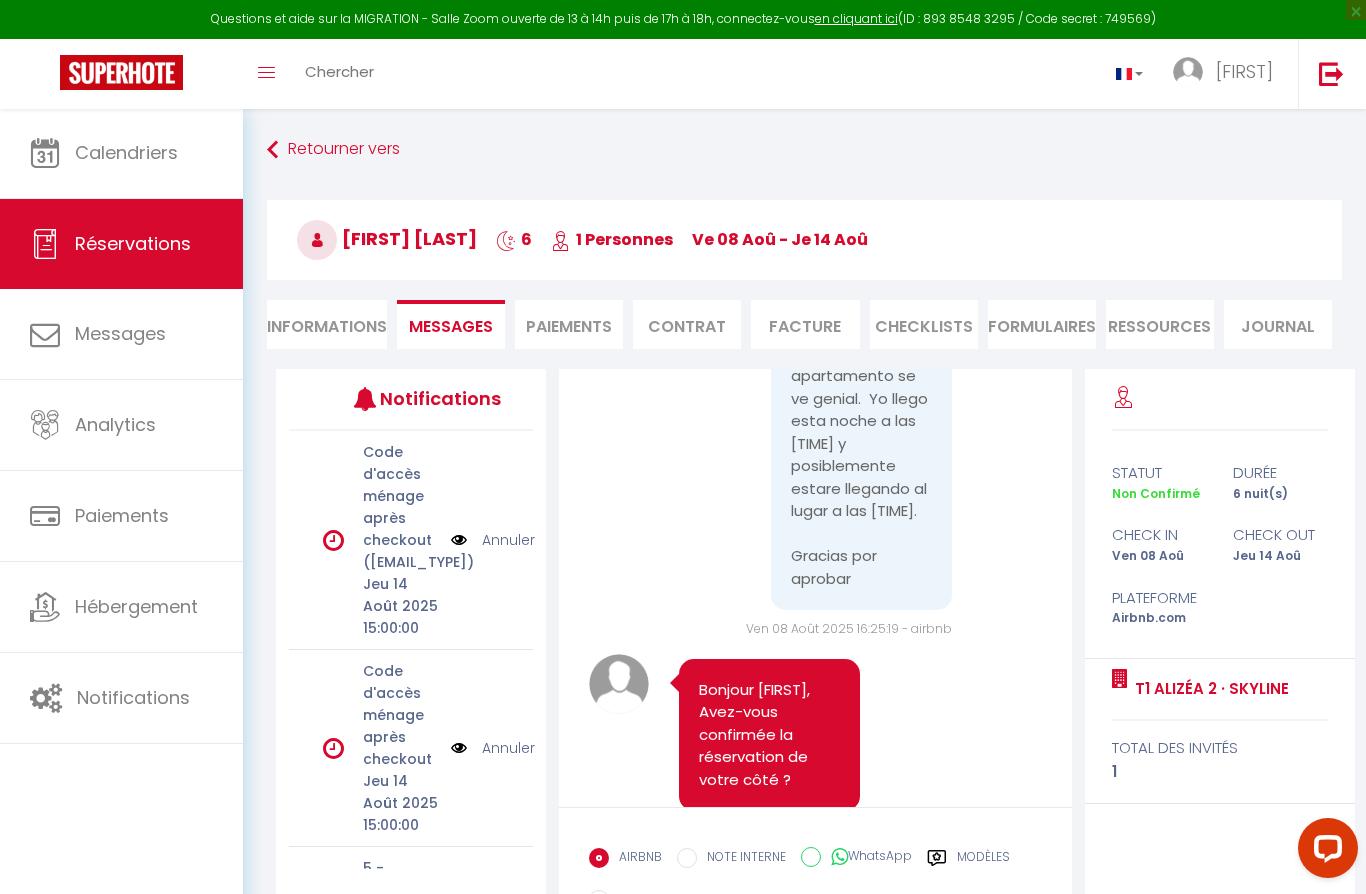 click on "Paiements" at bounding box center (569, 324) 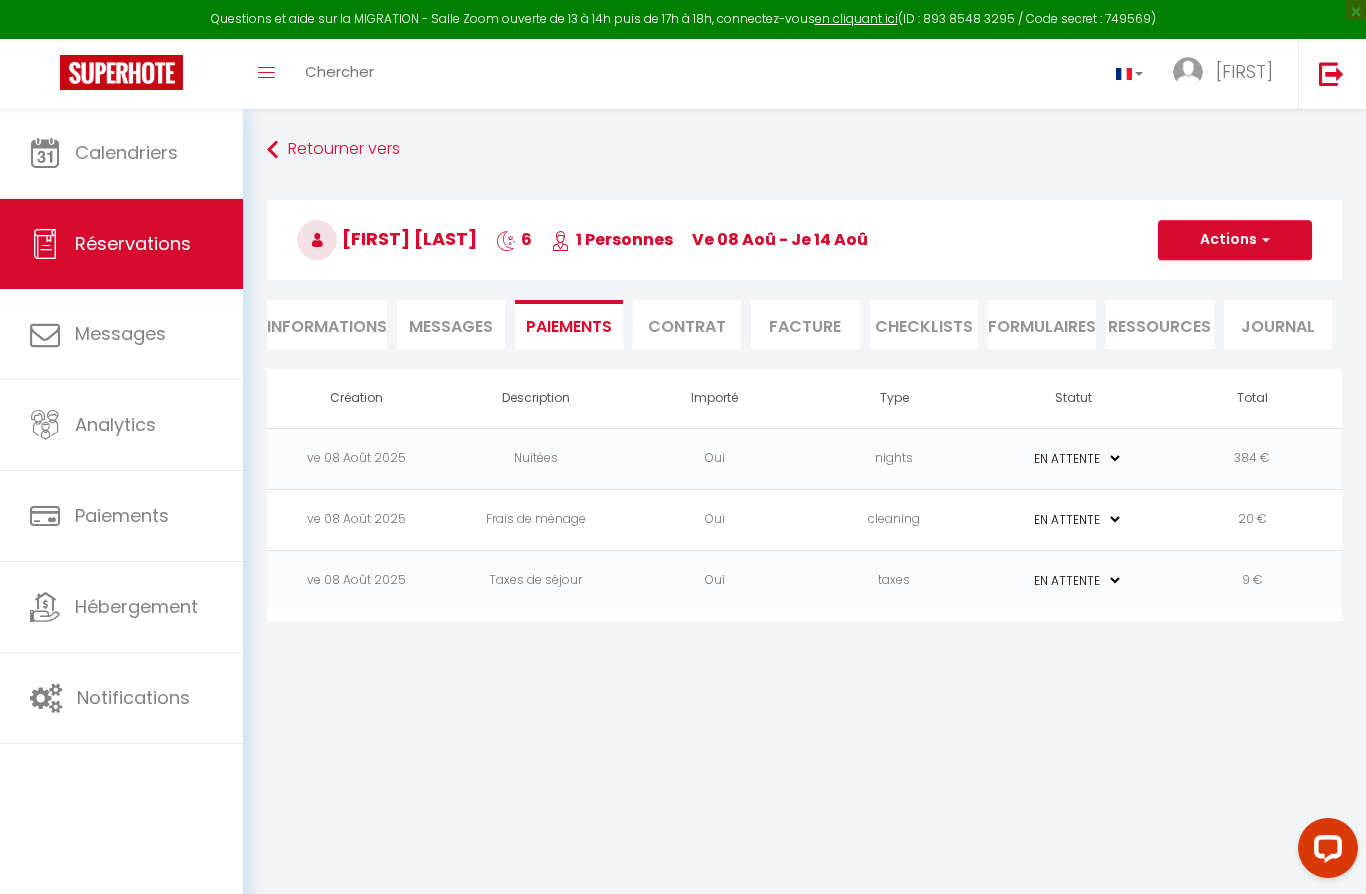 click on "Contrat" at bounding box center [687, 324] 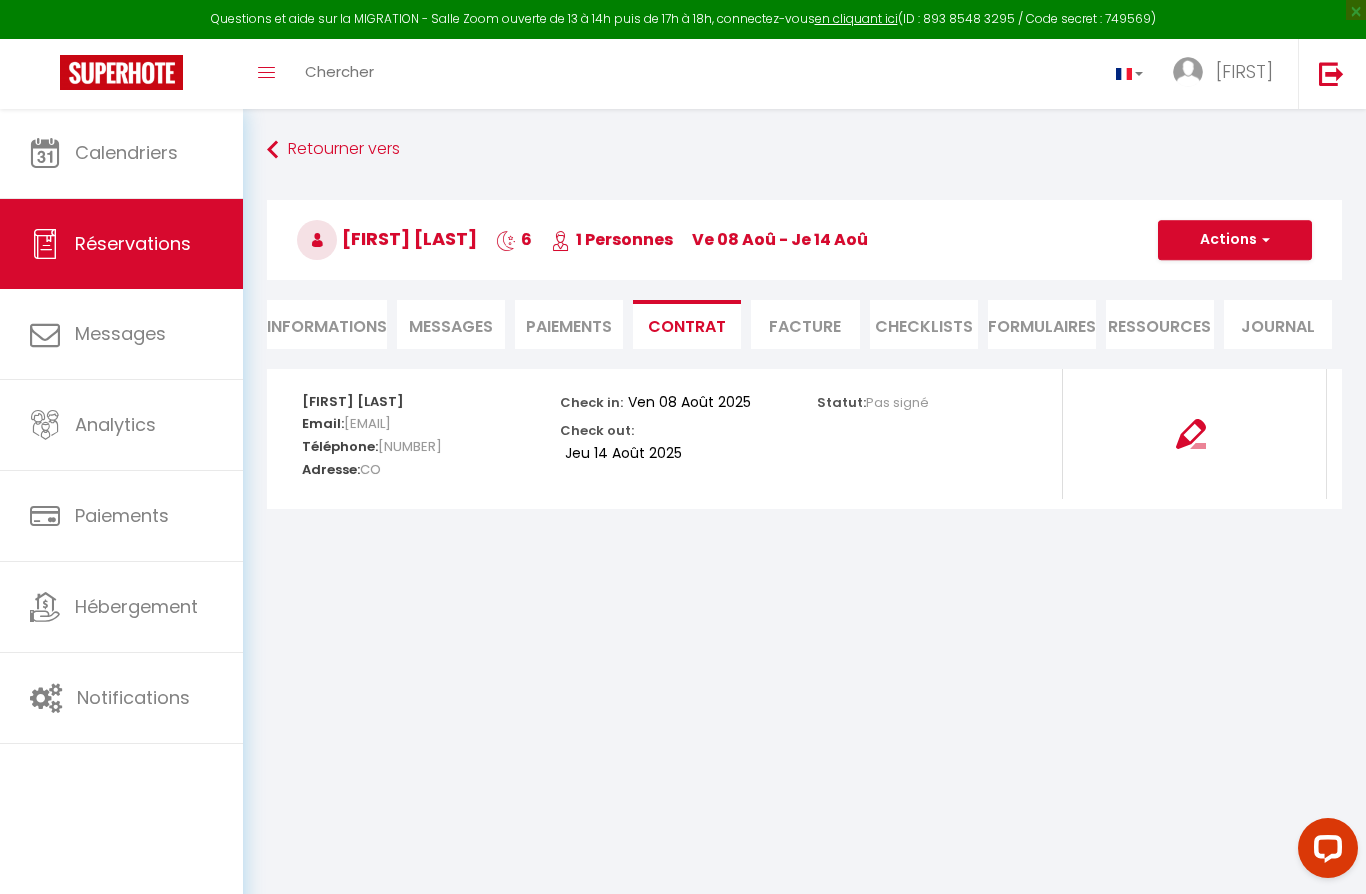 click on "Facture" at bounding box center (805, 324) 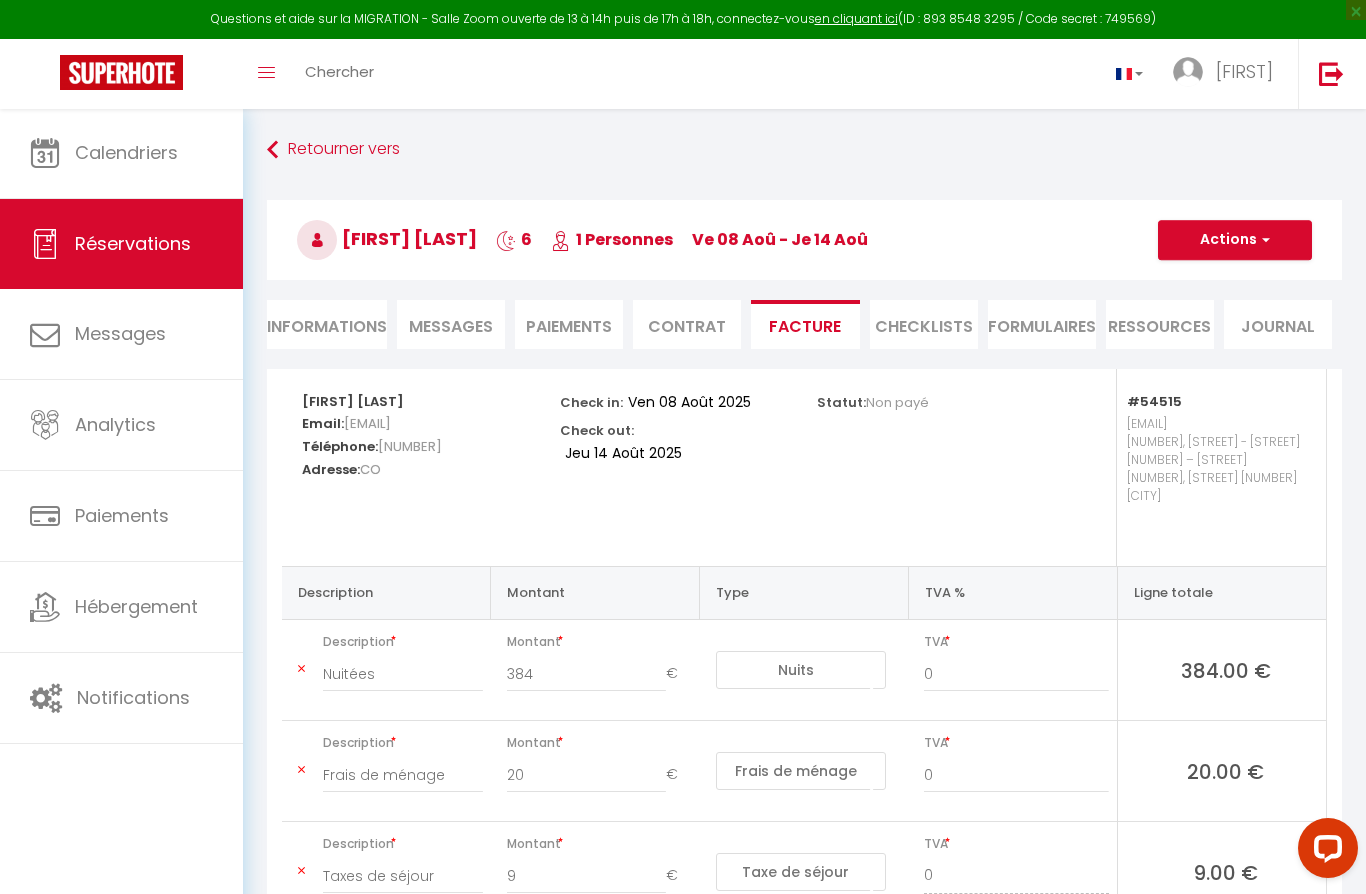 click on "CHECKLISTS" at bounding box center (924, 324) 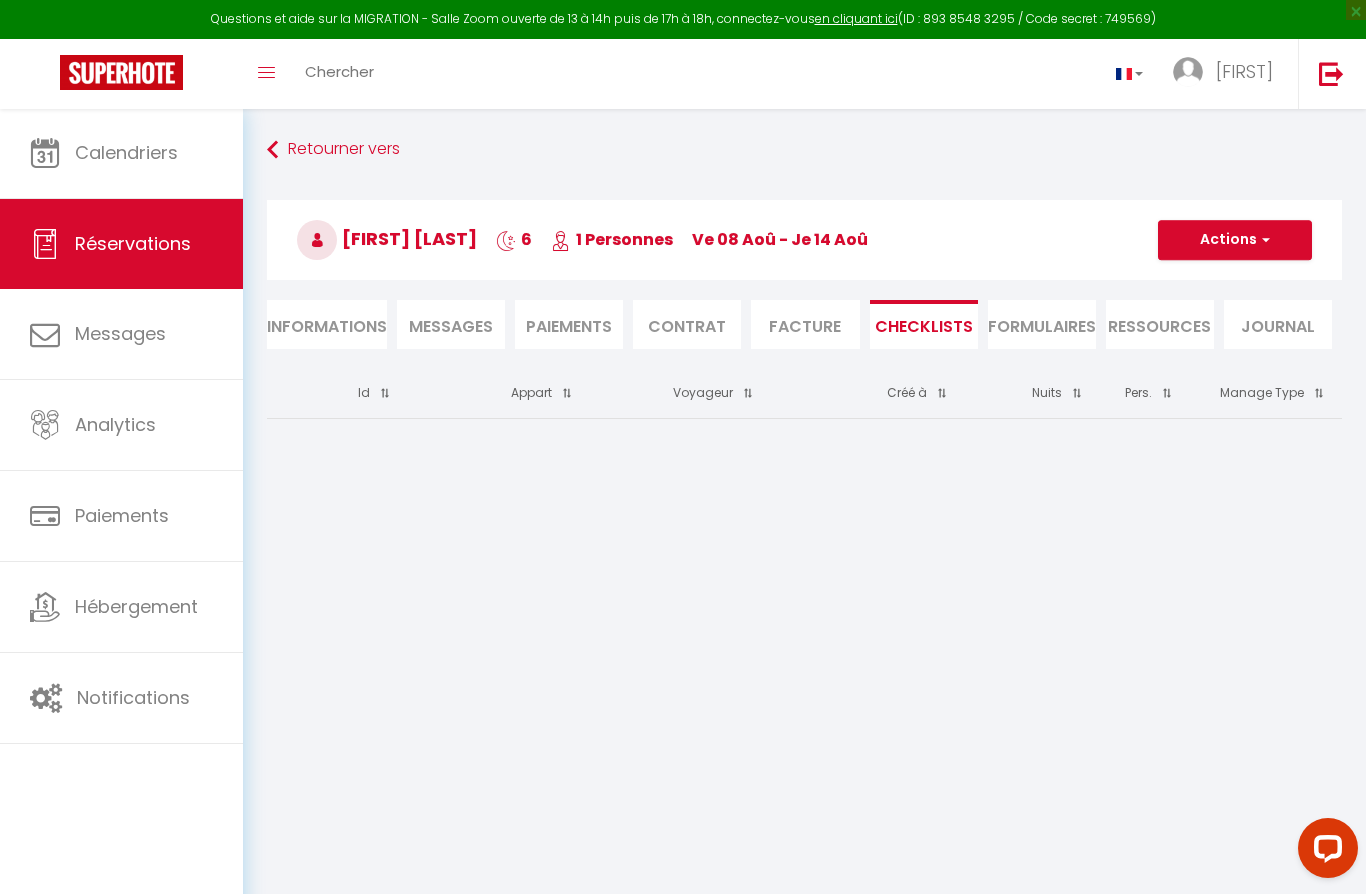 click on "FORMULAIRES" at bounding box center [1042, 324] 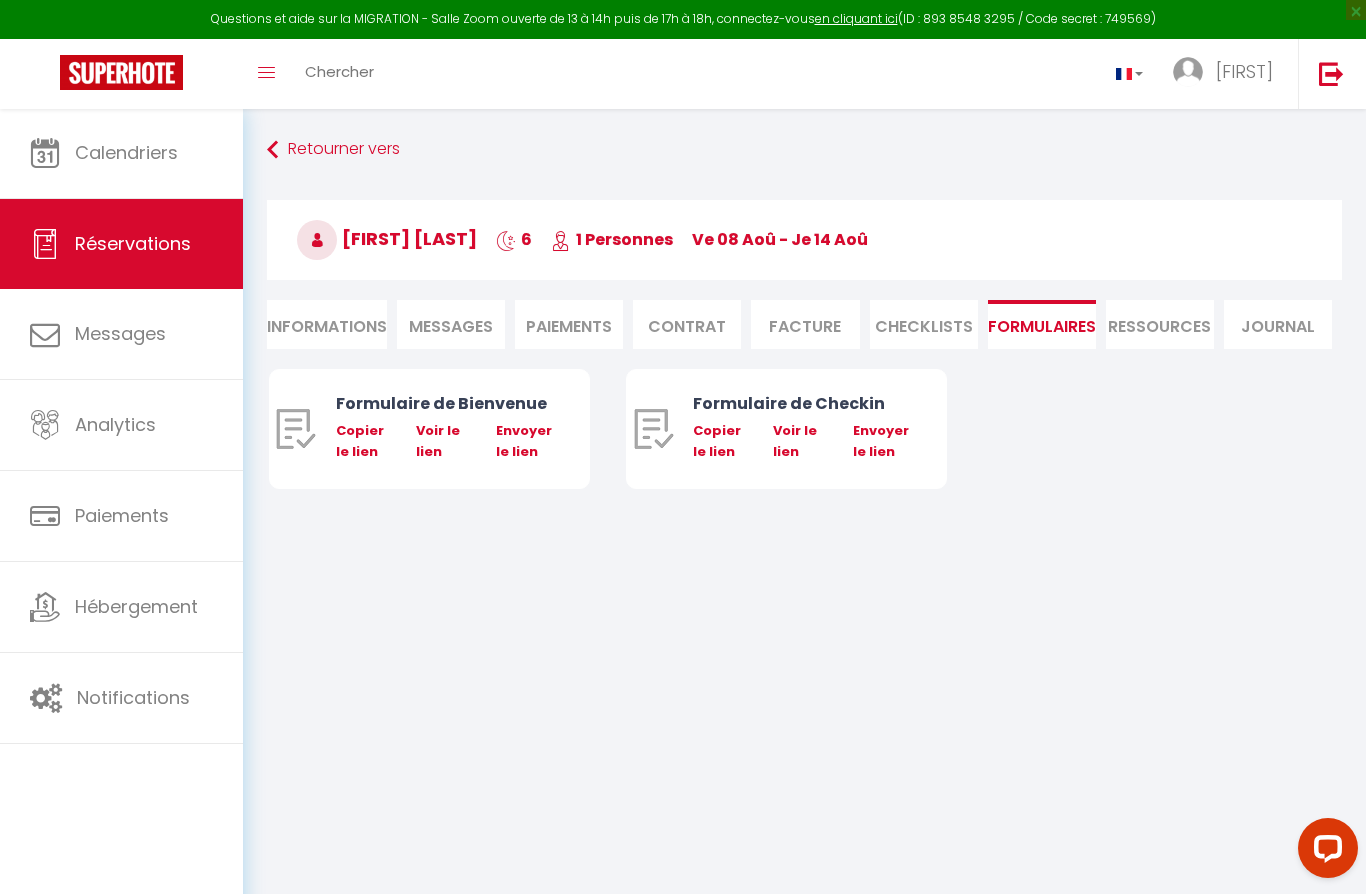 click on "Ressources" at bounding box center (1160, 324) 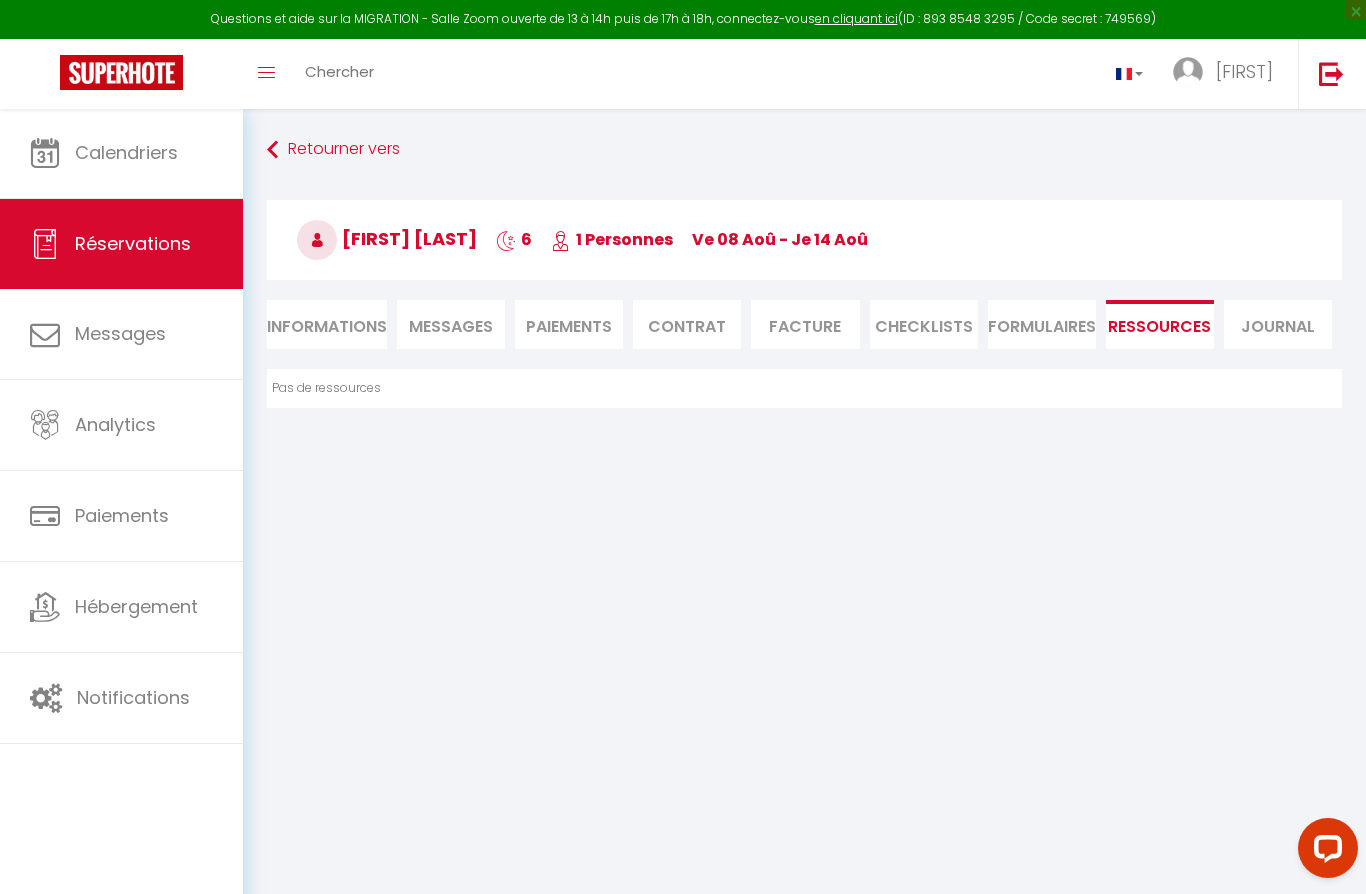 click on "Journal" at bounding box center (1278, 324) 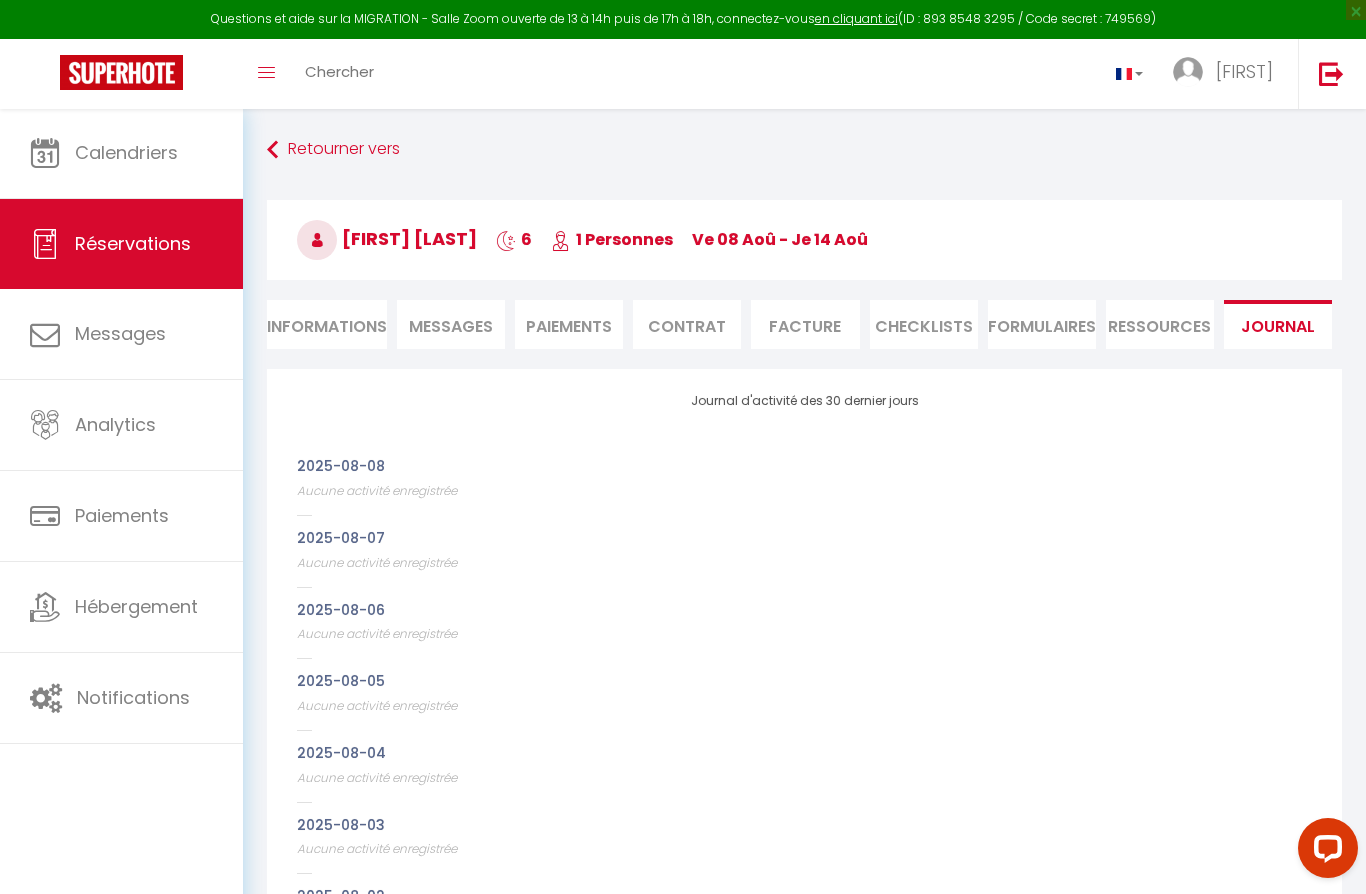 click on "Informations" at bounding box center [327, 324] 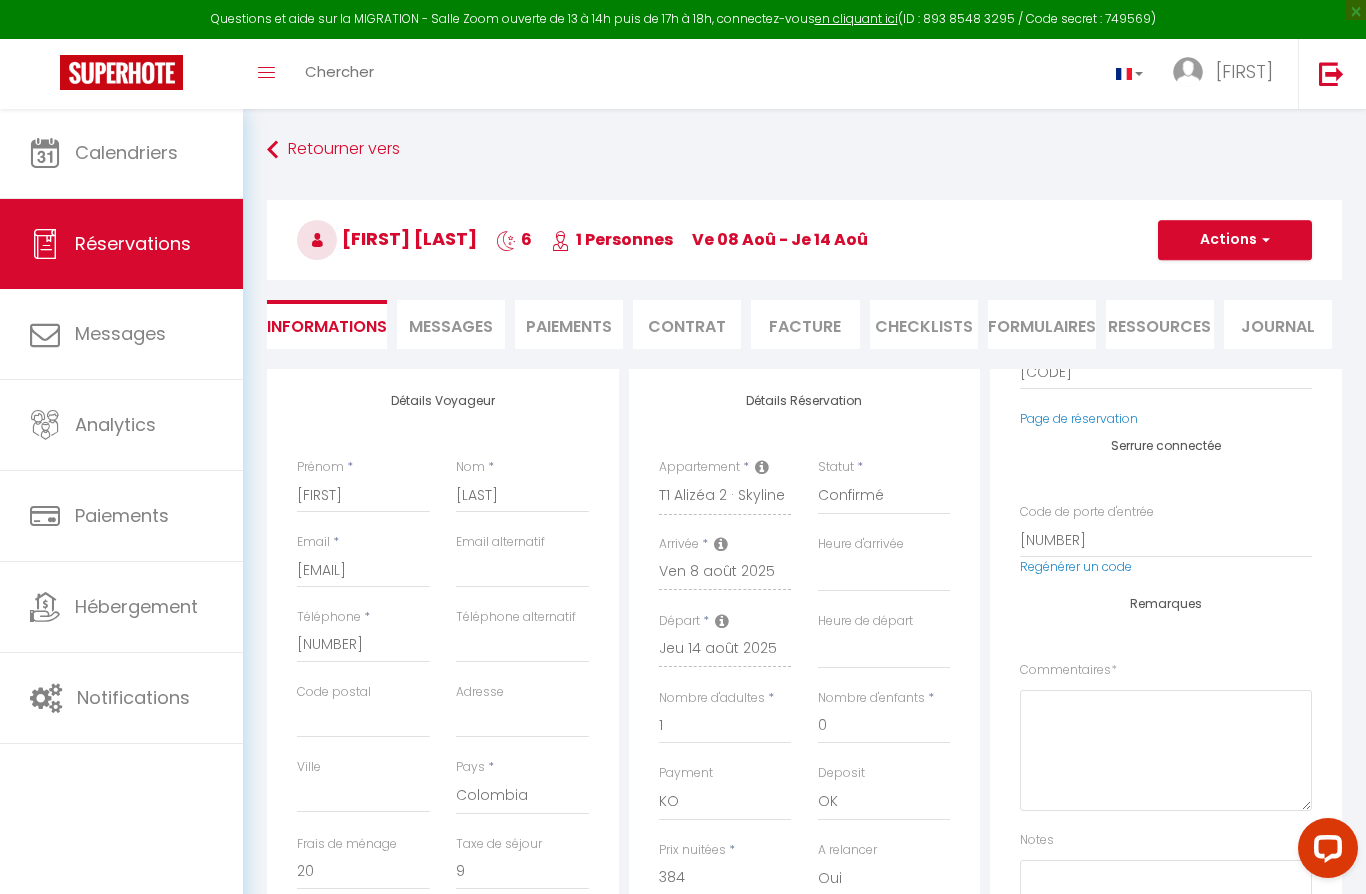 click on "Messages" at bounding box center [451, 326] 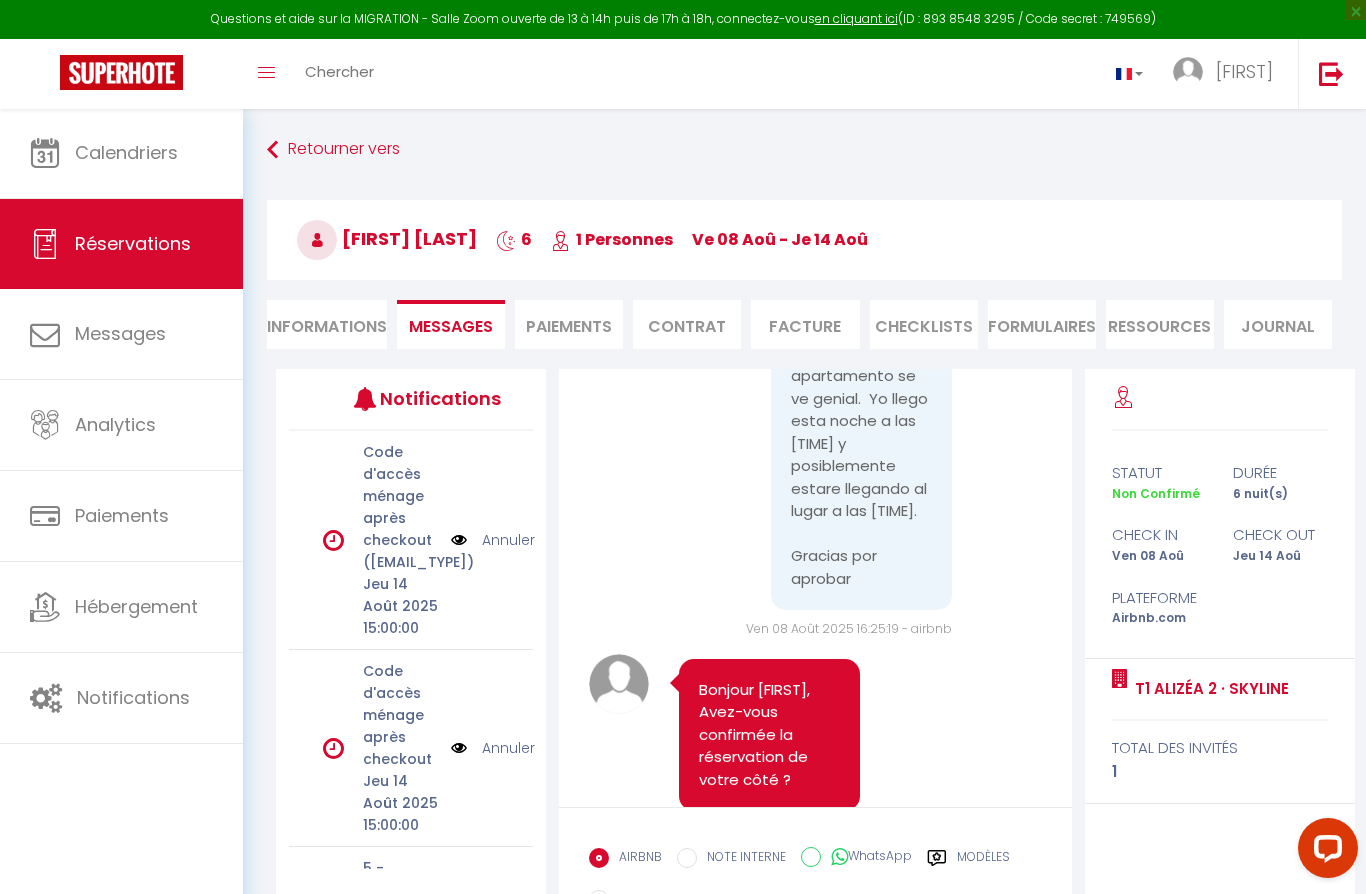 click on "Paiements" at bounding box center [569, 324] 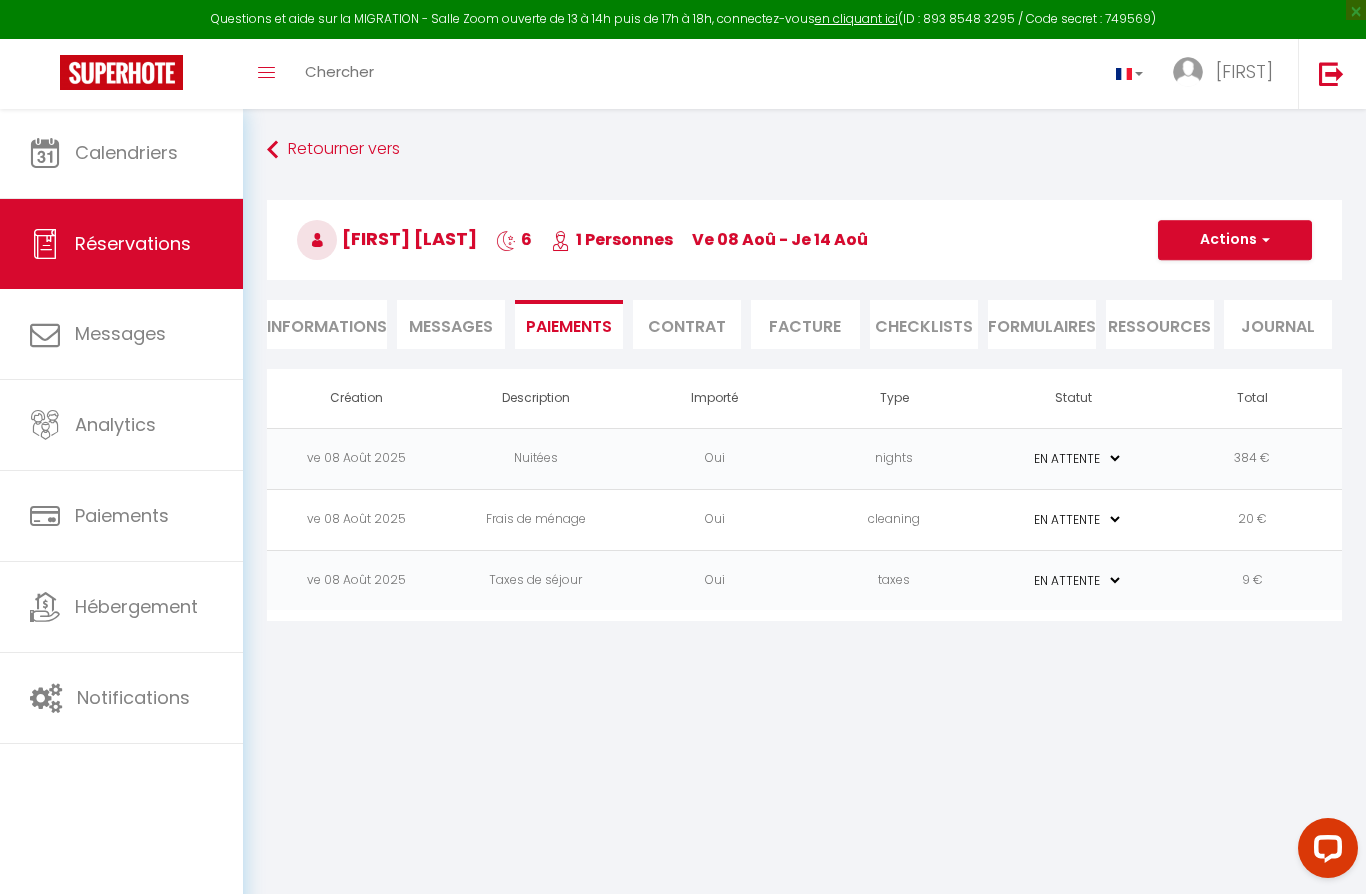 click on "Messages" at bounding box center (120, 333) 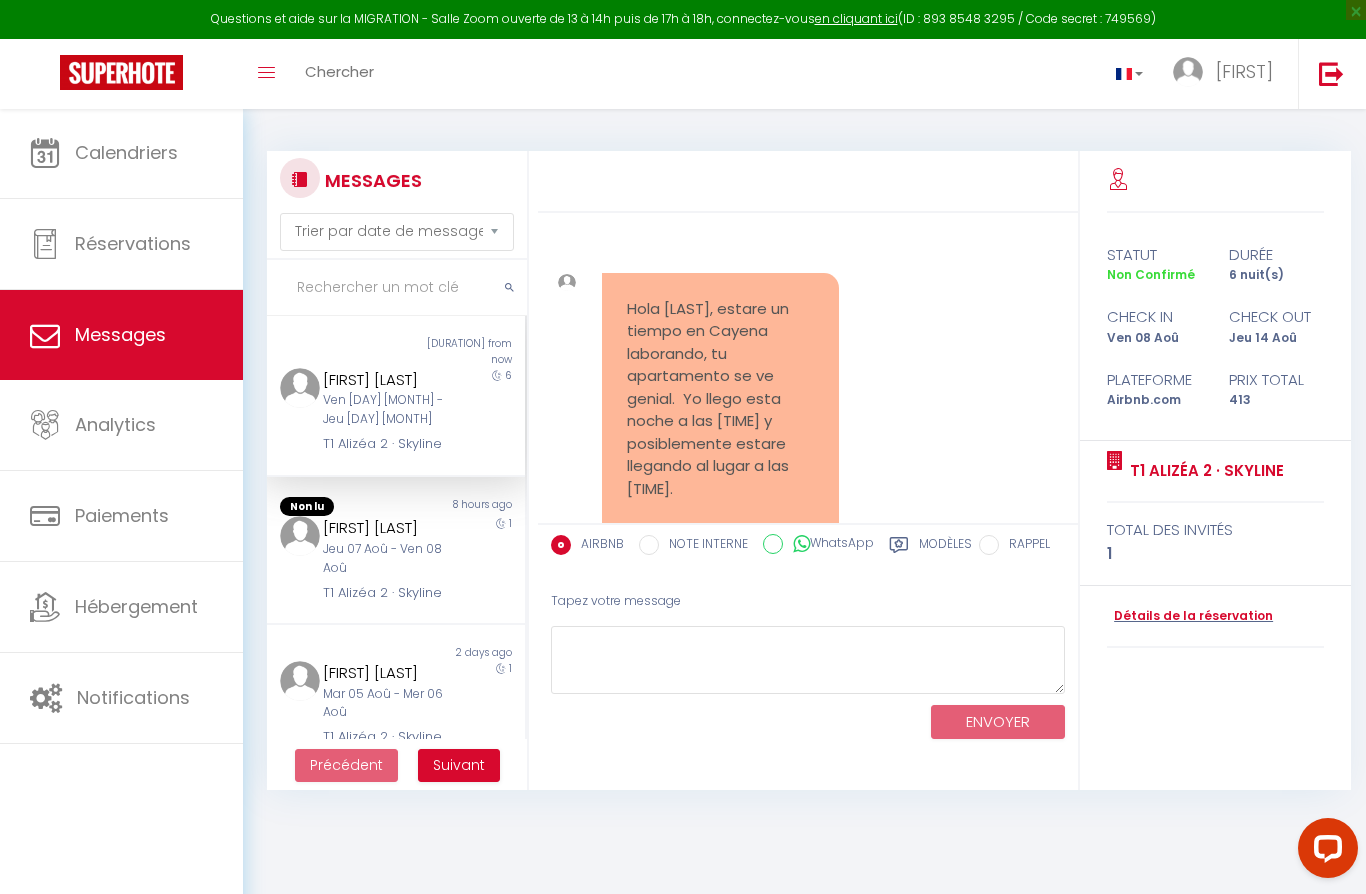 scroll, scrollTop: 356, scrollLeft: 0, axis: vertical 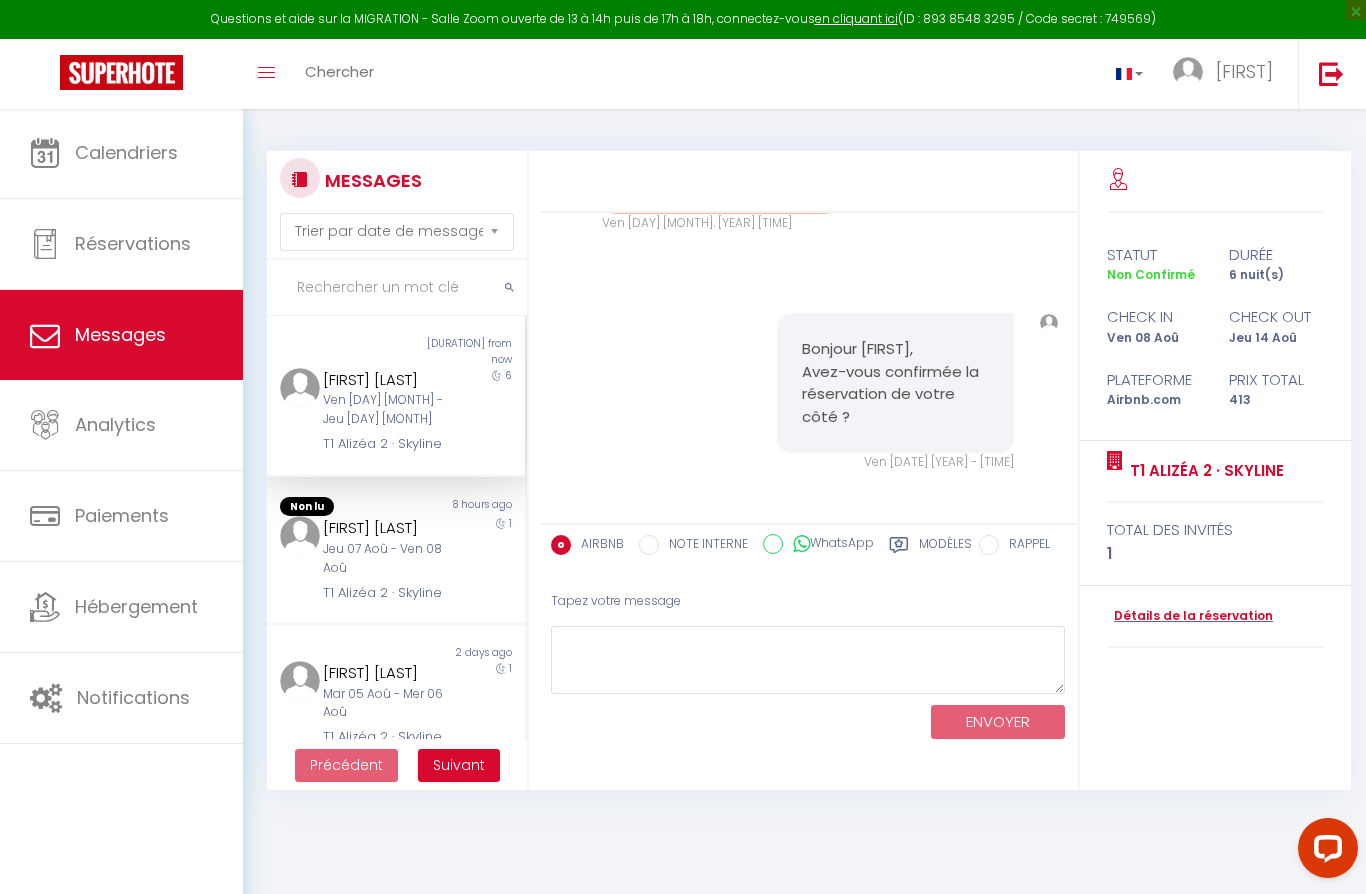click on "Analytics" at bounding box center [121, 425] 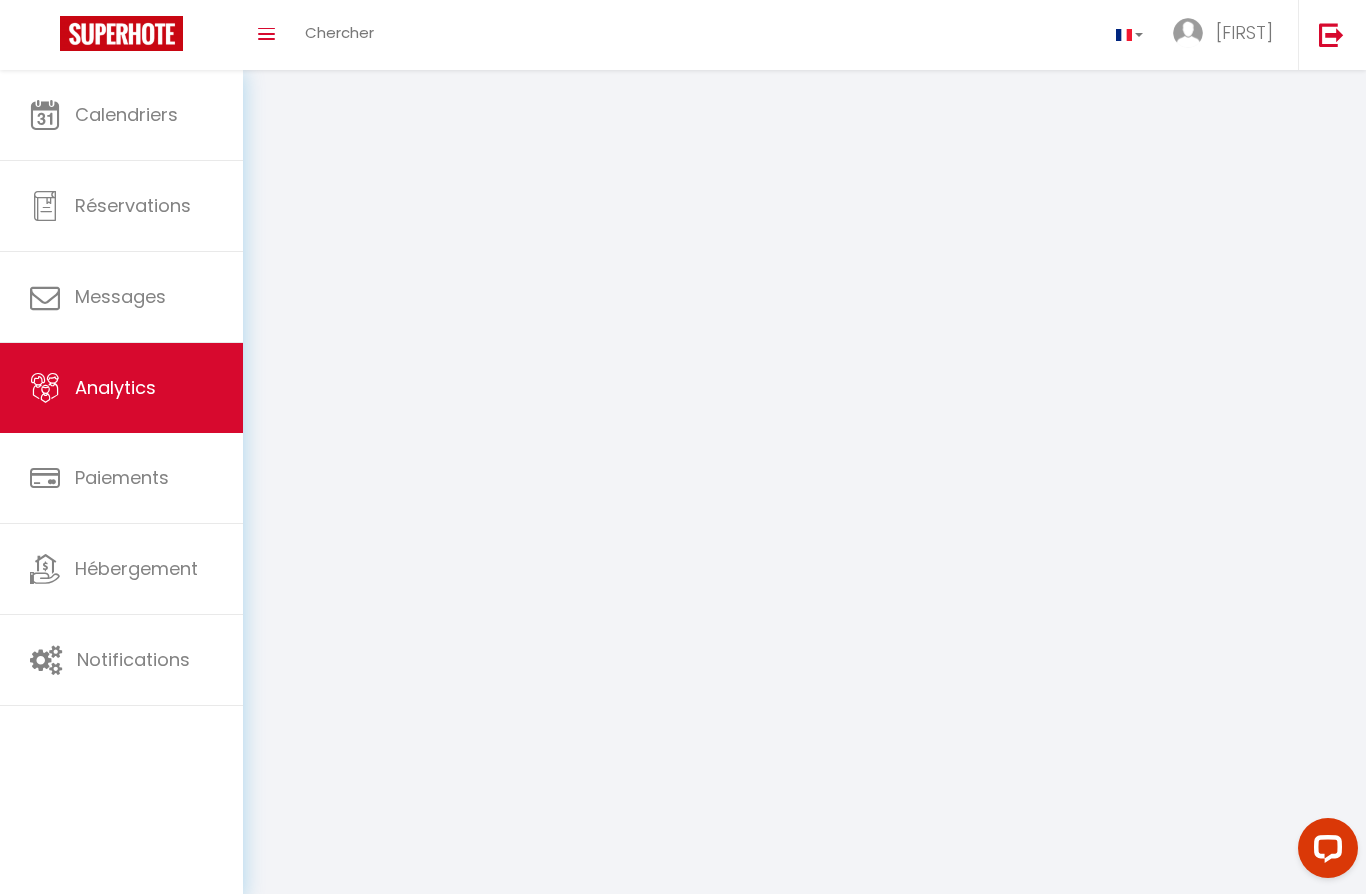 select on "2025" 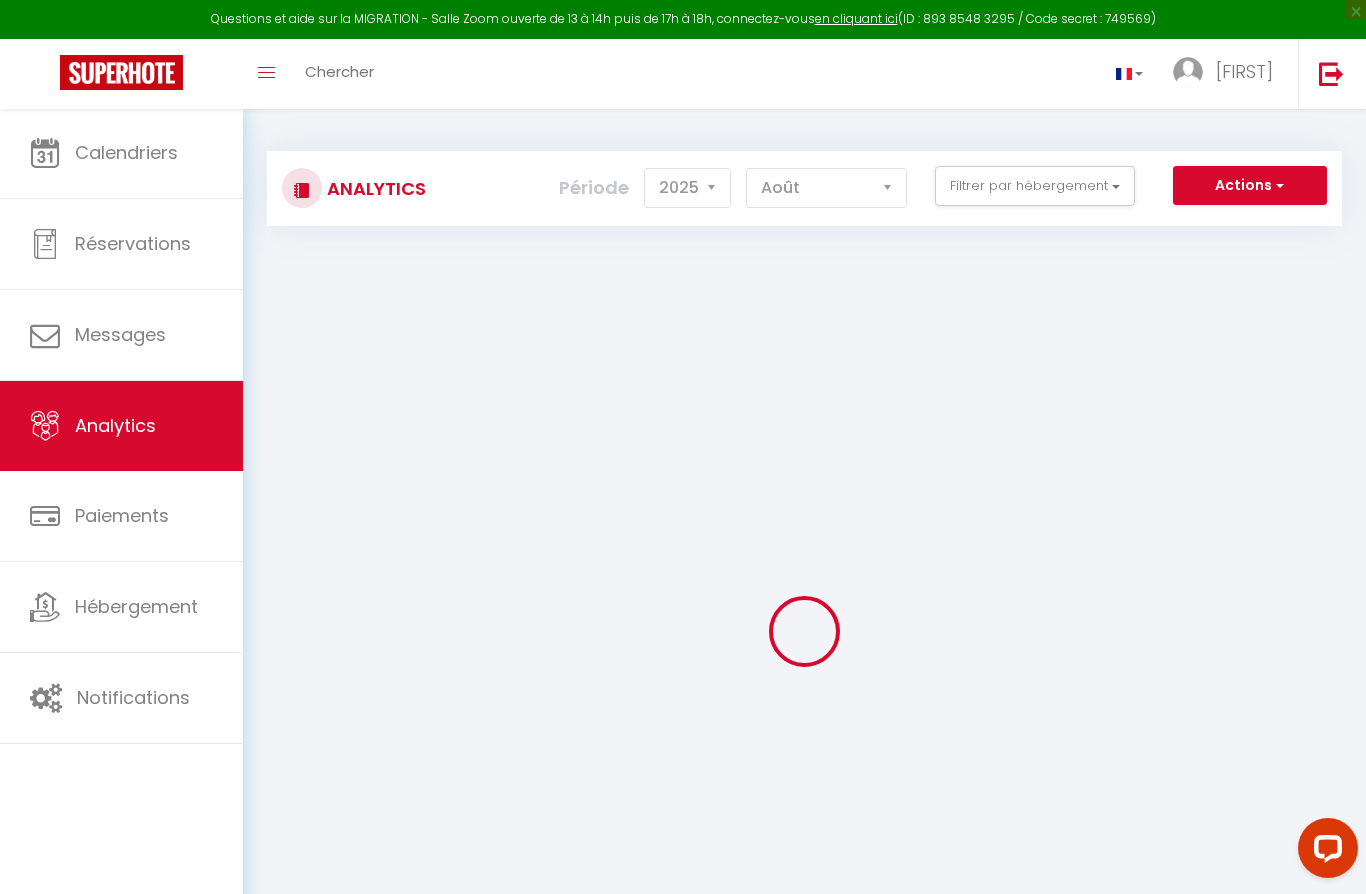 click on "Hébergement" at bounding box center [136, 606] 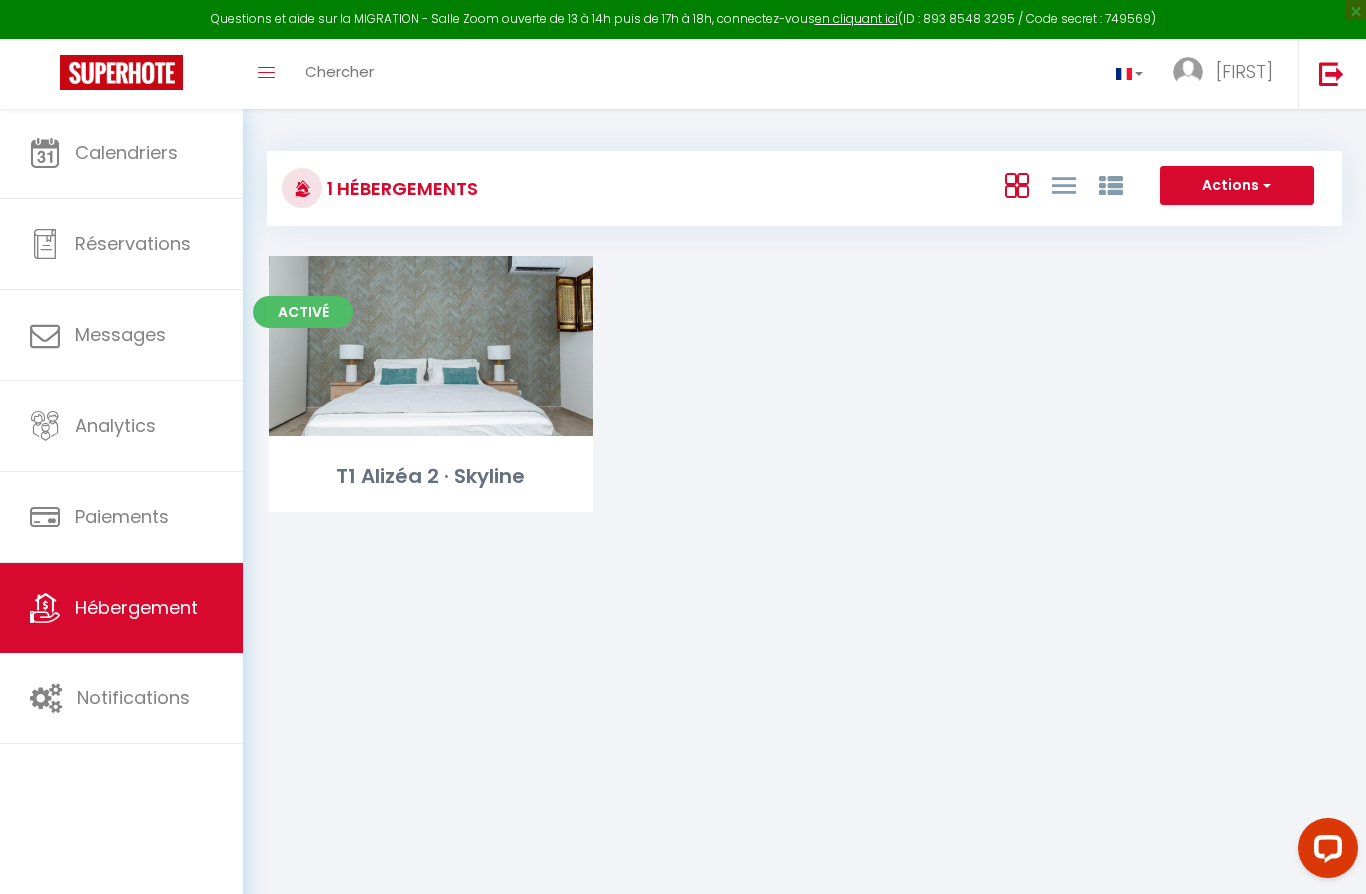click on "T1 Alizéa 2 · Skyline" at bounding box center (431, 476) 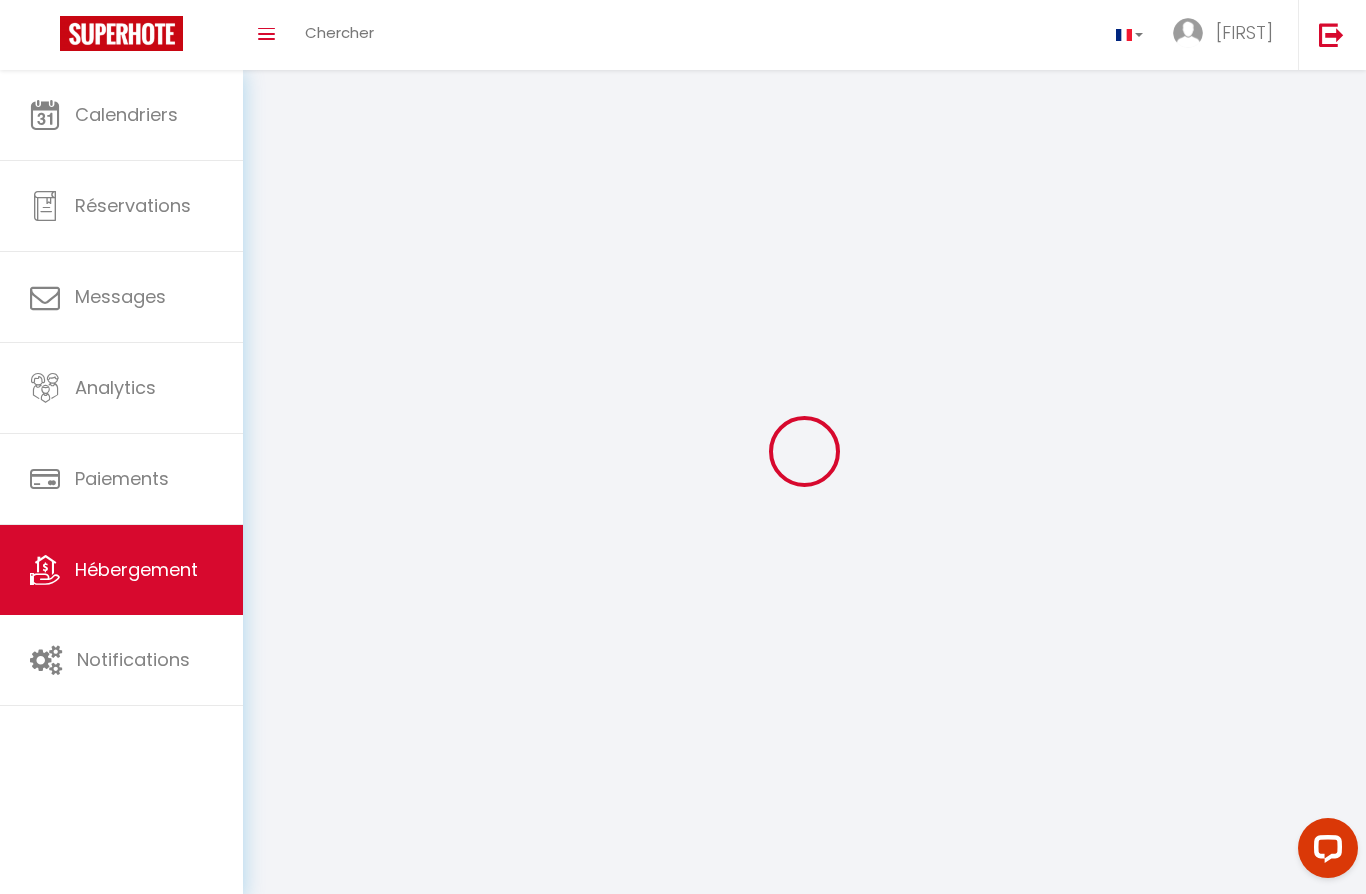 select 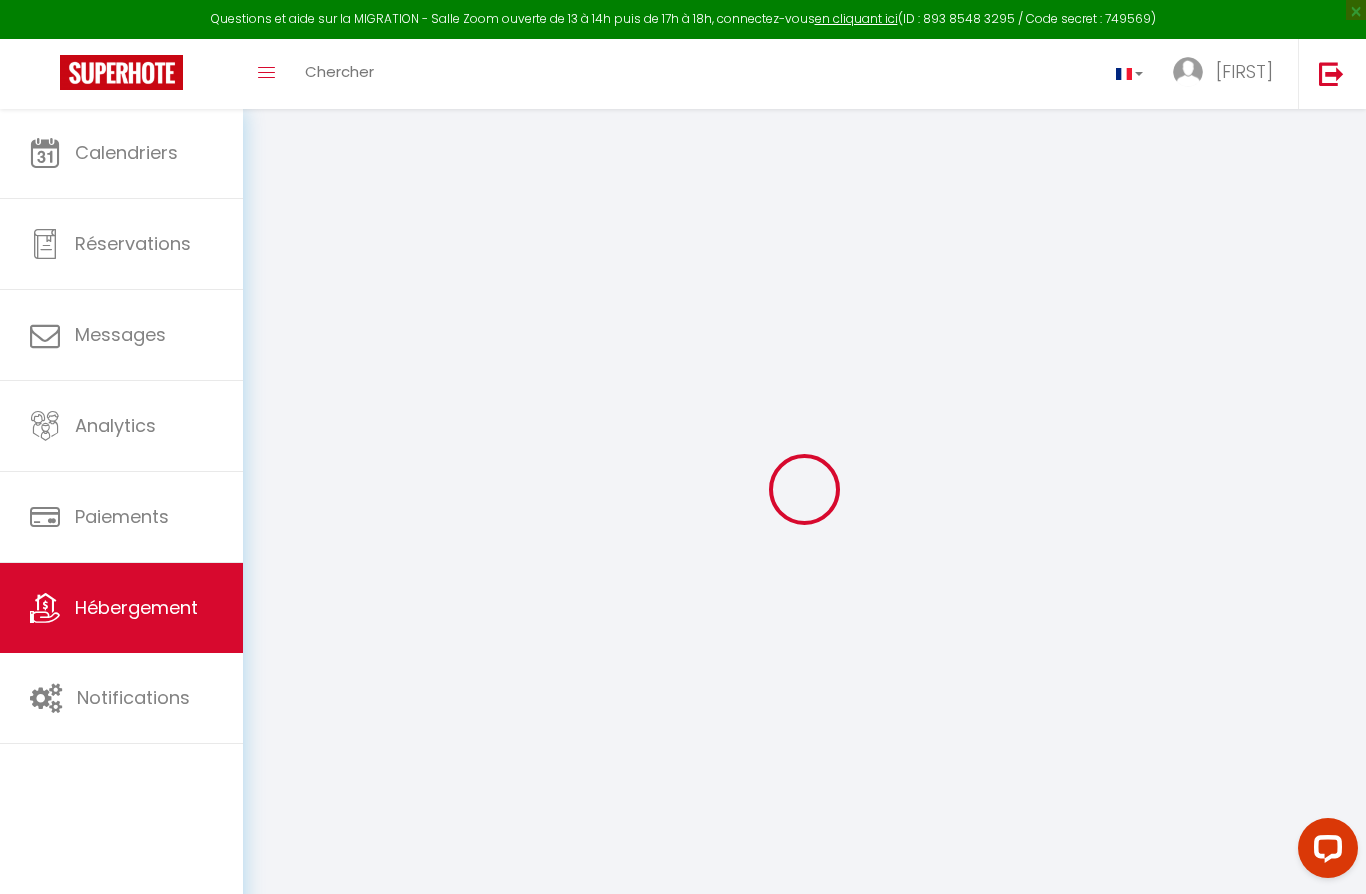 select 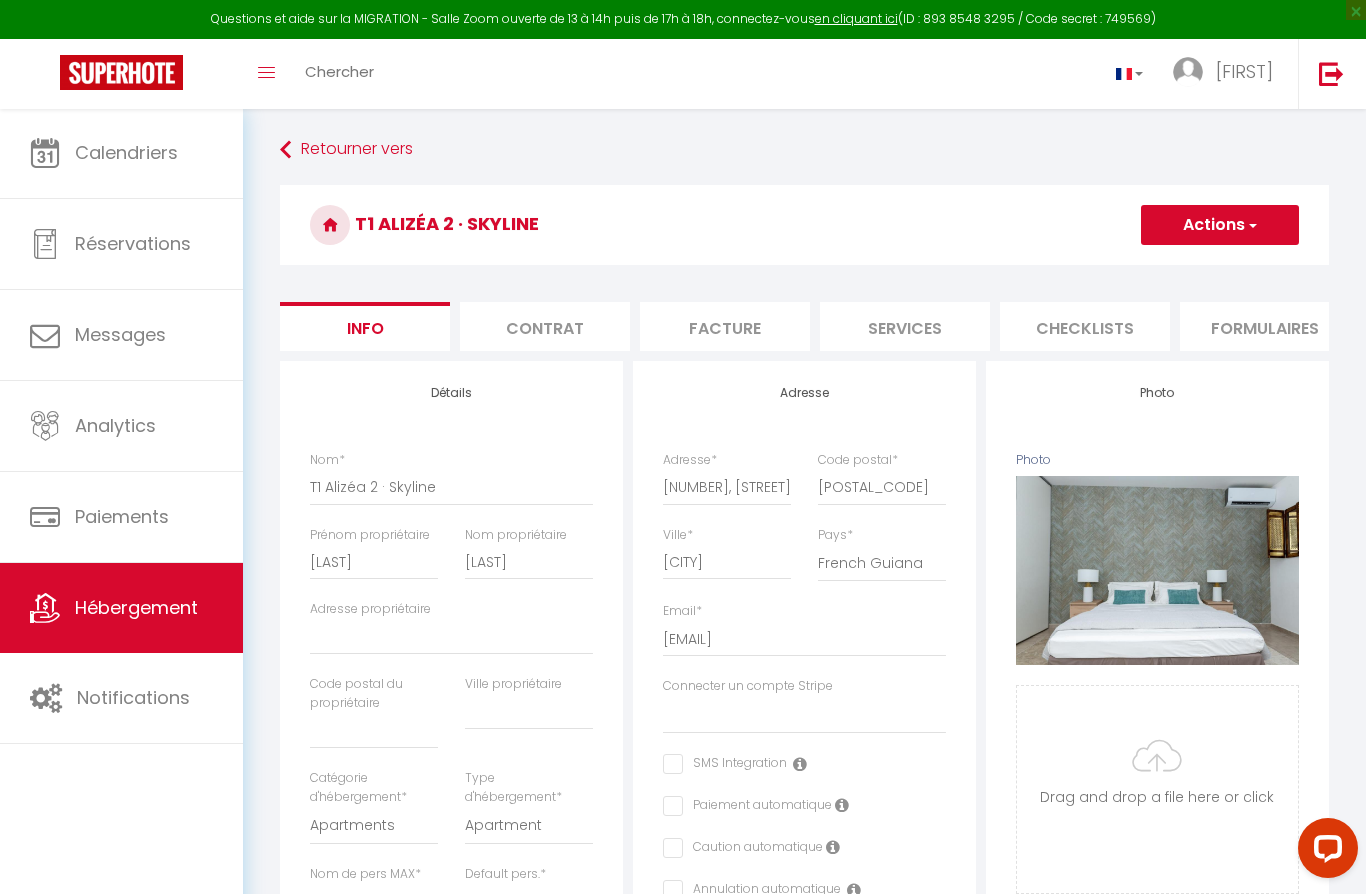 select 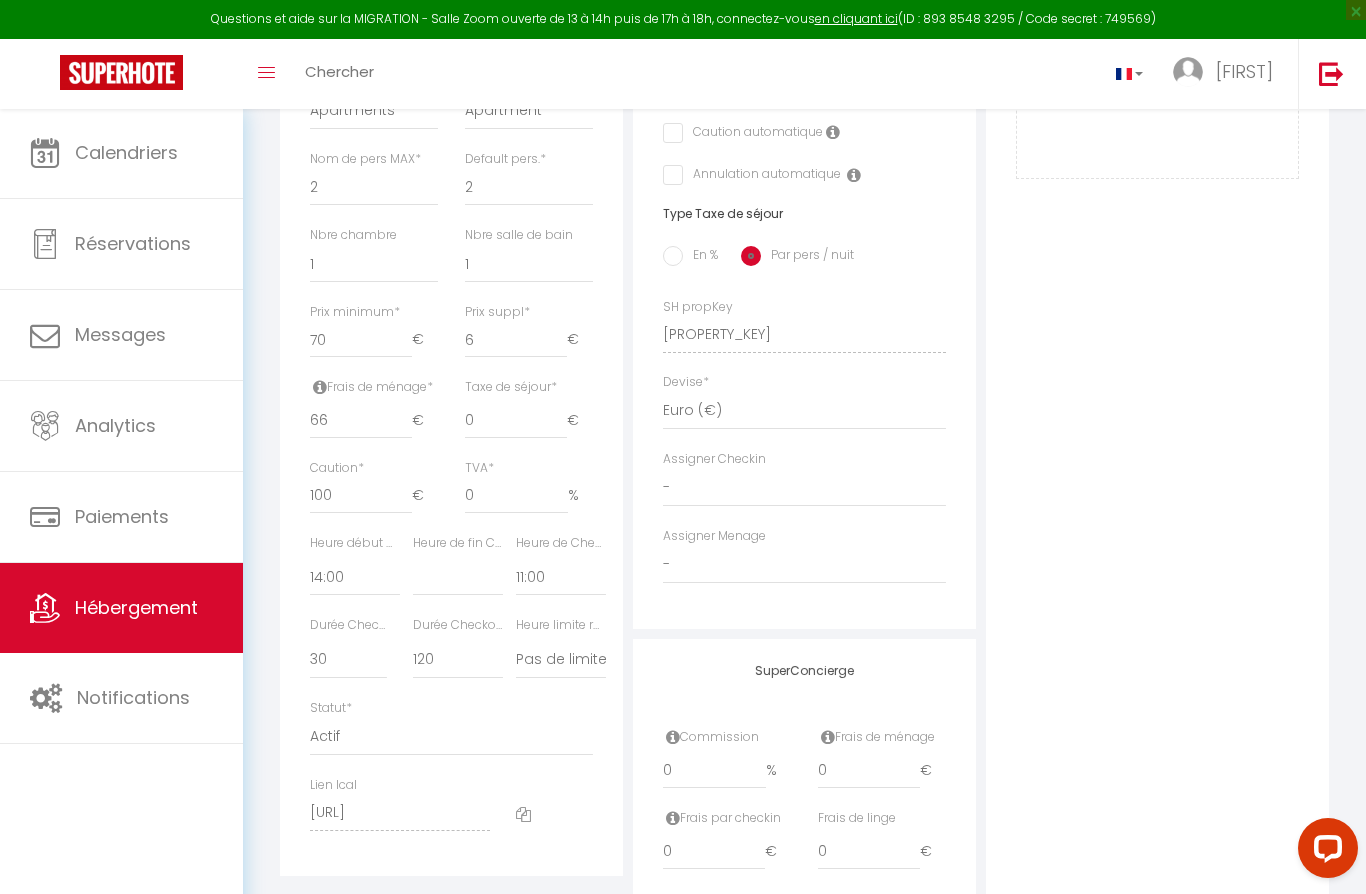 scroll, scrollTop: 769, scrollLeft: 0, axis: vertical 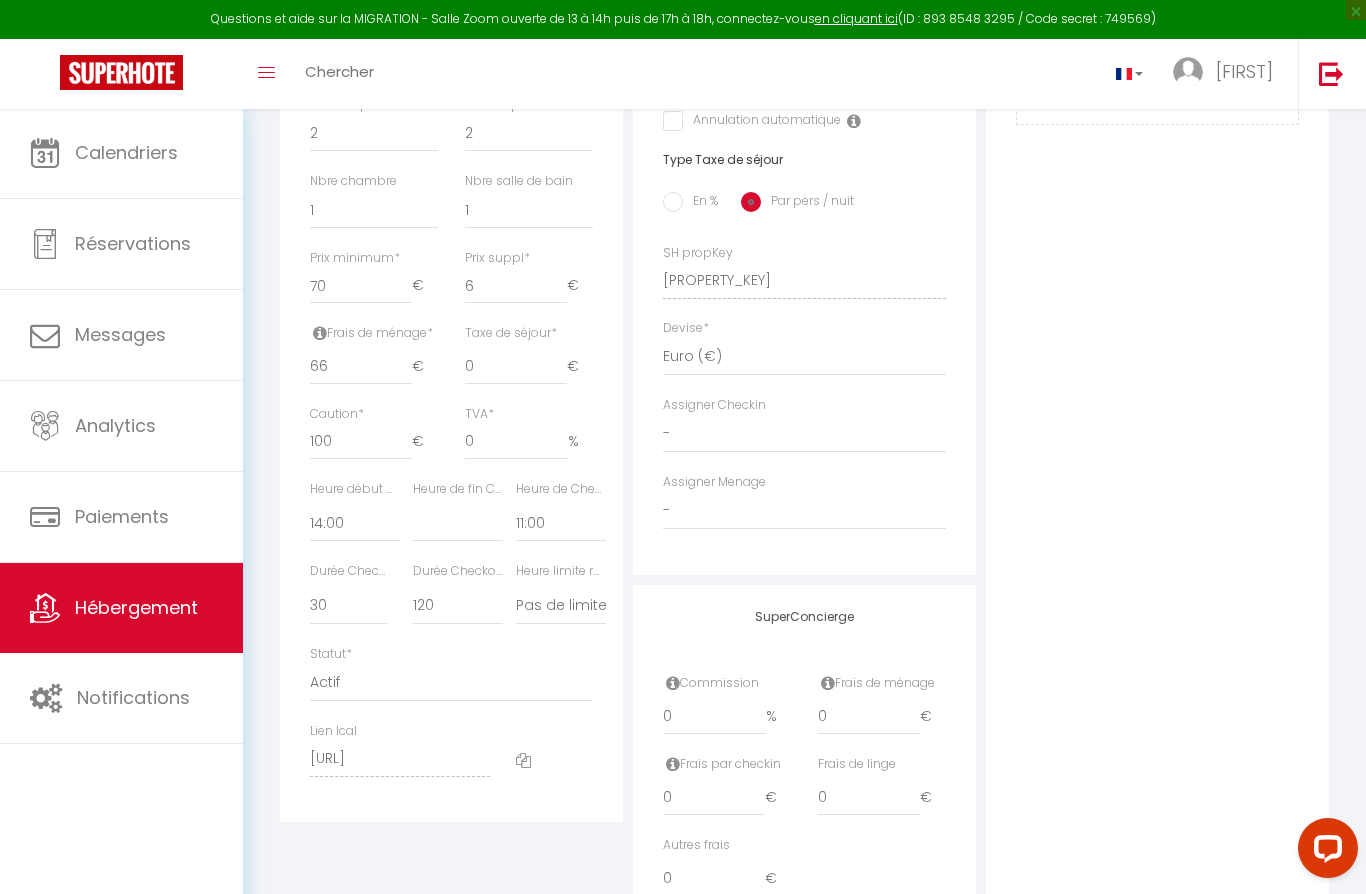 click on "Notifications" at bounding box center [121, 698] 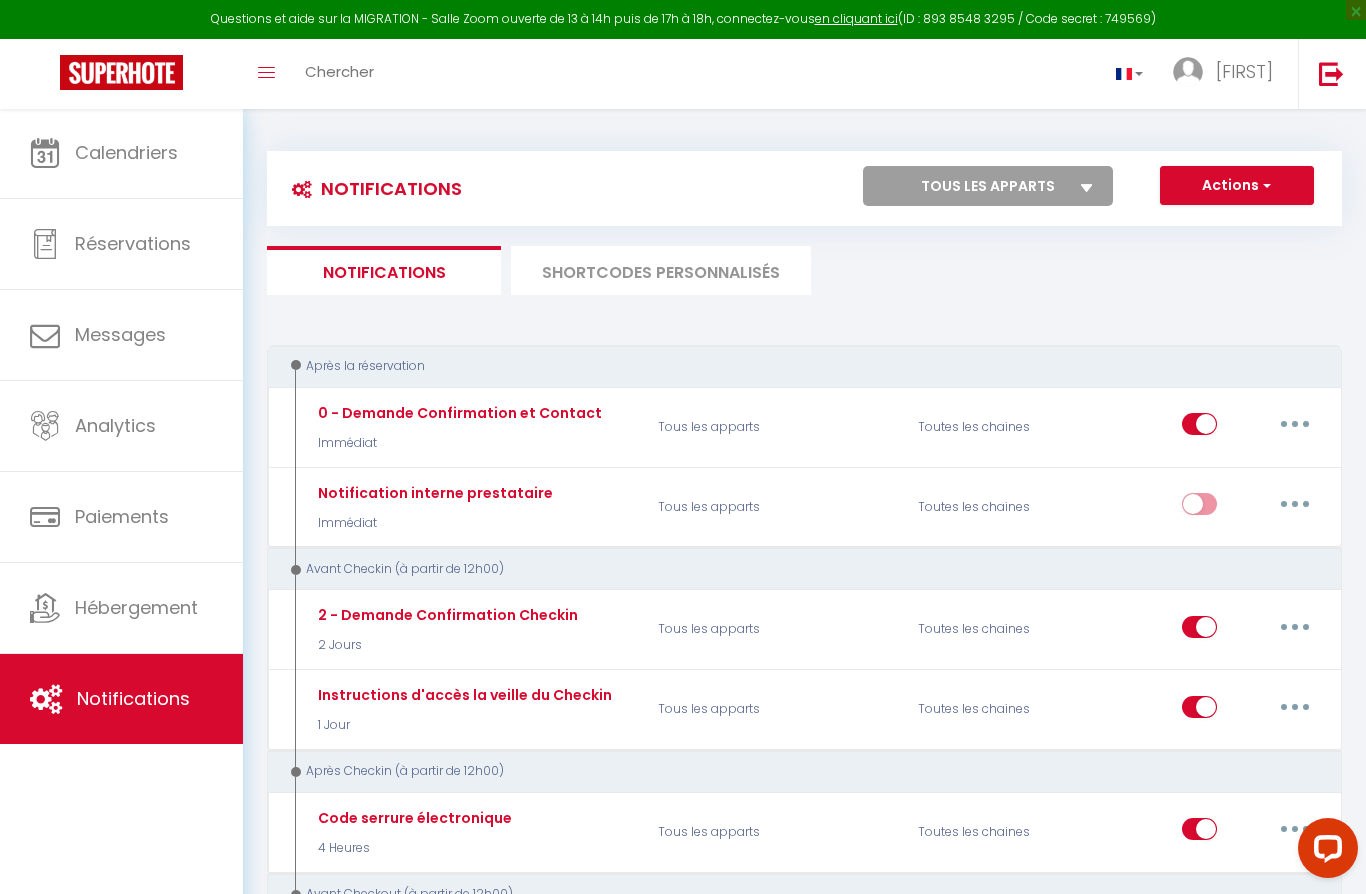 scroll, scrollTop: 0, scrollLeft: 0, axis: both 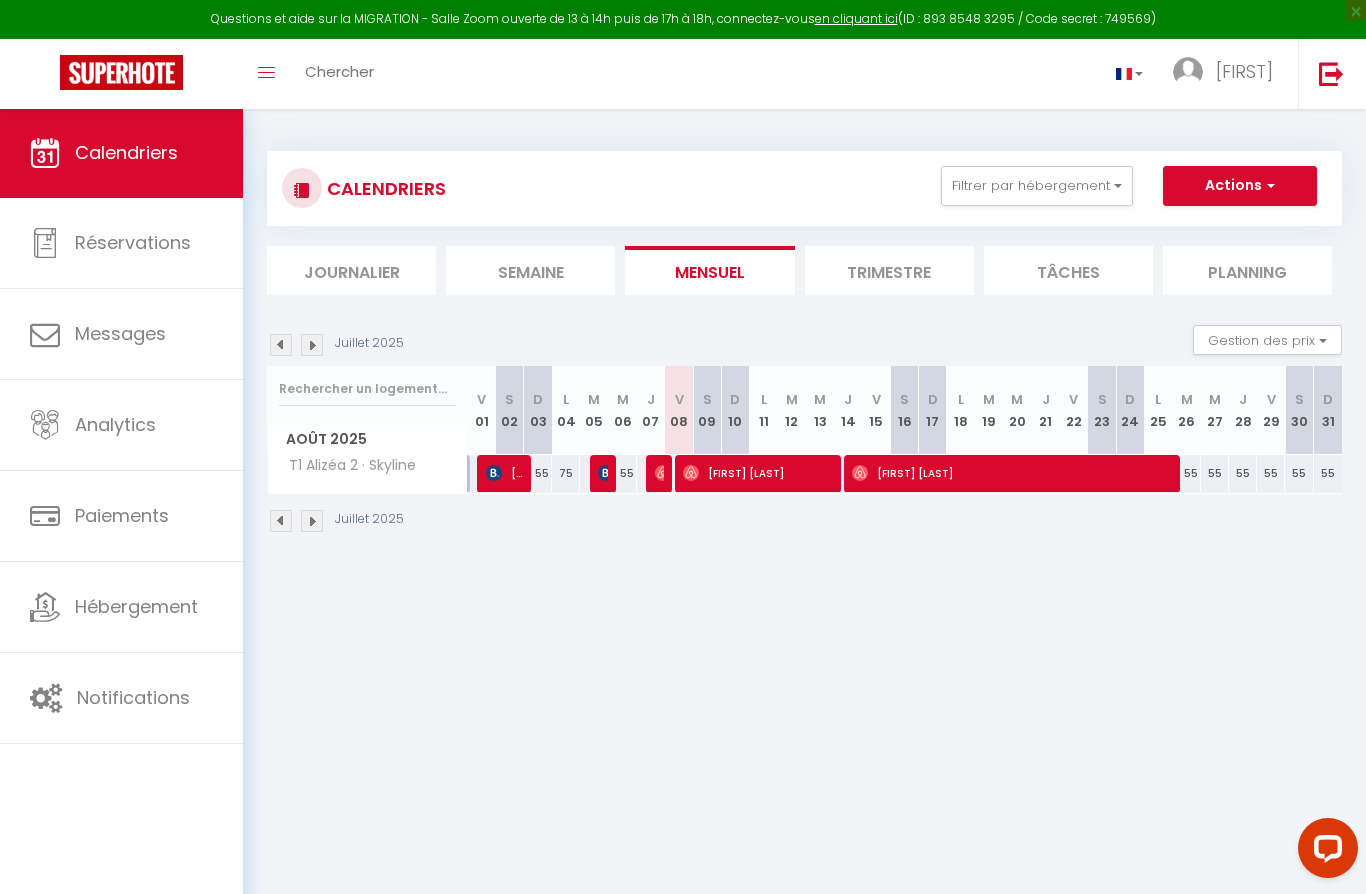 click on "Messages" at bounding box center [121, 334] 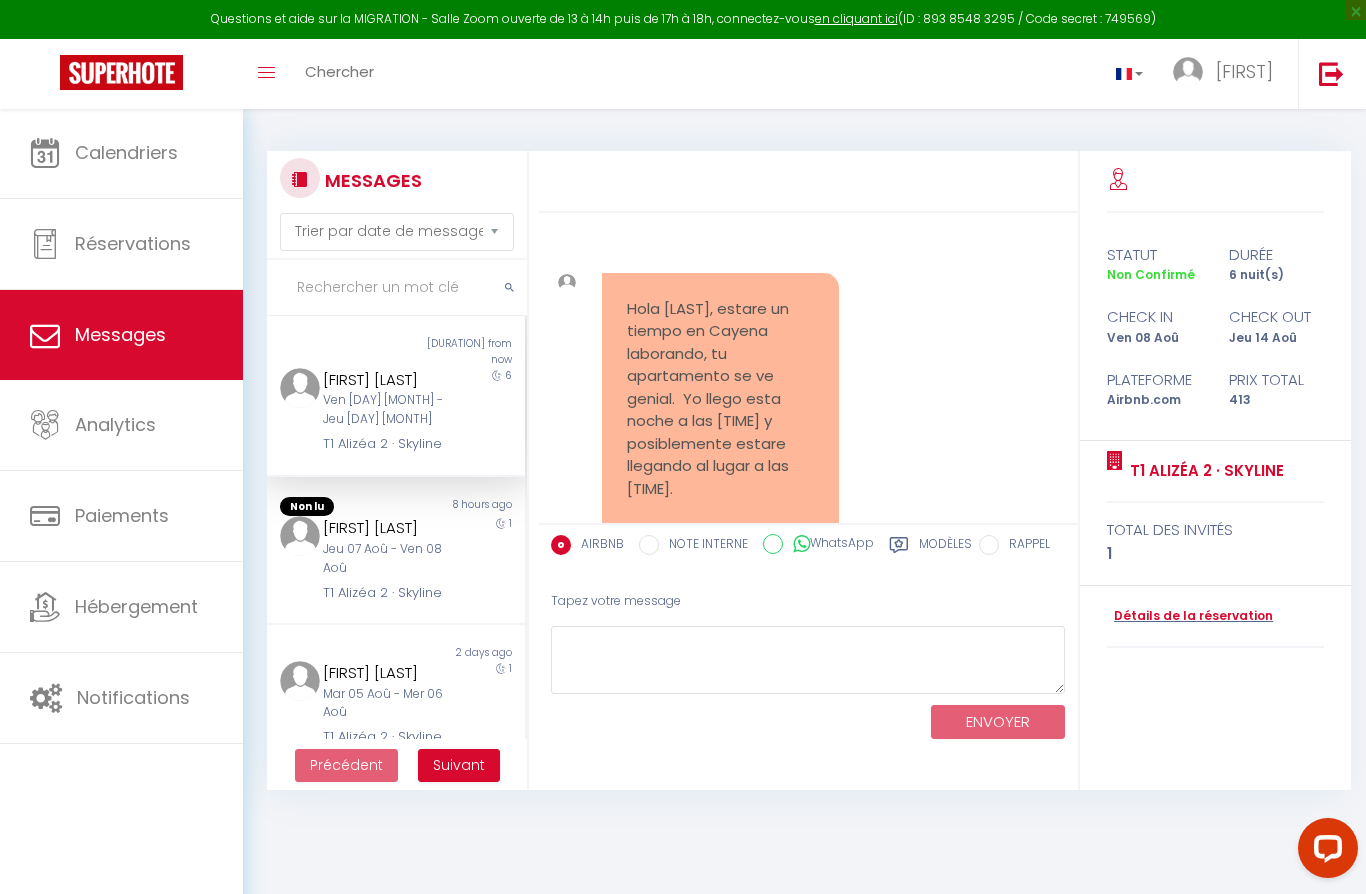 scroll, scrollTop: 356, scrollLeft: 0, axis: vertical 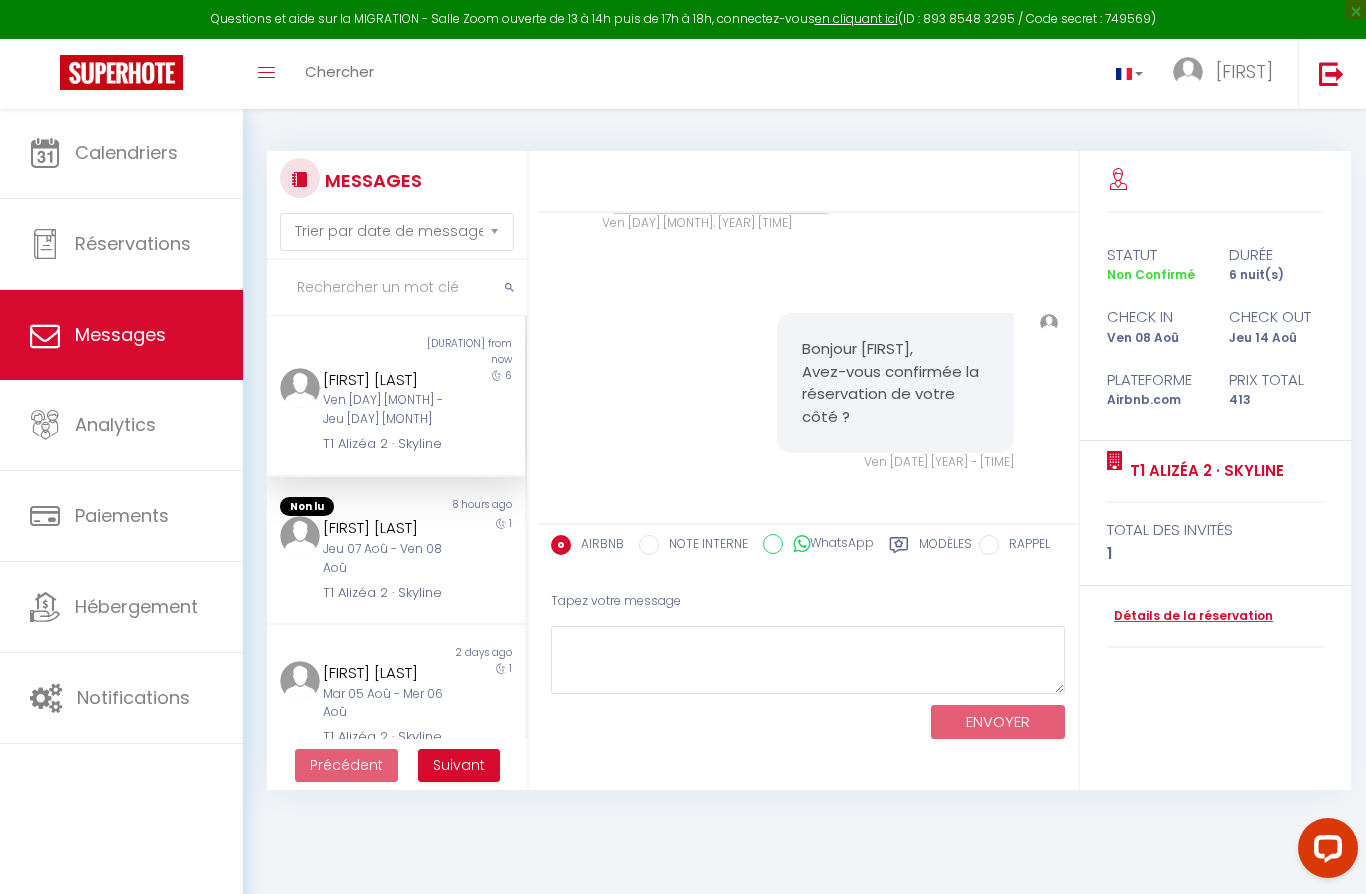 click on "Réservations" at bounding box center [133, 243] 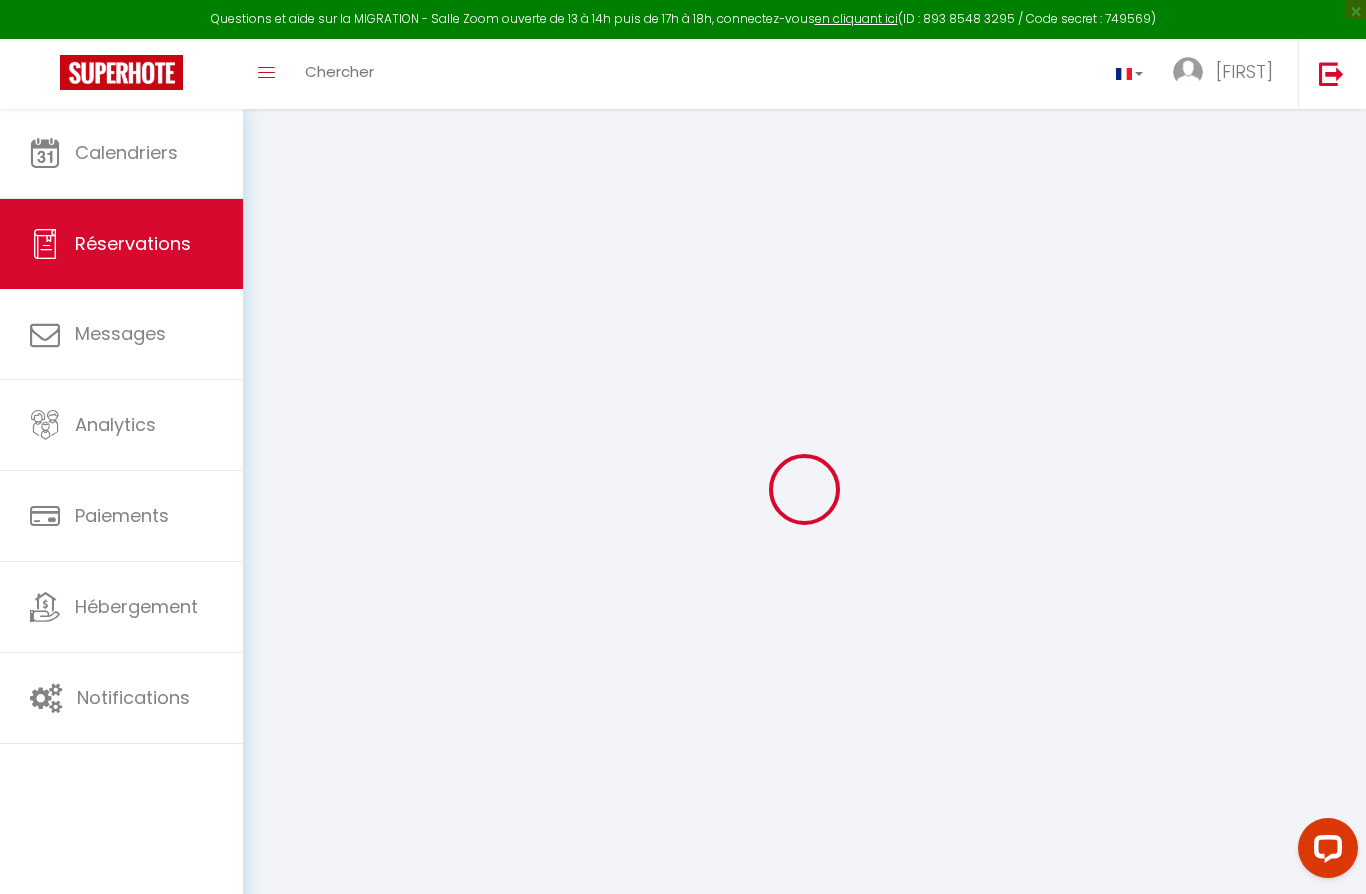 select 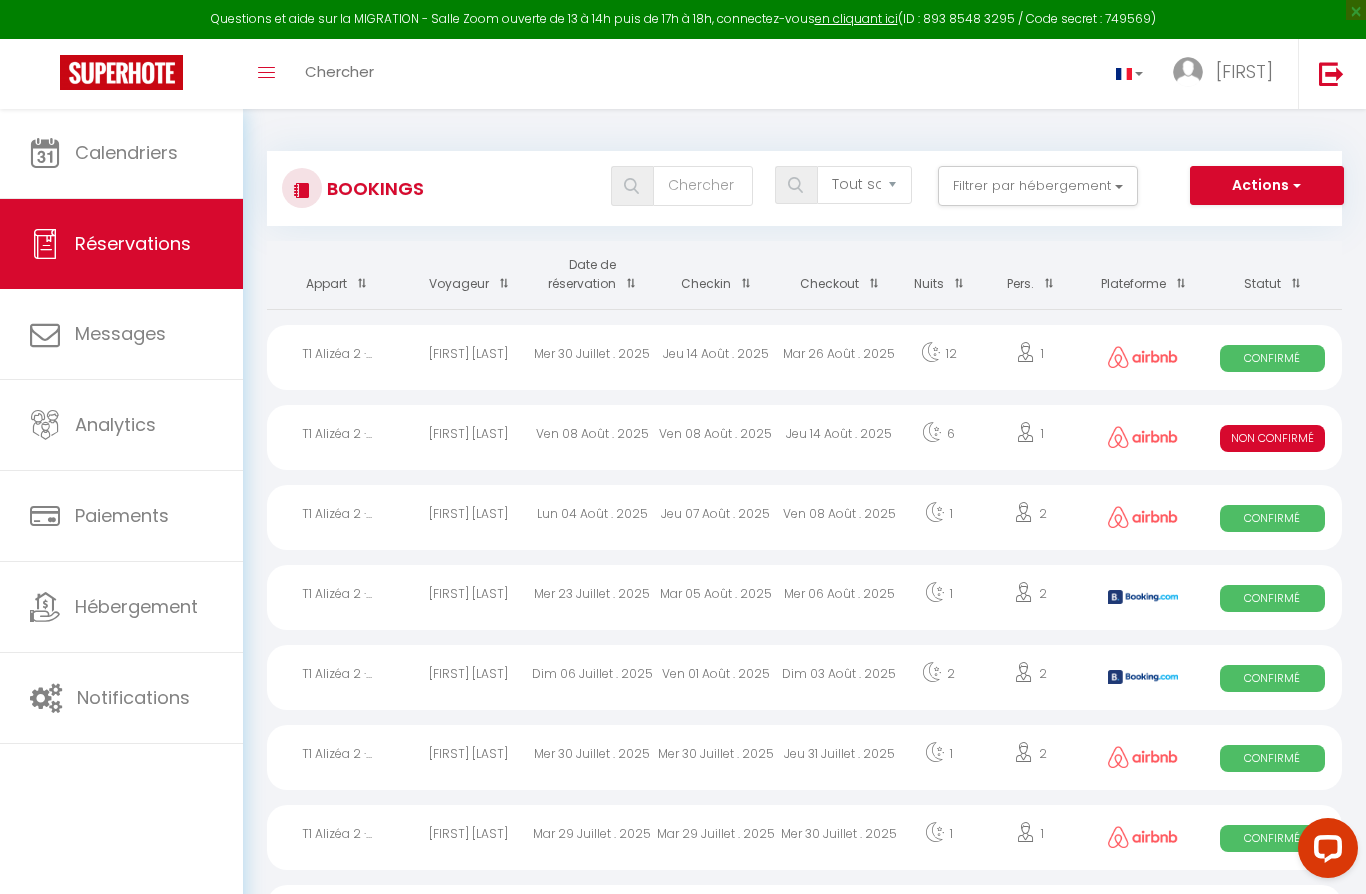 click on "Ven 08 Août . 2025" at bounding box center [716, 437] 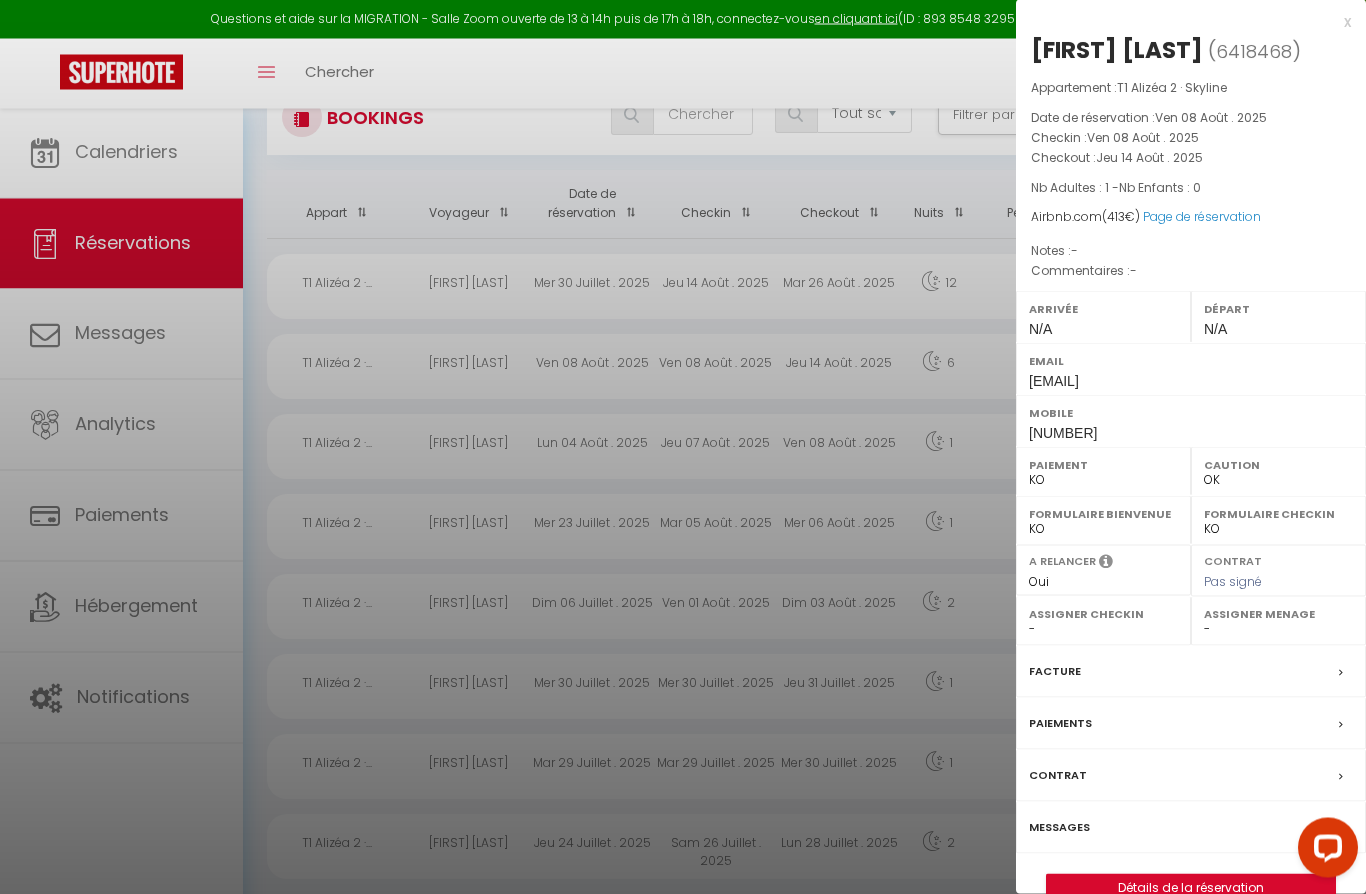 scroll, scrollTop: 71, scrollLeft: 0, axis: vertical 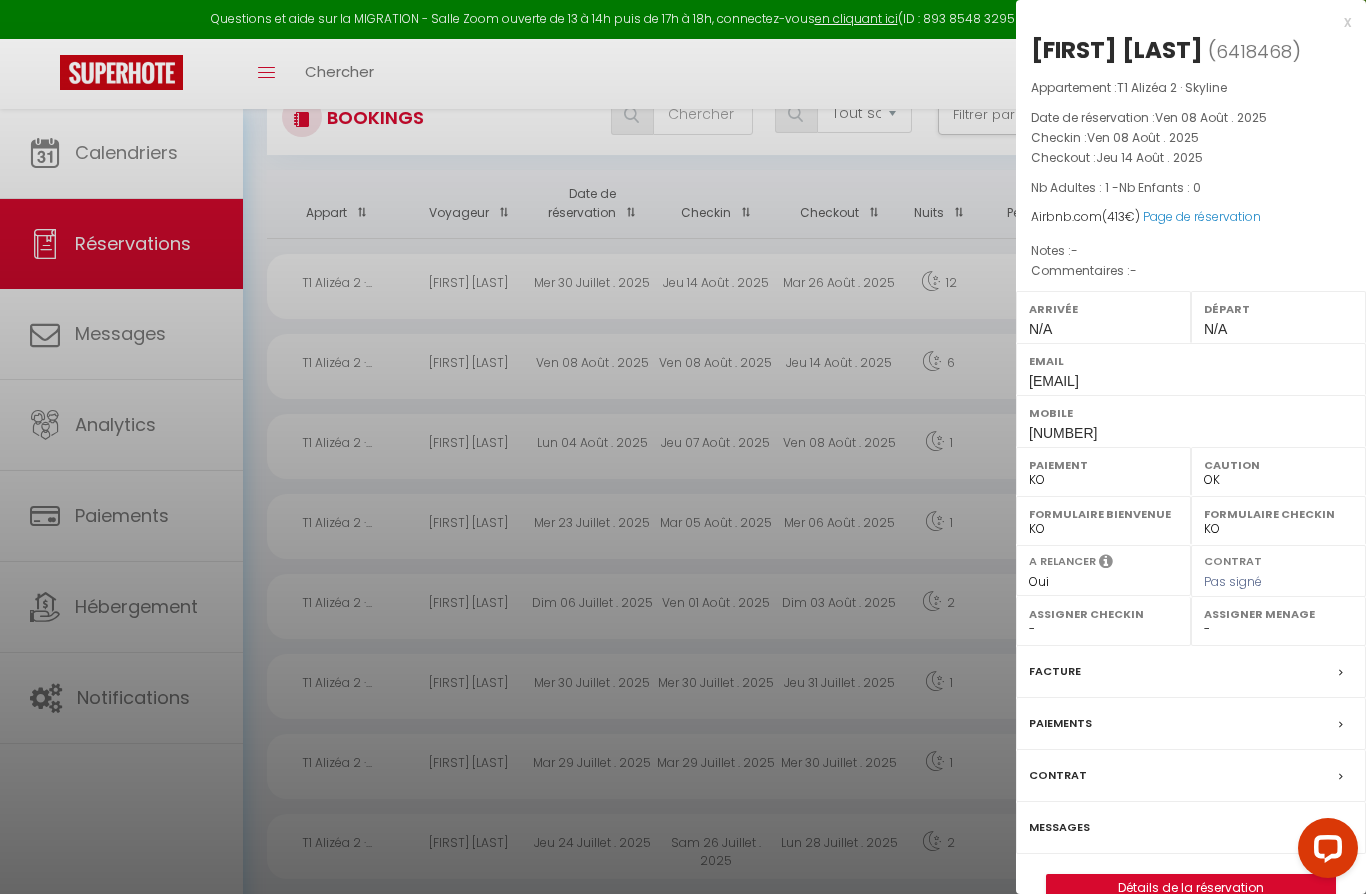 click on "Facture" at bounding box center (1191, 672) 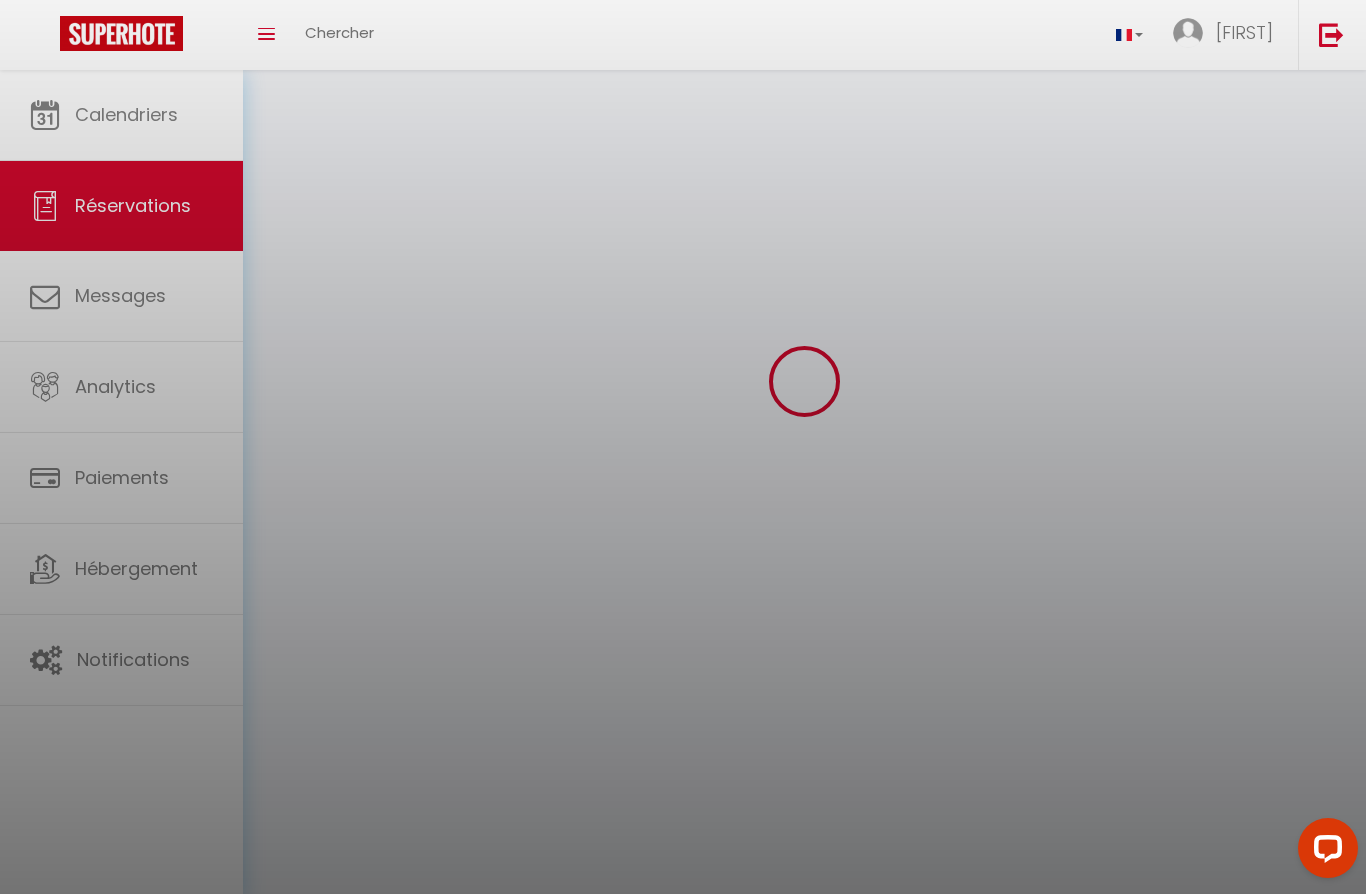 scroll, scrollTop: 0, scrollLeft: 0, axis: both 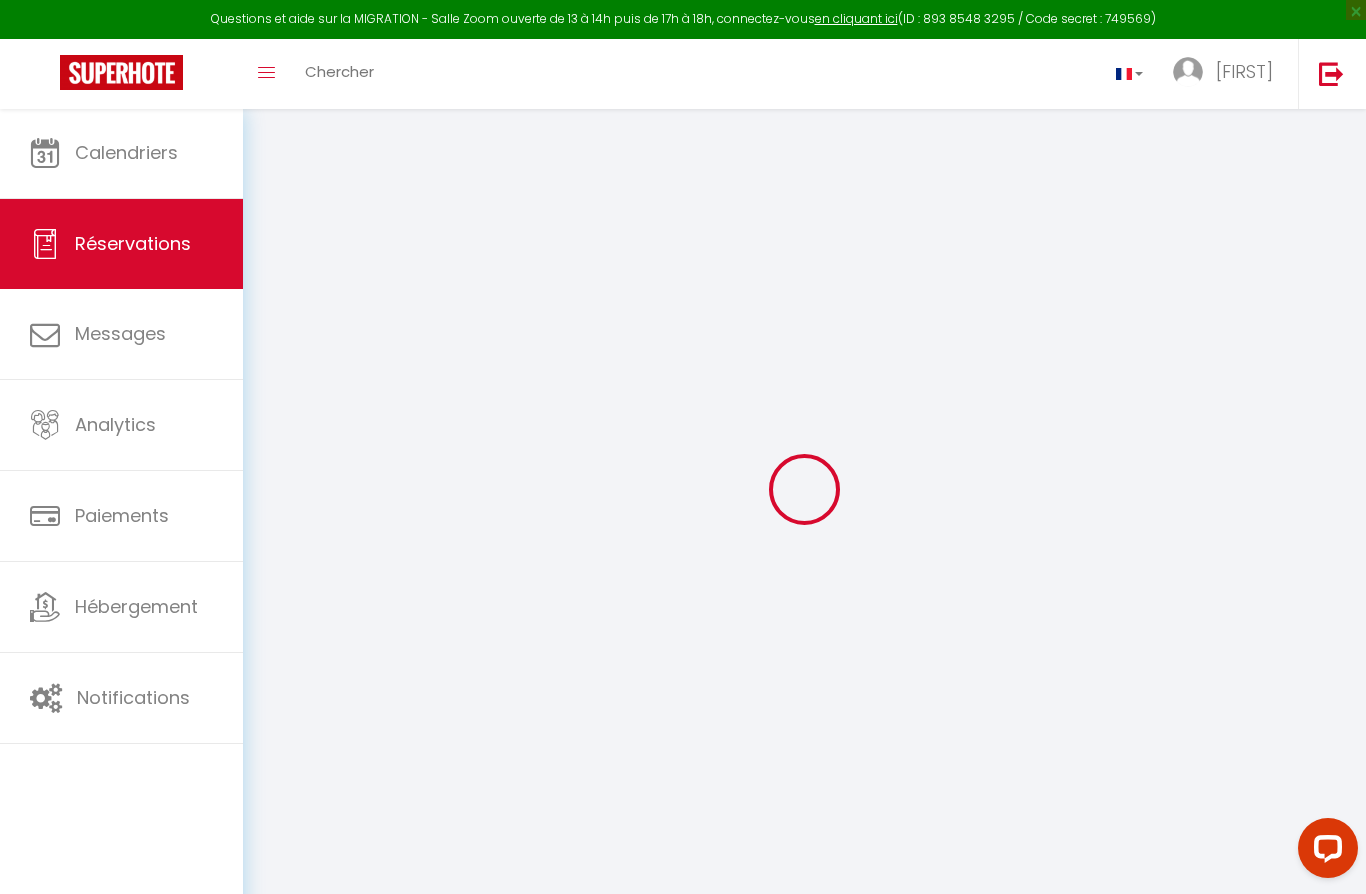 select 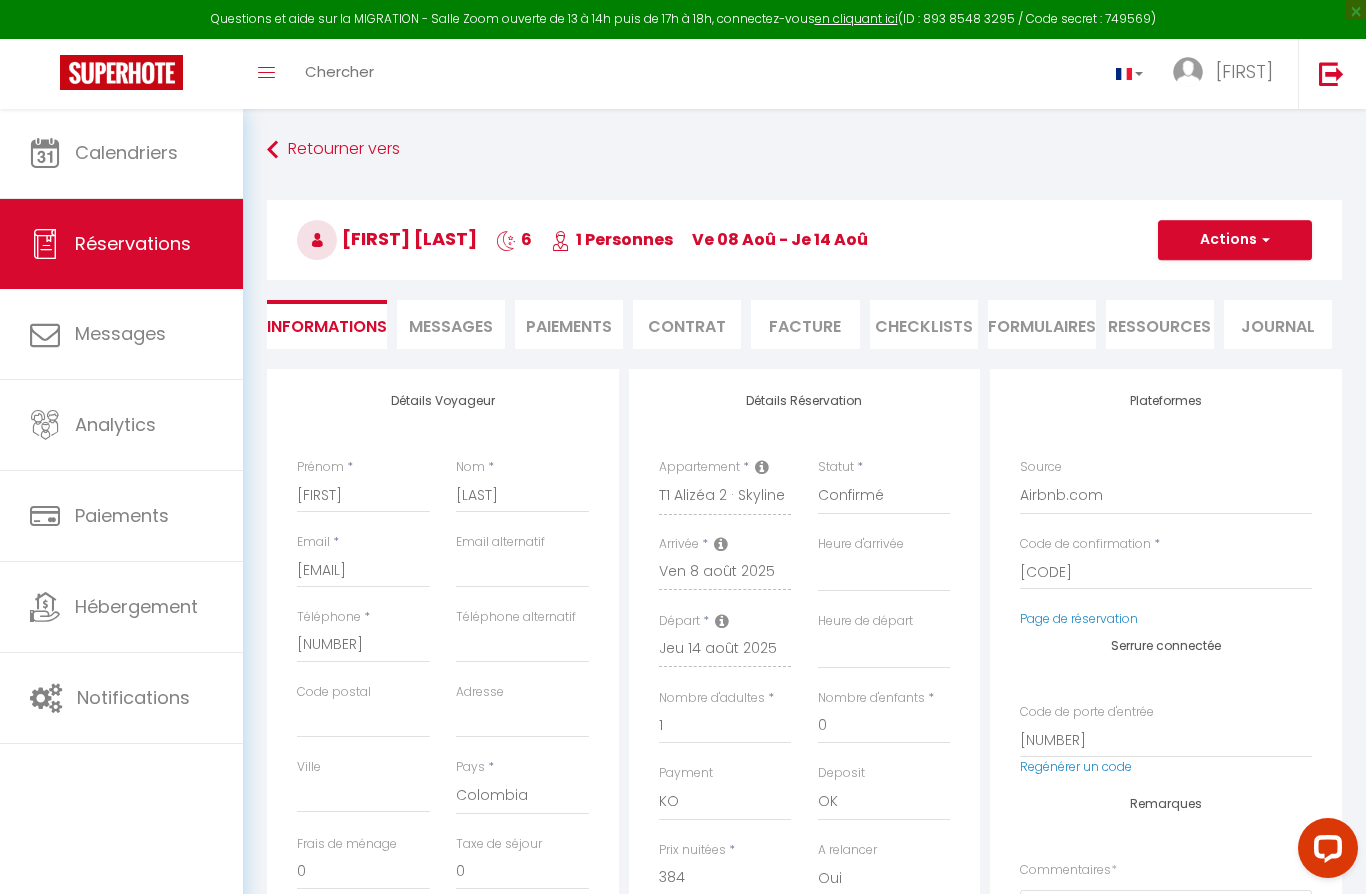 select 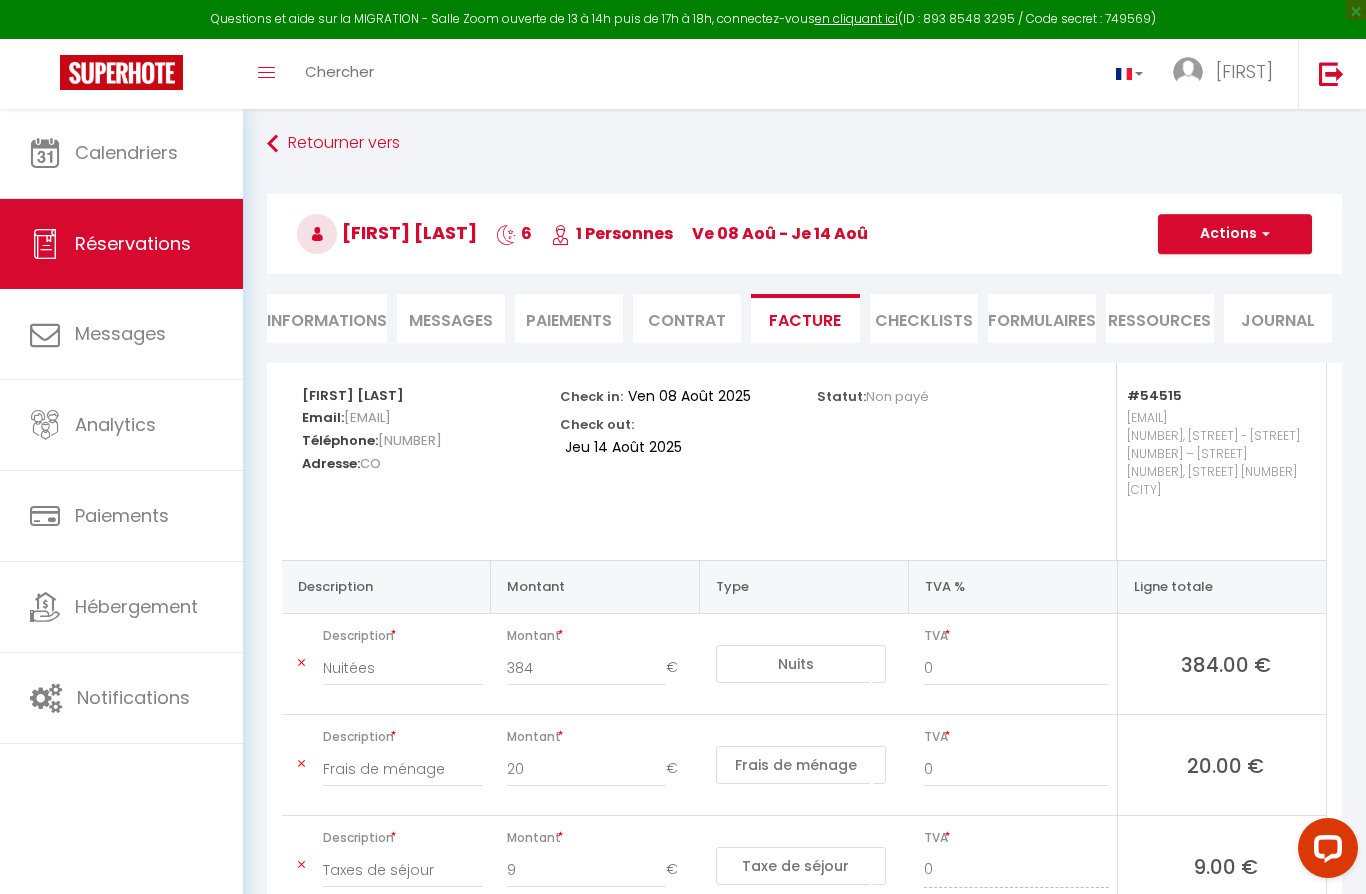 scroll, scrollTop: 0, scrollLeft: 0, axis: both 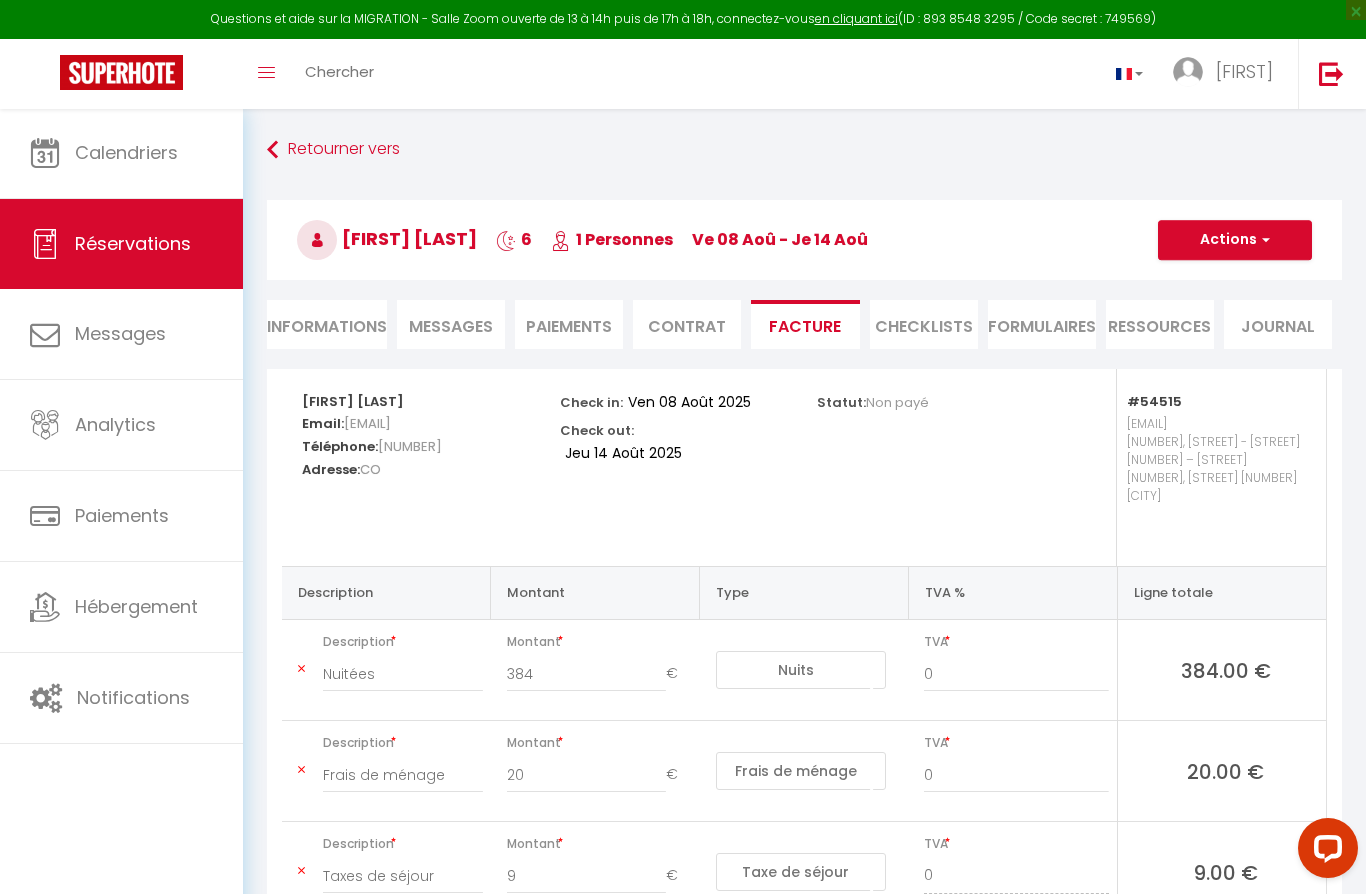 click on "Journal" at bounding box center (1278, 324) 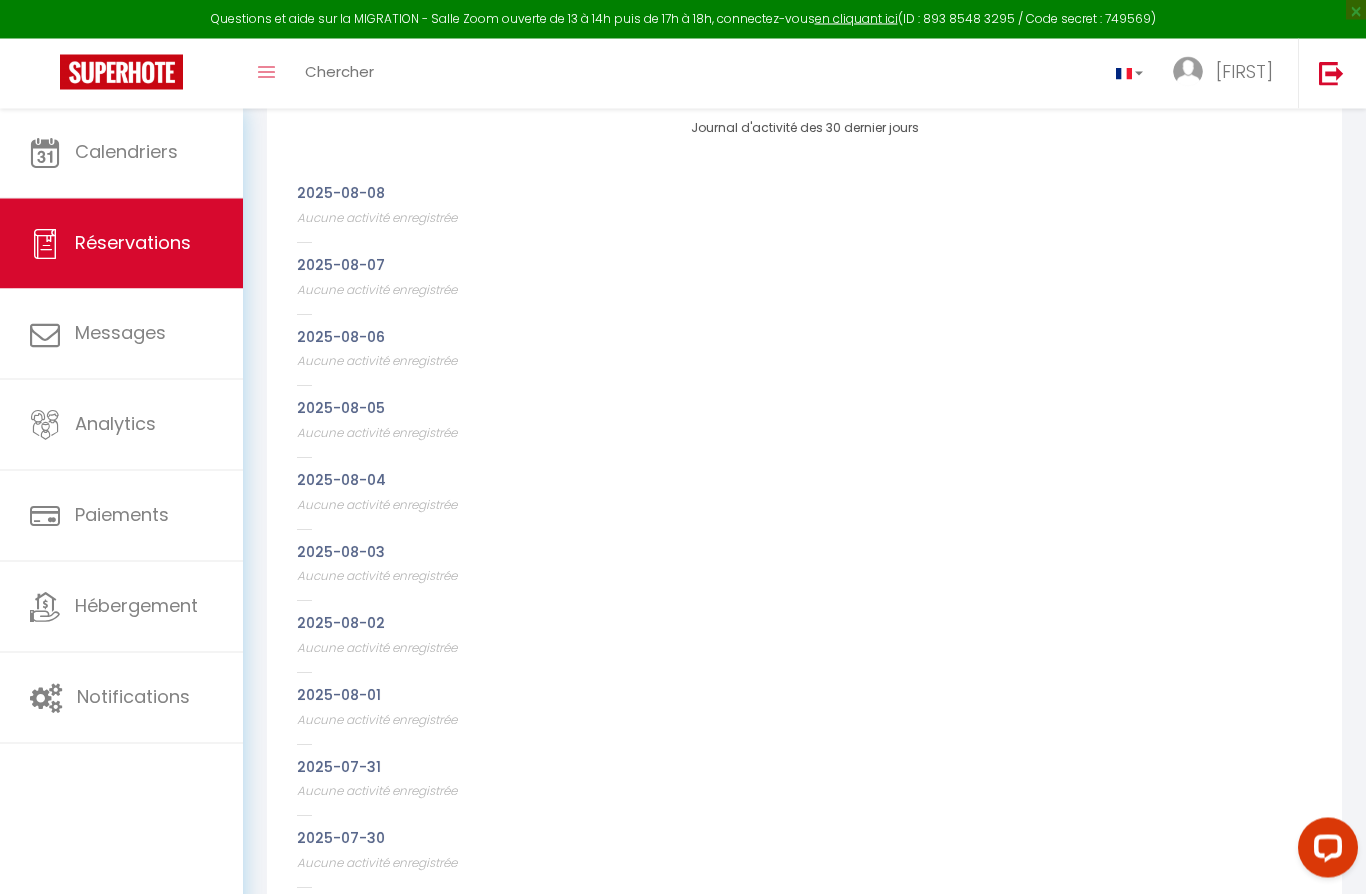 scroll, scrollTop: 0, scrollLeft: 0, axis: both 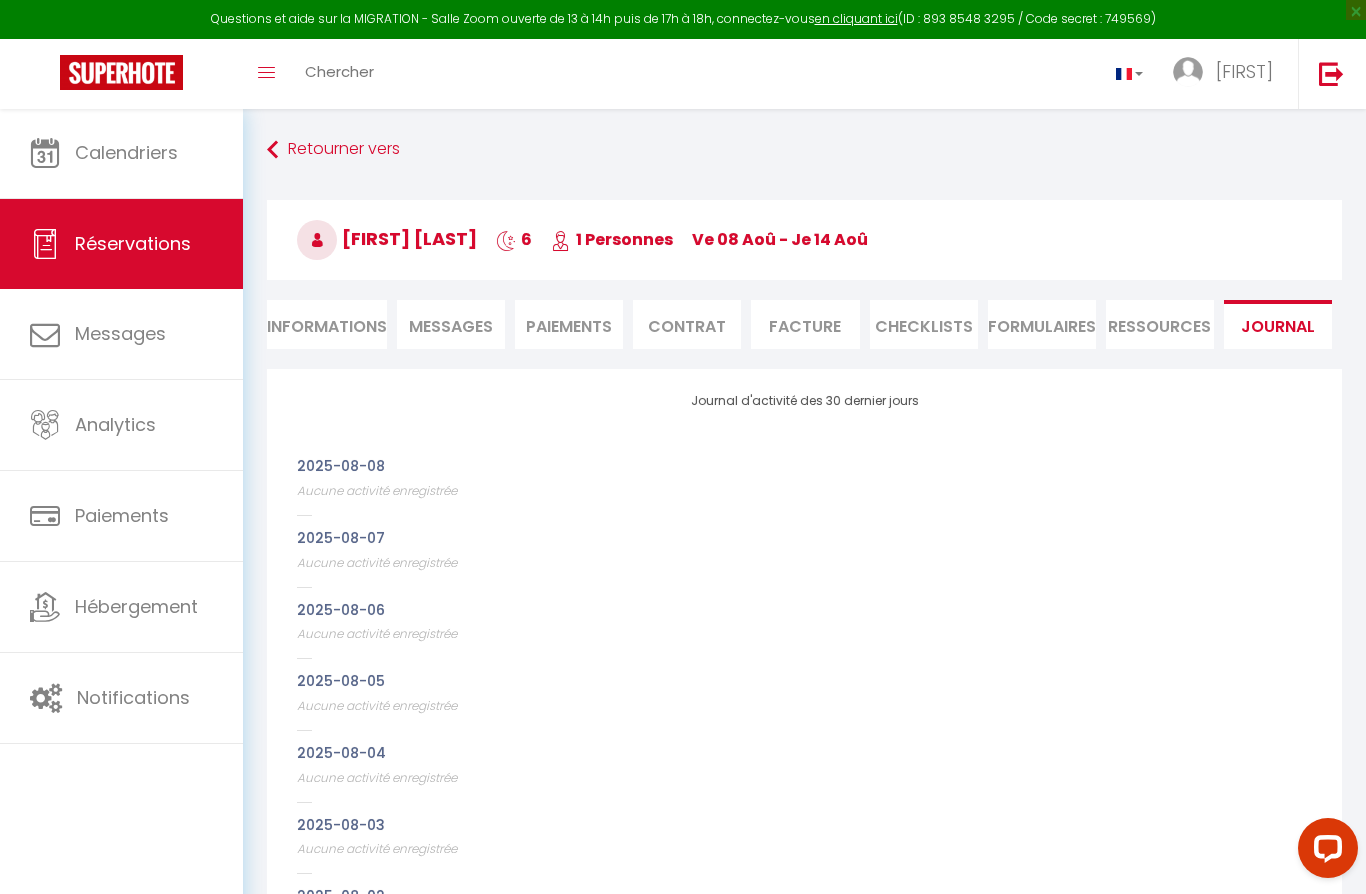 click on "Ressources" at bounding box center (1160, 324) 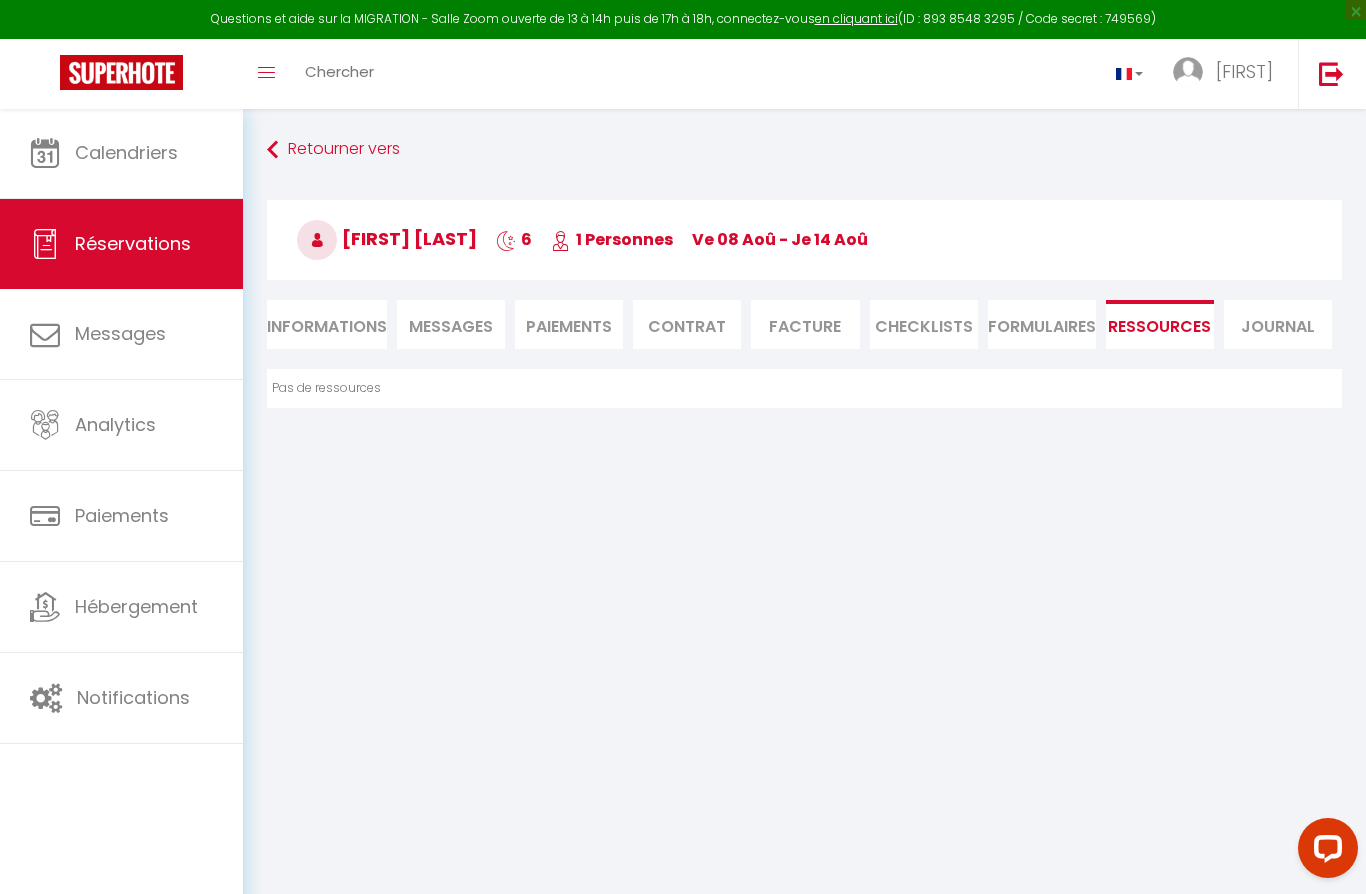 click on "FORMULAIRES" at bounding box center (1042, 324) 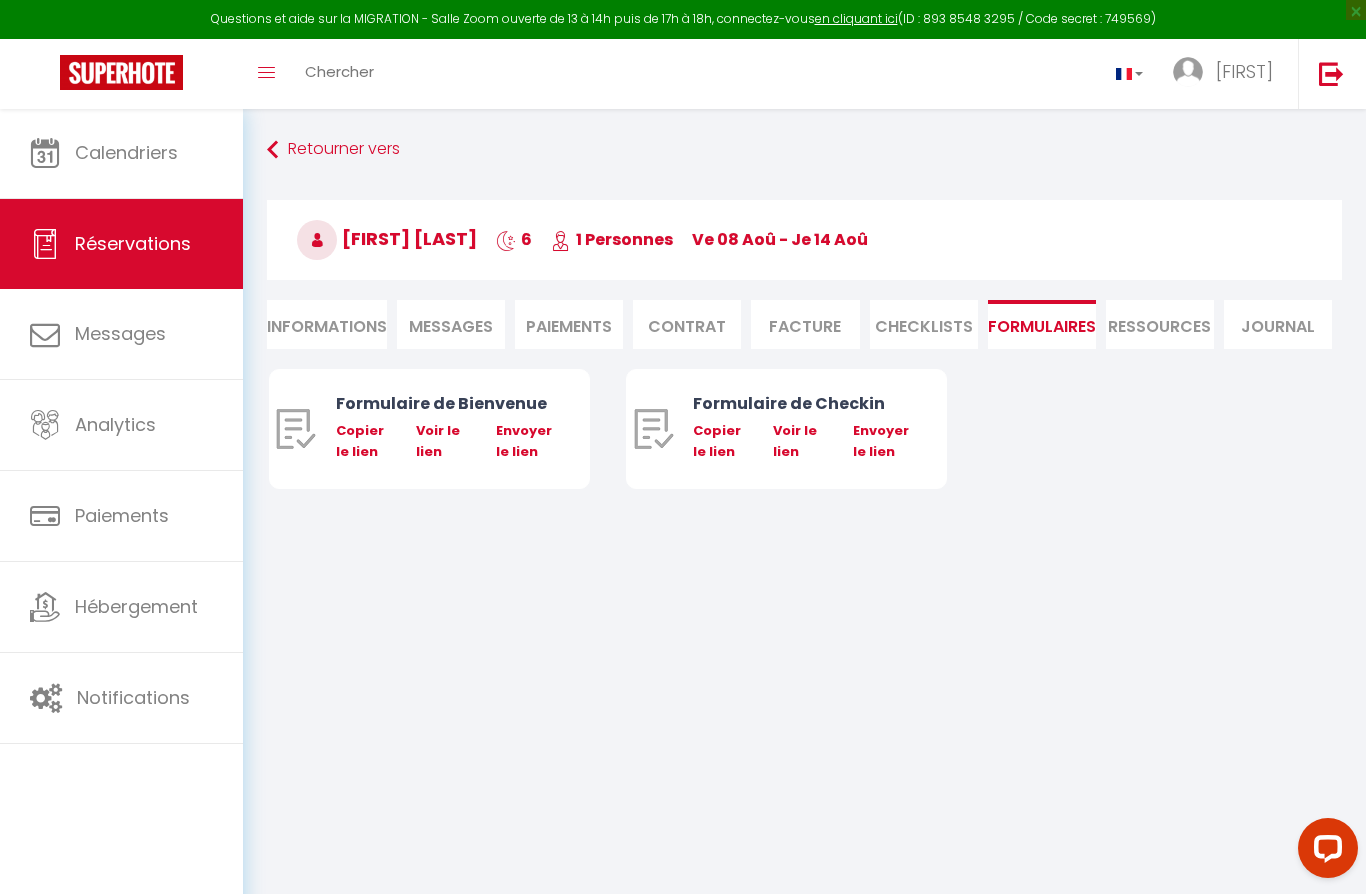 click on "CHECKLISTS" at bounding box center [924, 324] 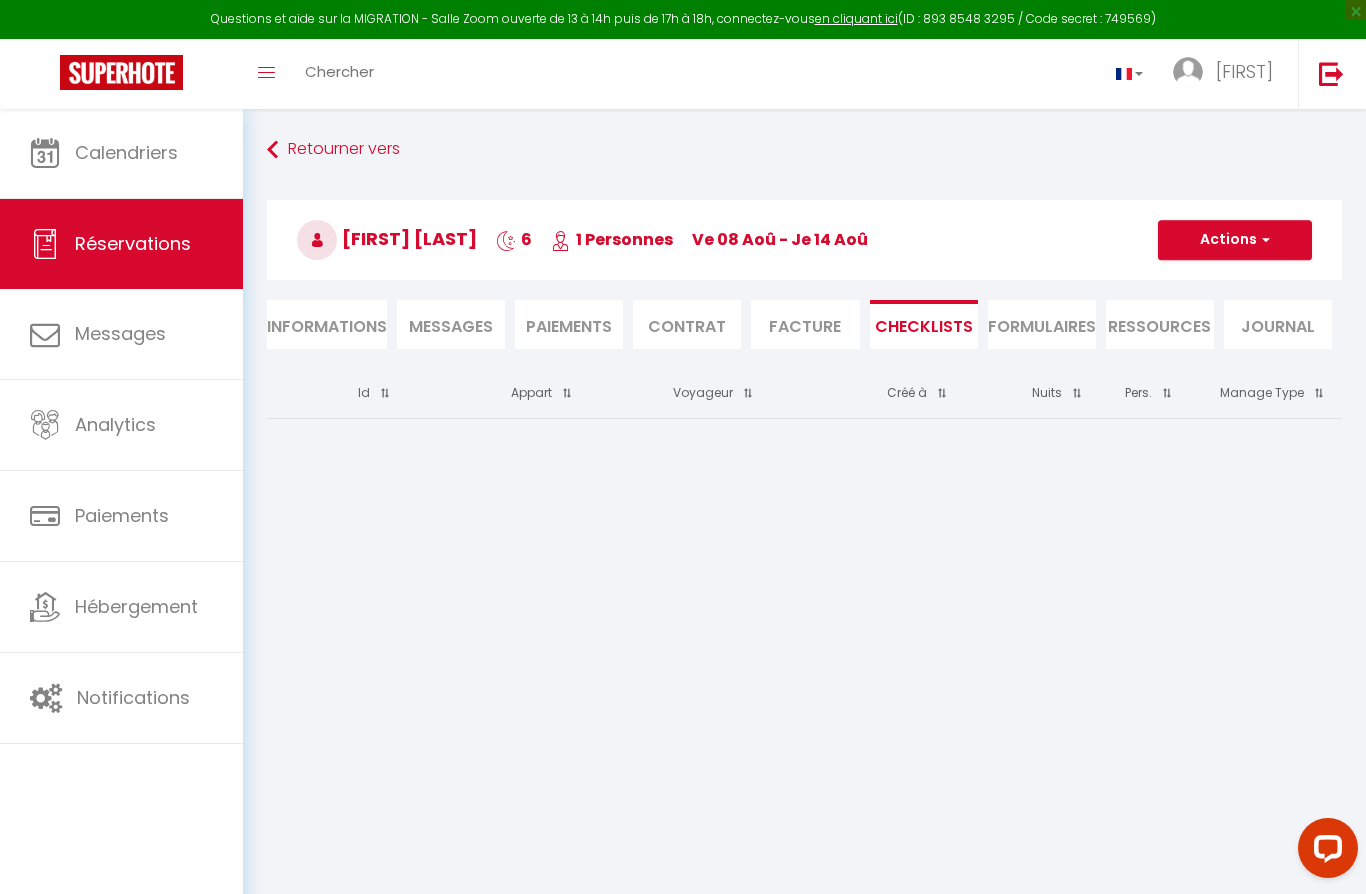 click on "Facture" at bounding box center (805, 324) 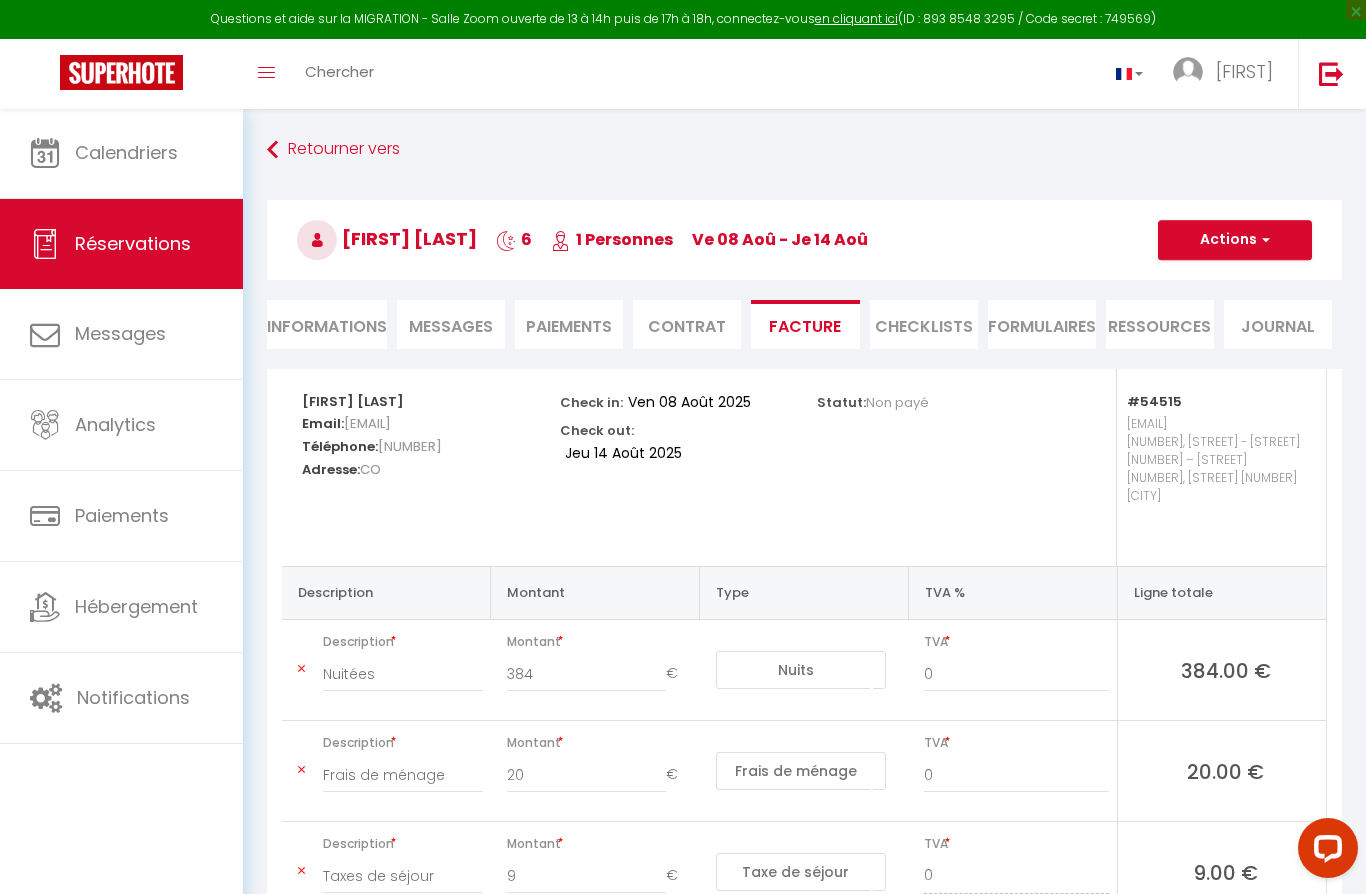 click on "Contrat" at bounding box center [687, 324] 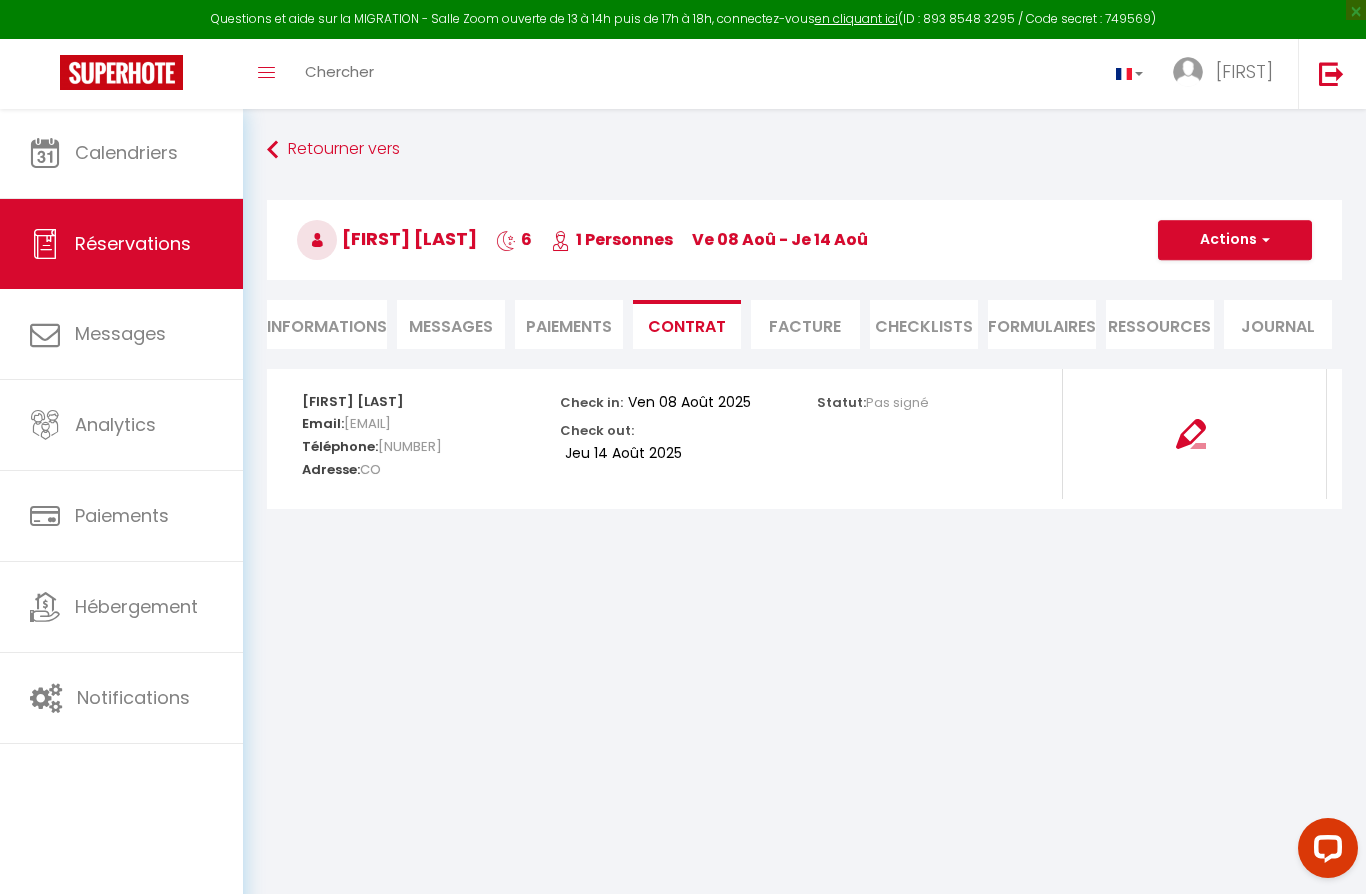 click on "Paiements" at bounding box center [569, 324] 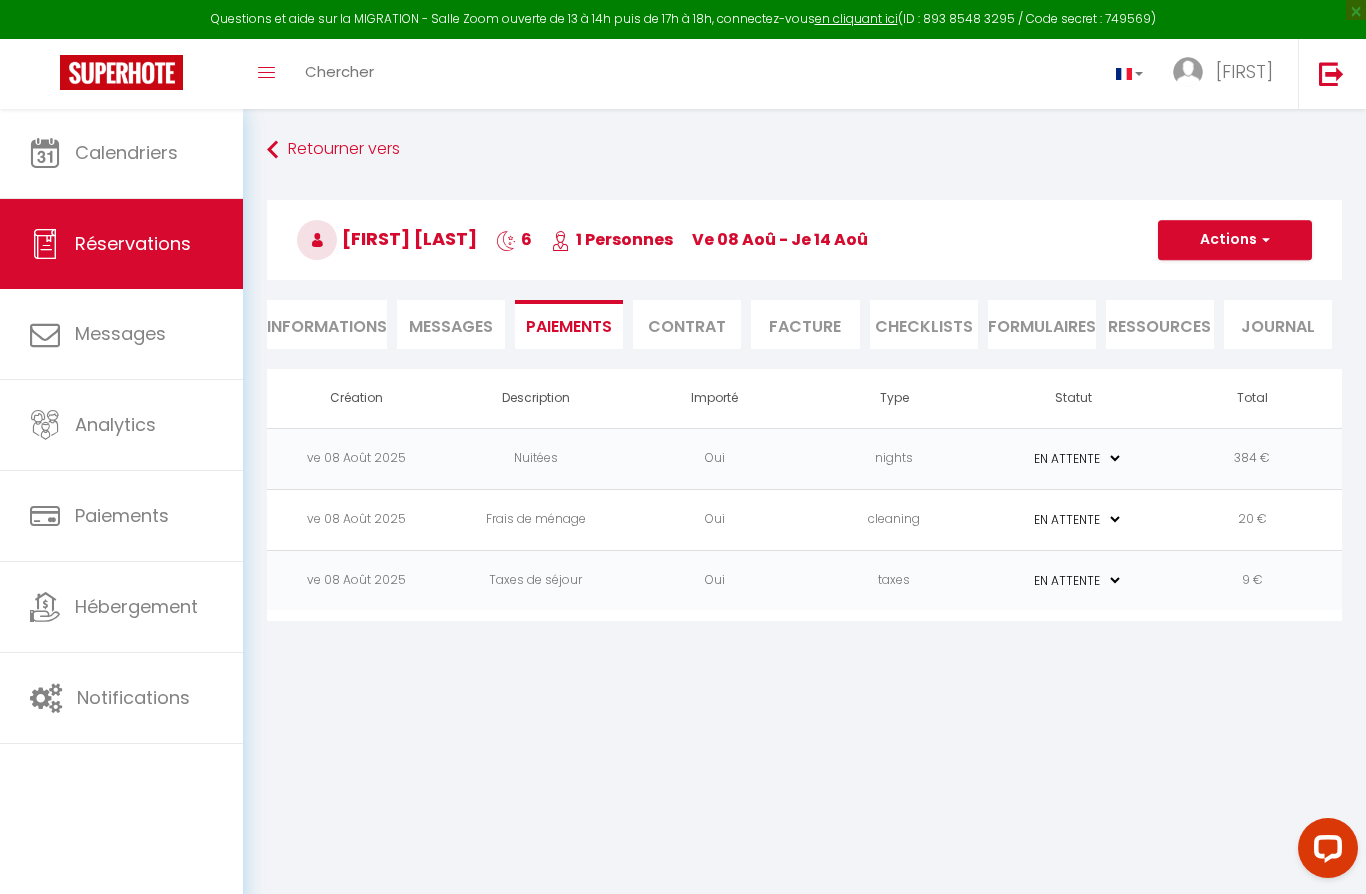 click on "Messages" at bounding box center [451, 324] 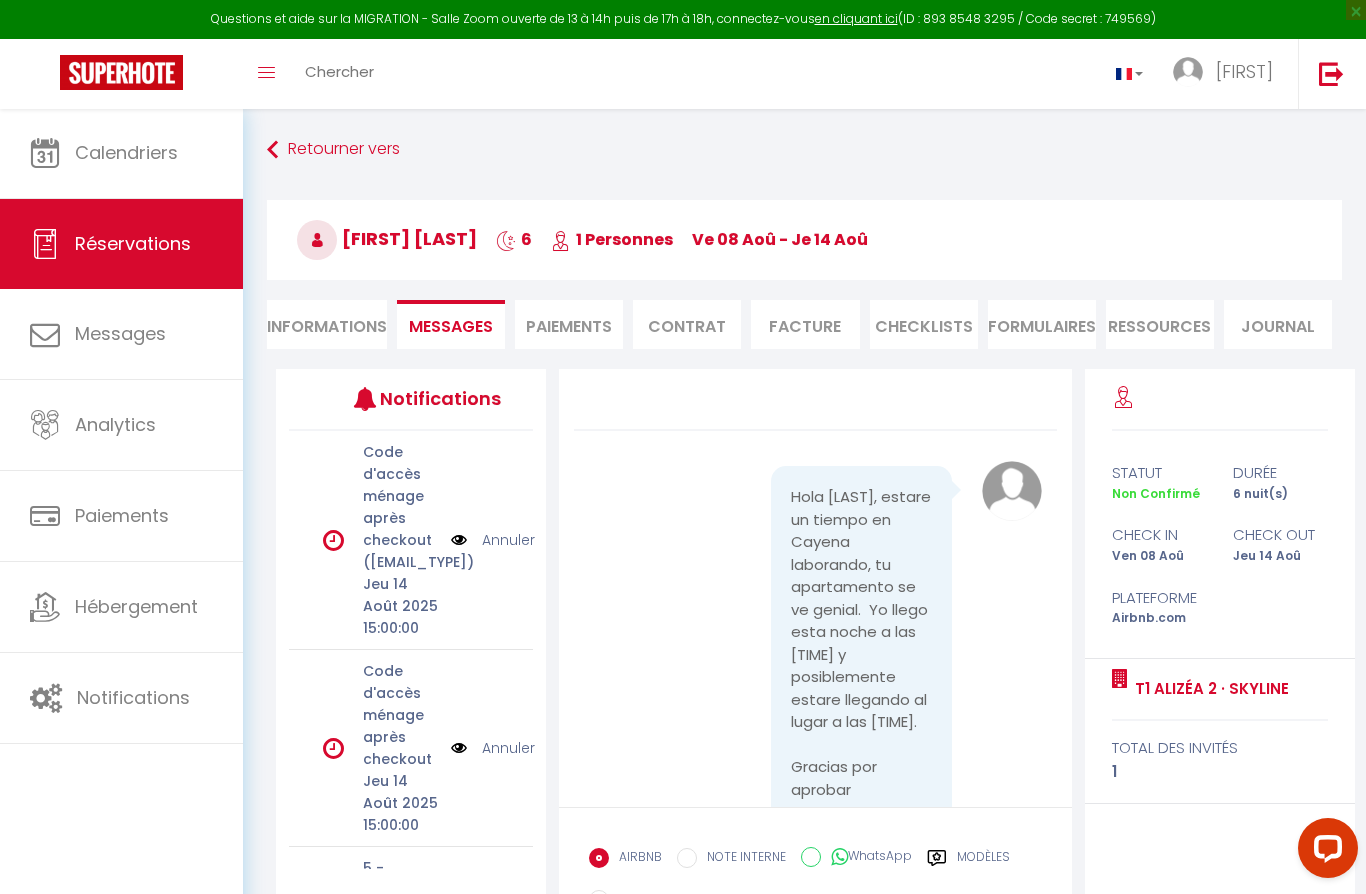 select 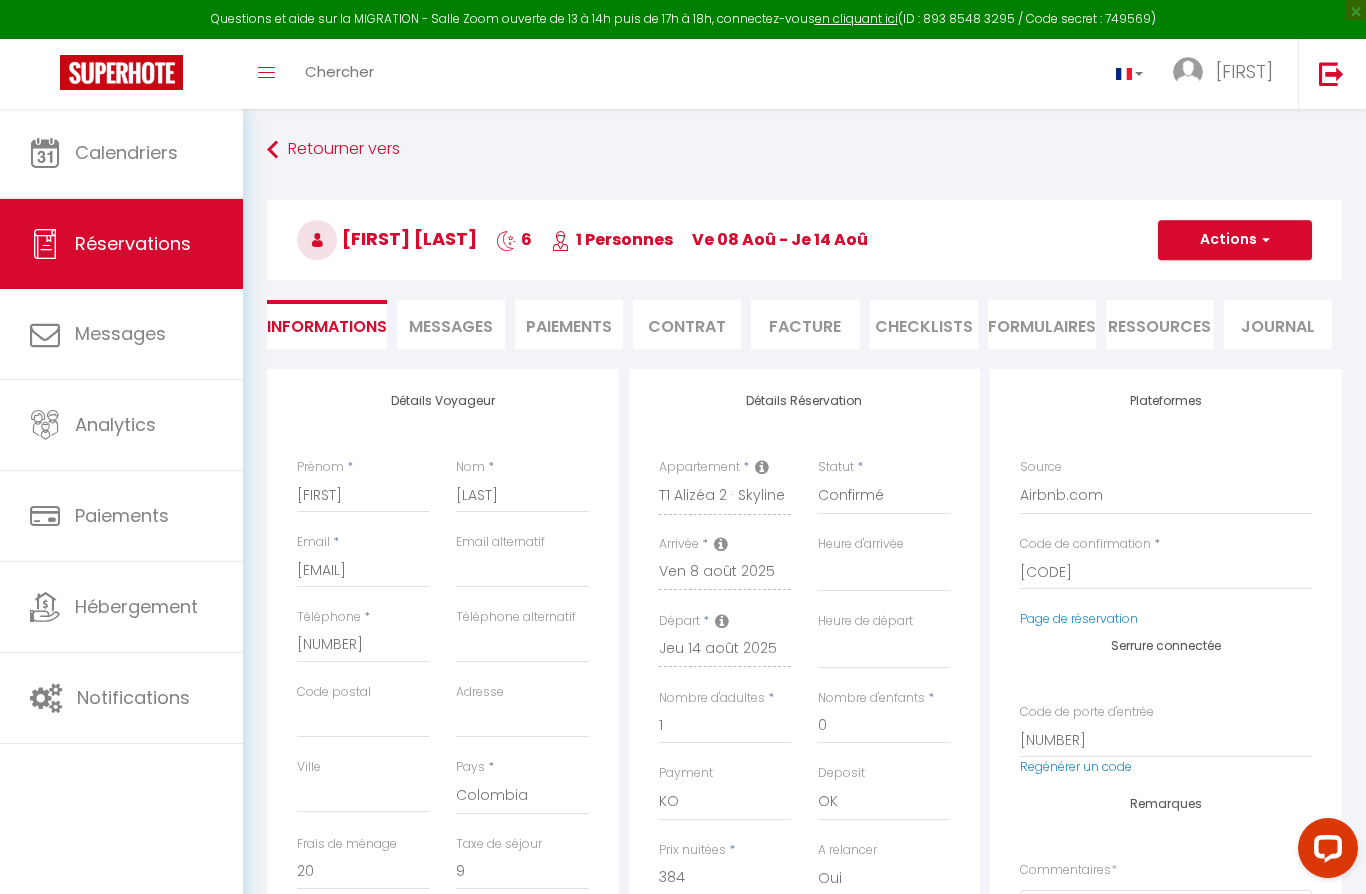 click on "Hébergement" at bounding box center [136, 606] 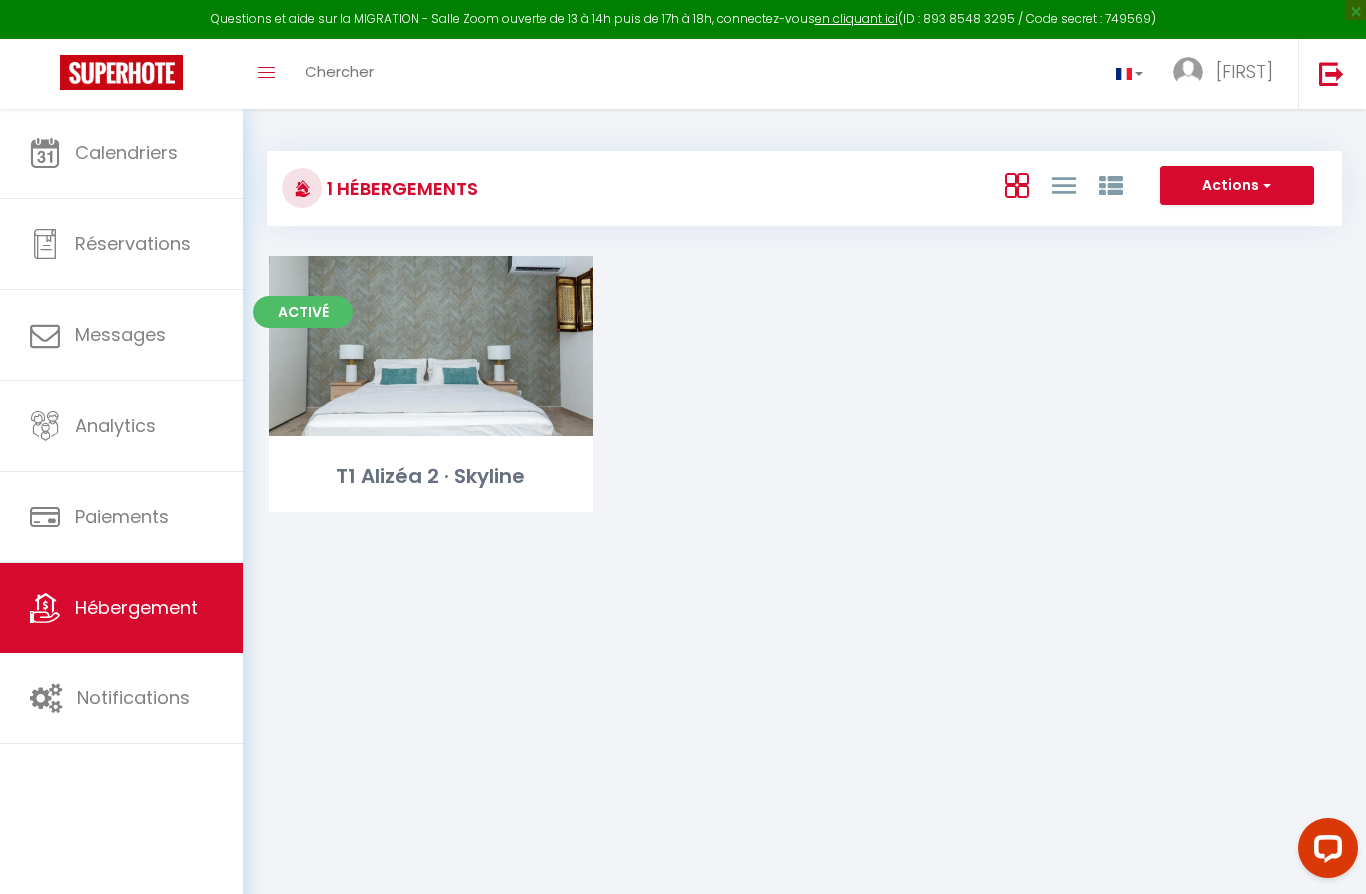 click on "T1 Alizéa 2 · Skyline" at bounding box center [431, 476] 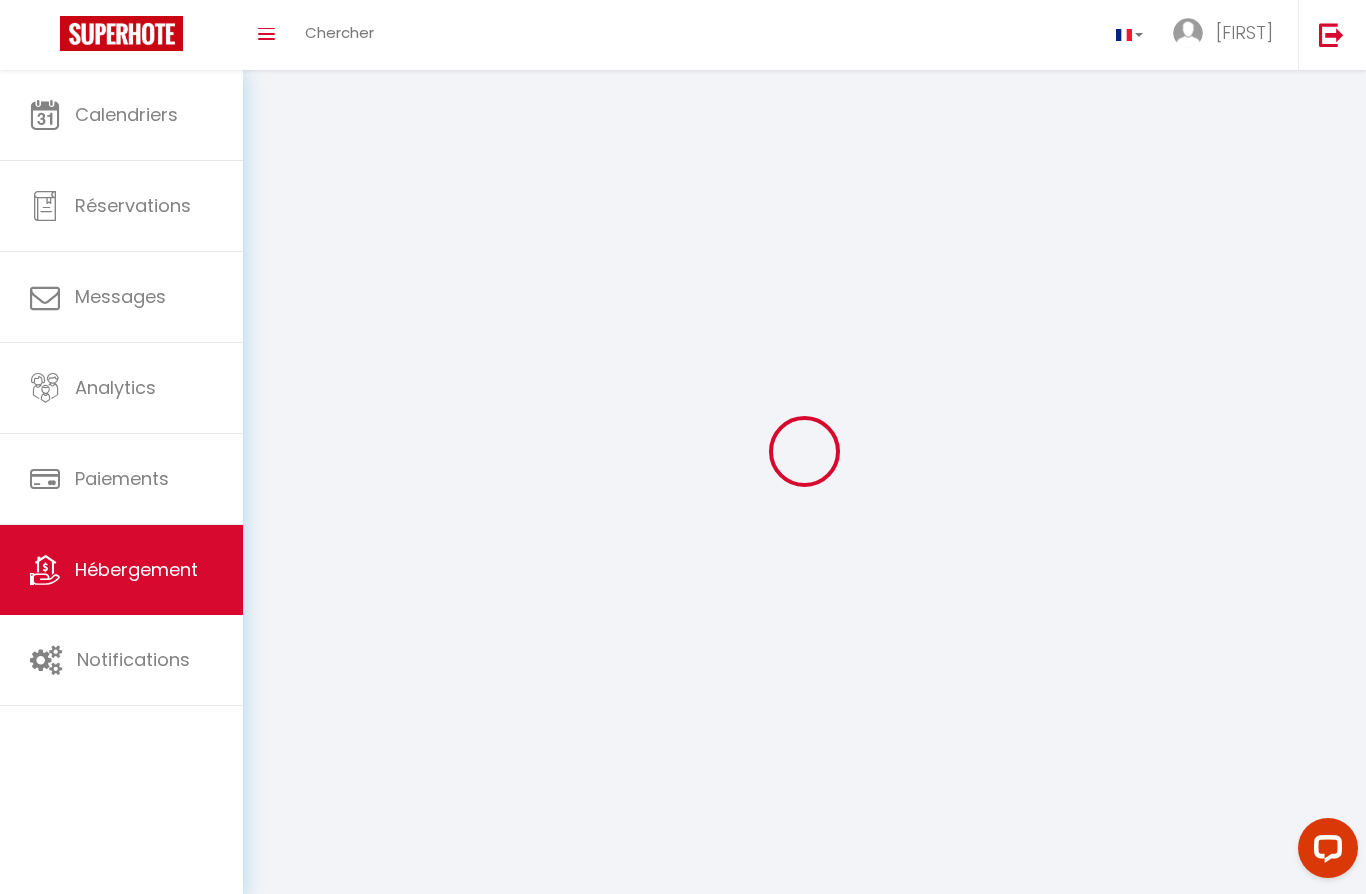 select 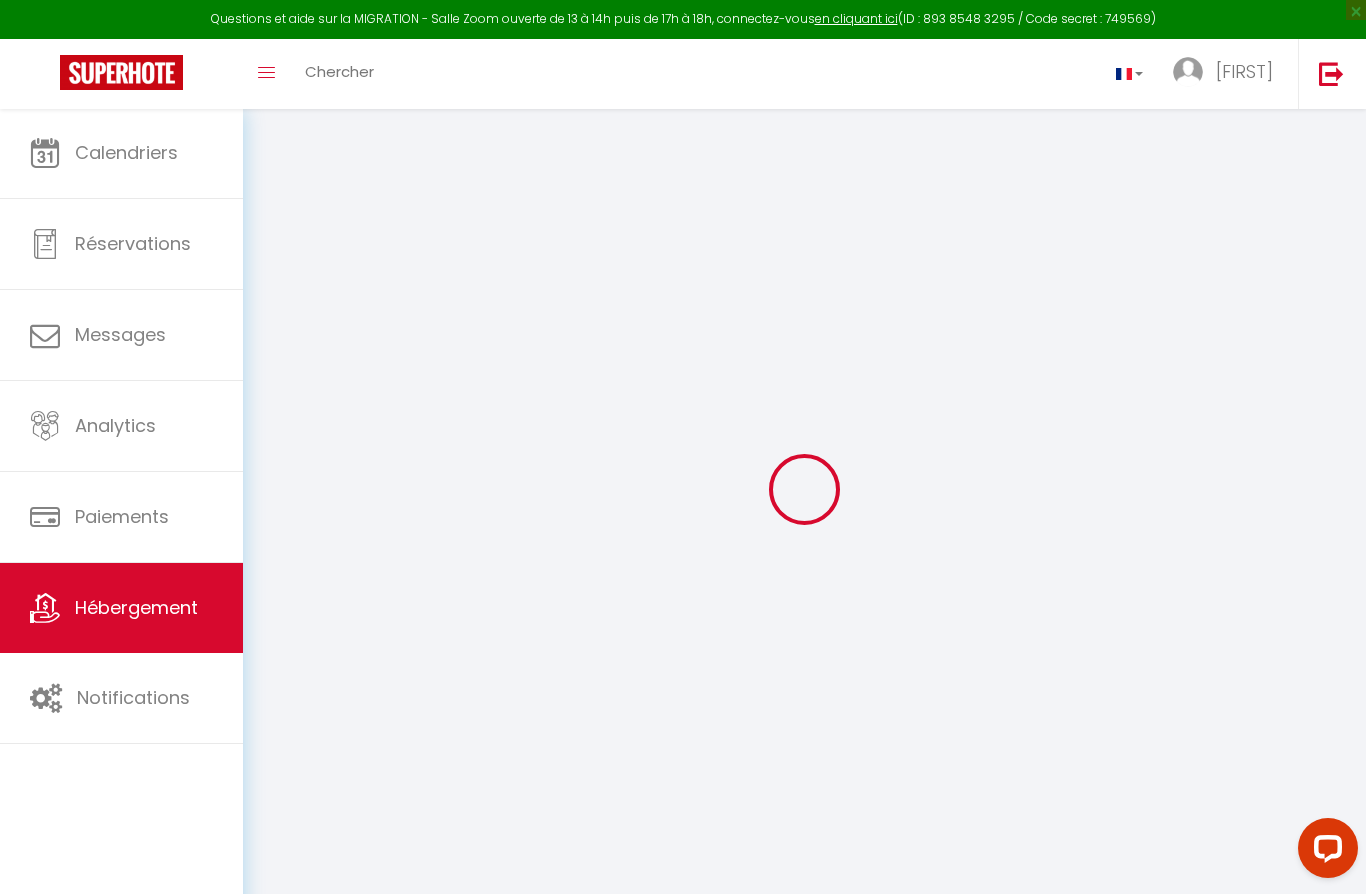 select 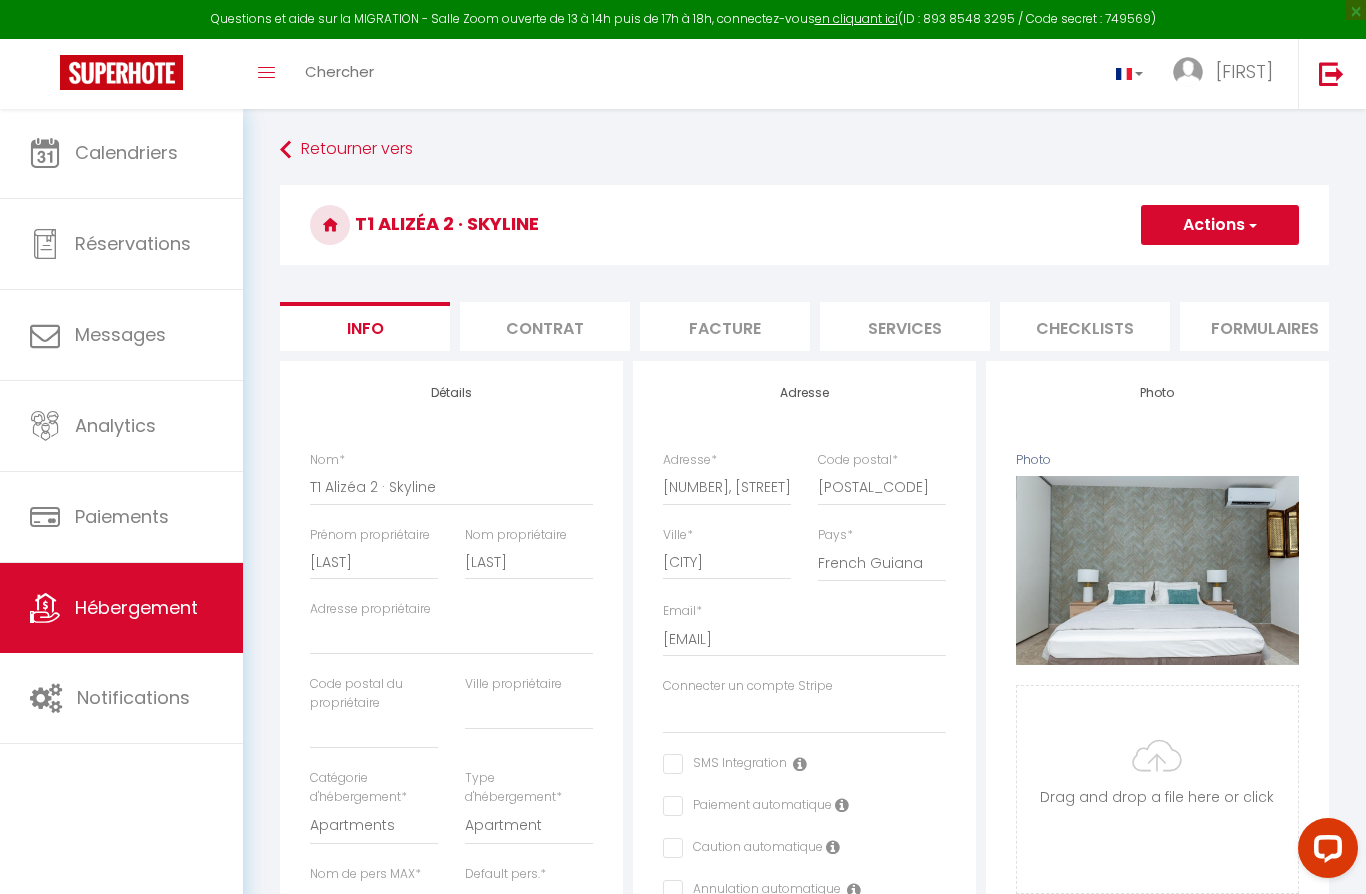 click on "Formulaires" at bounding box center [1265, 326] 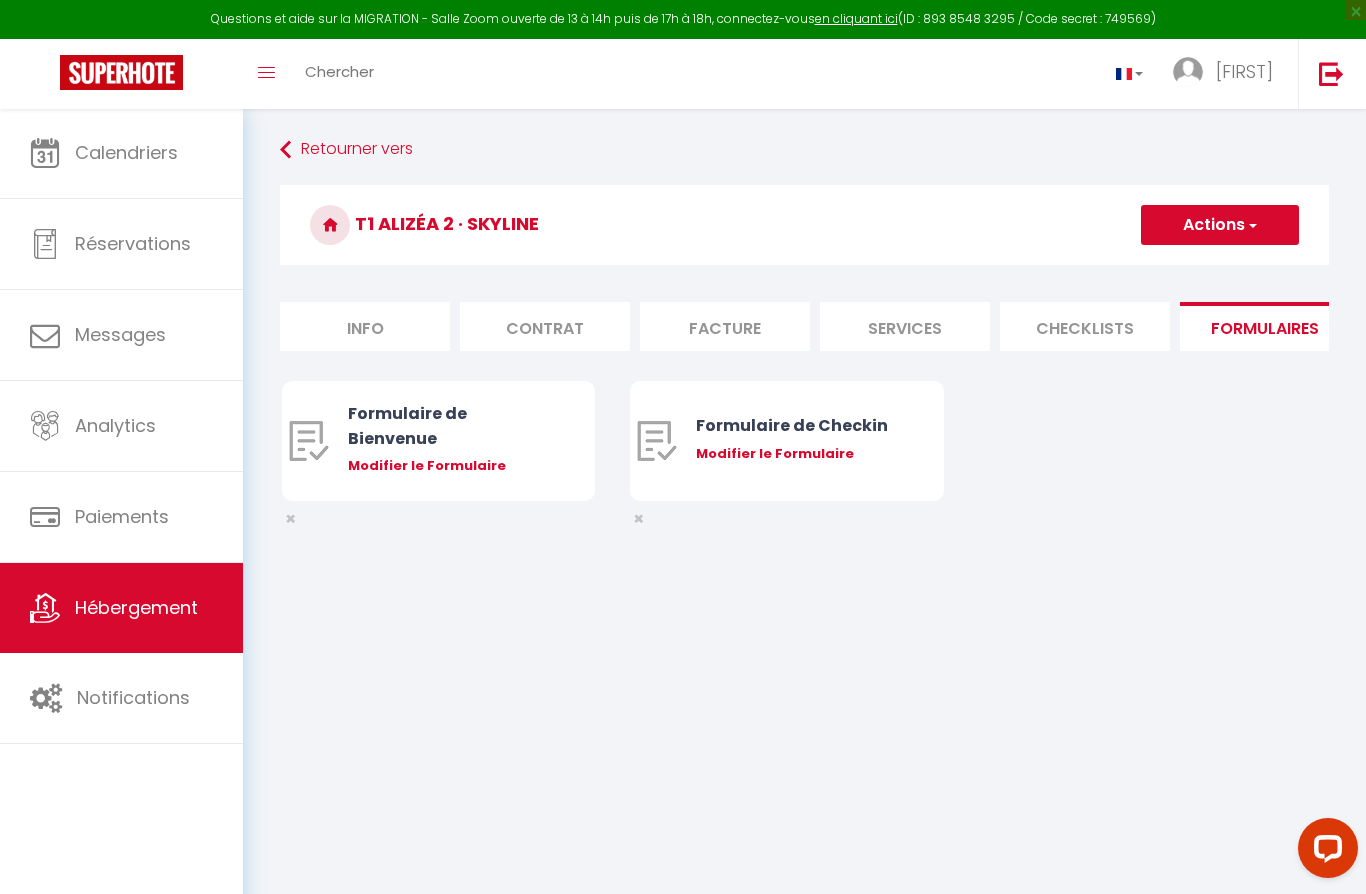 click on "Checklists" at bounding box center (1085, 326) 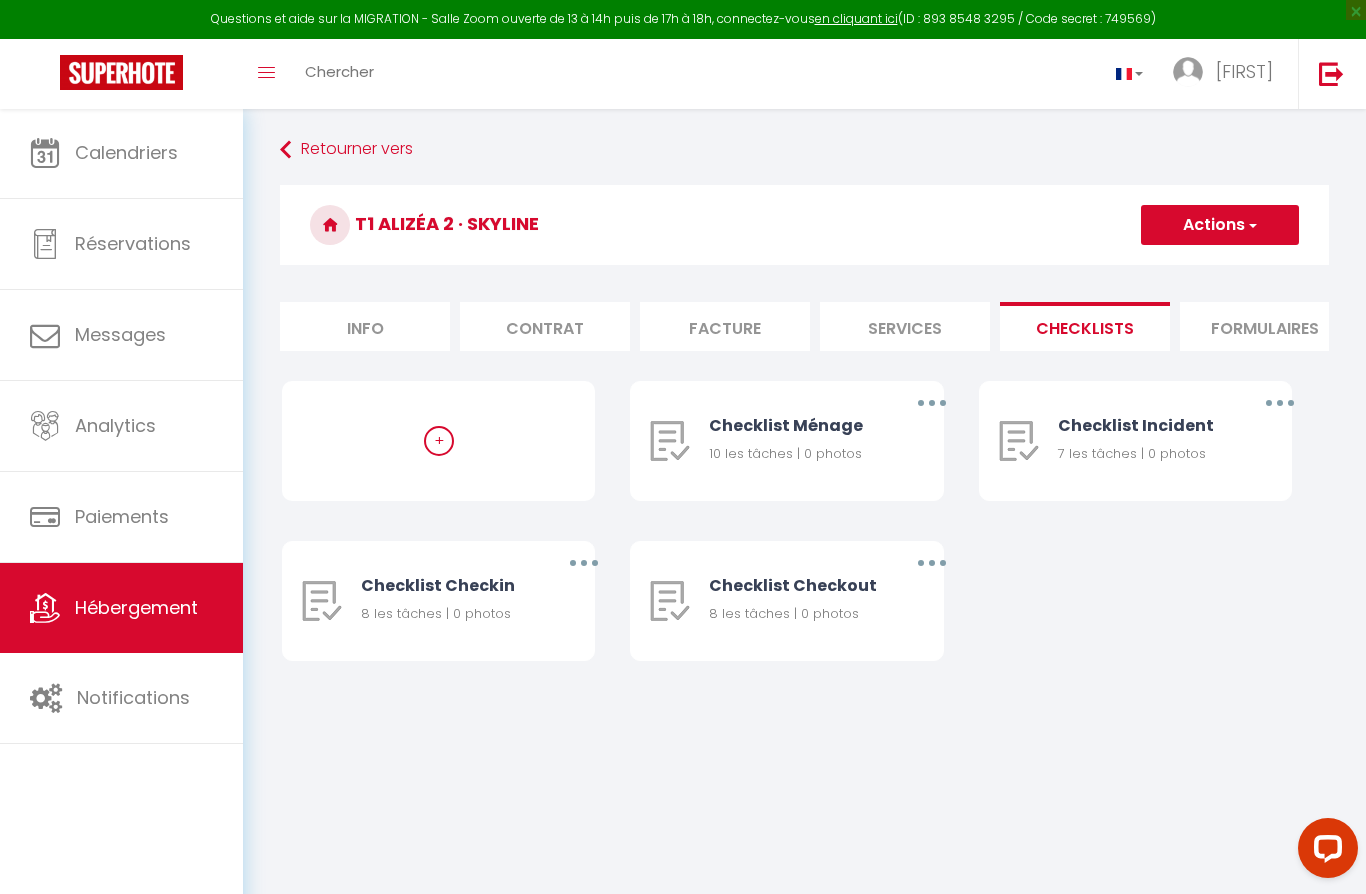click on "Services" at bounding box center [905, 326] 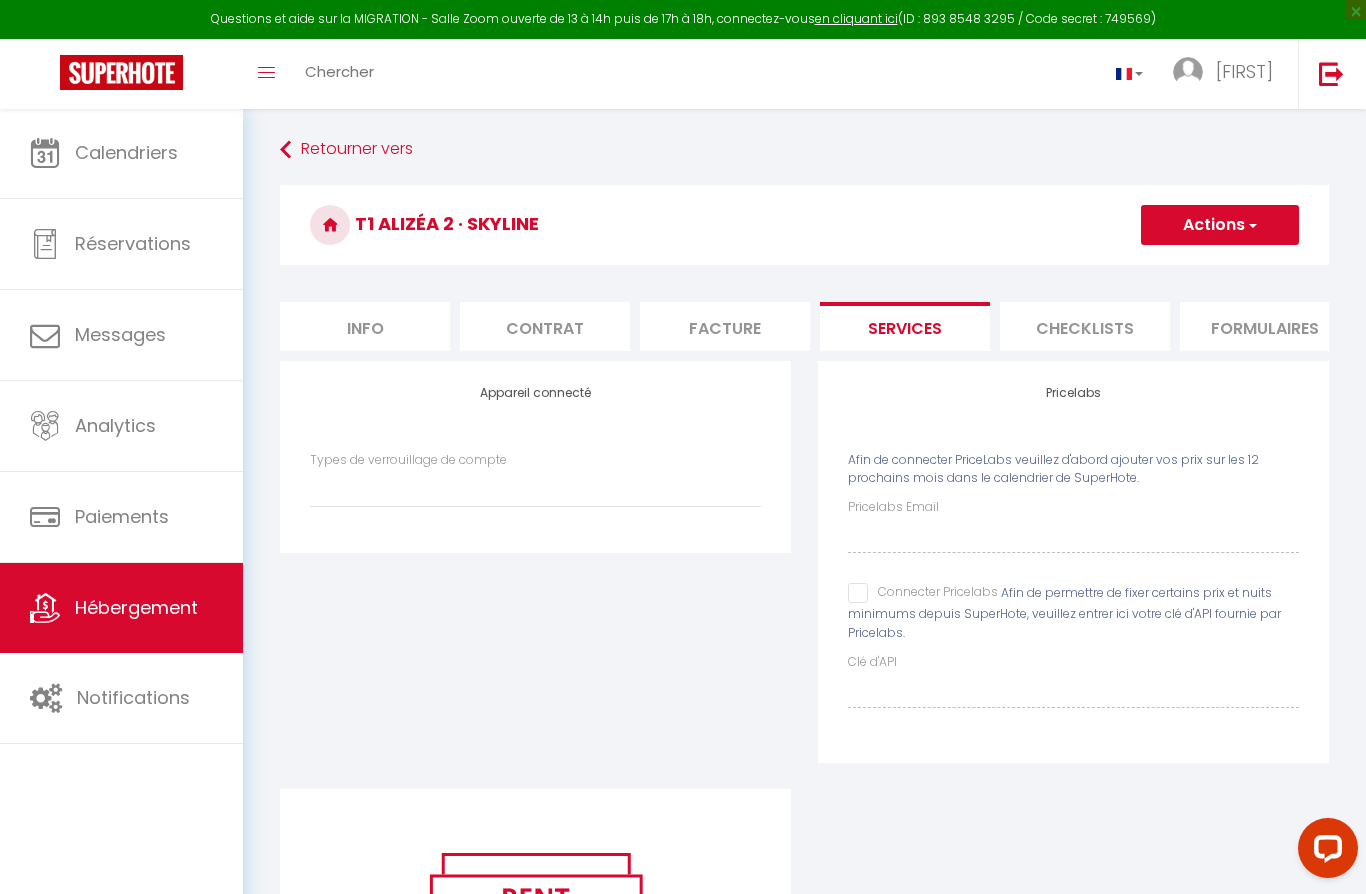 click on "Facture" at bounding box center [725, 326] 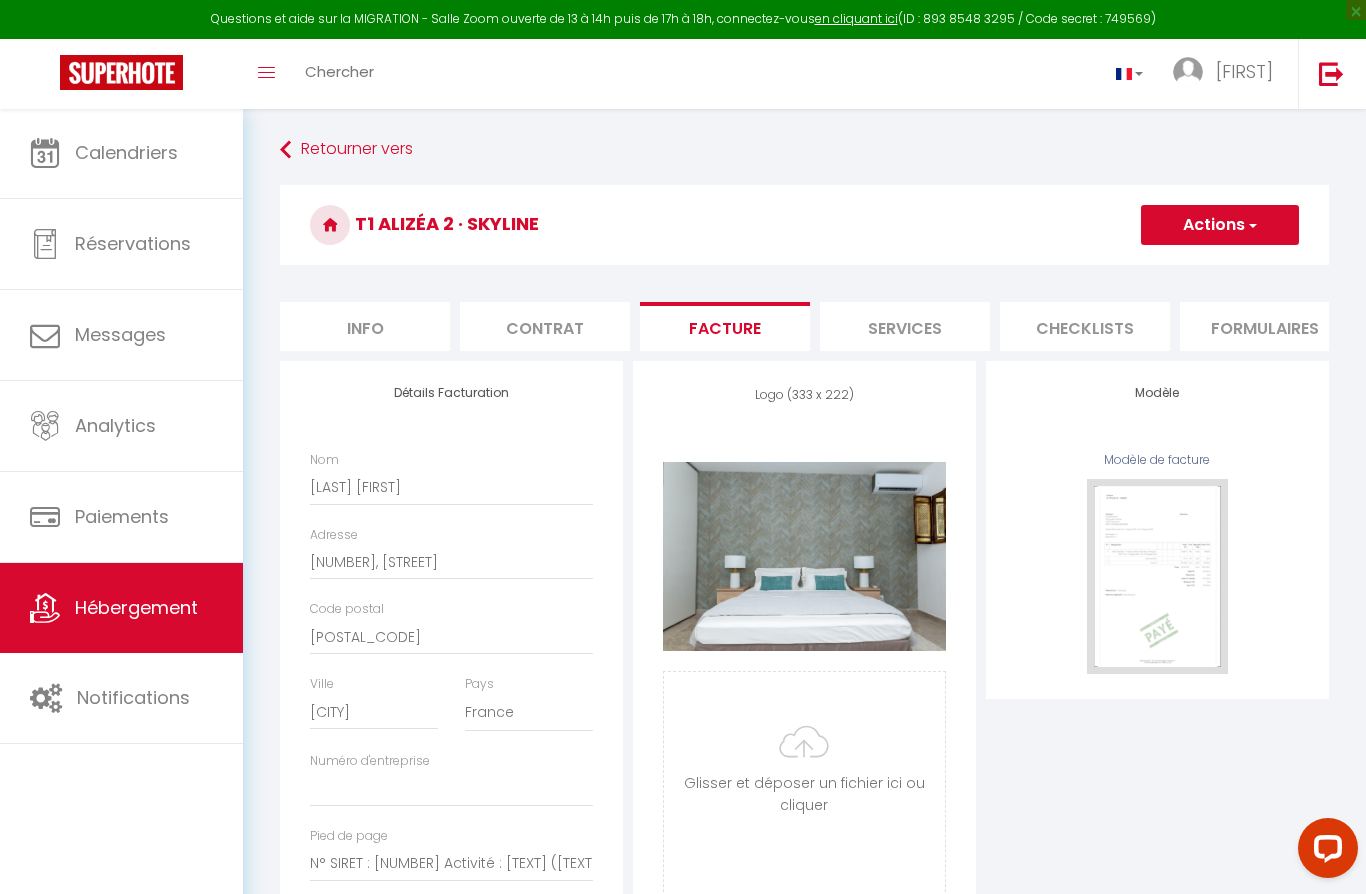 click on "Services" at bounding box center [905, 326] 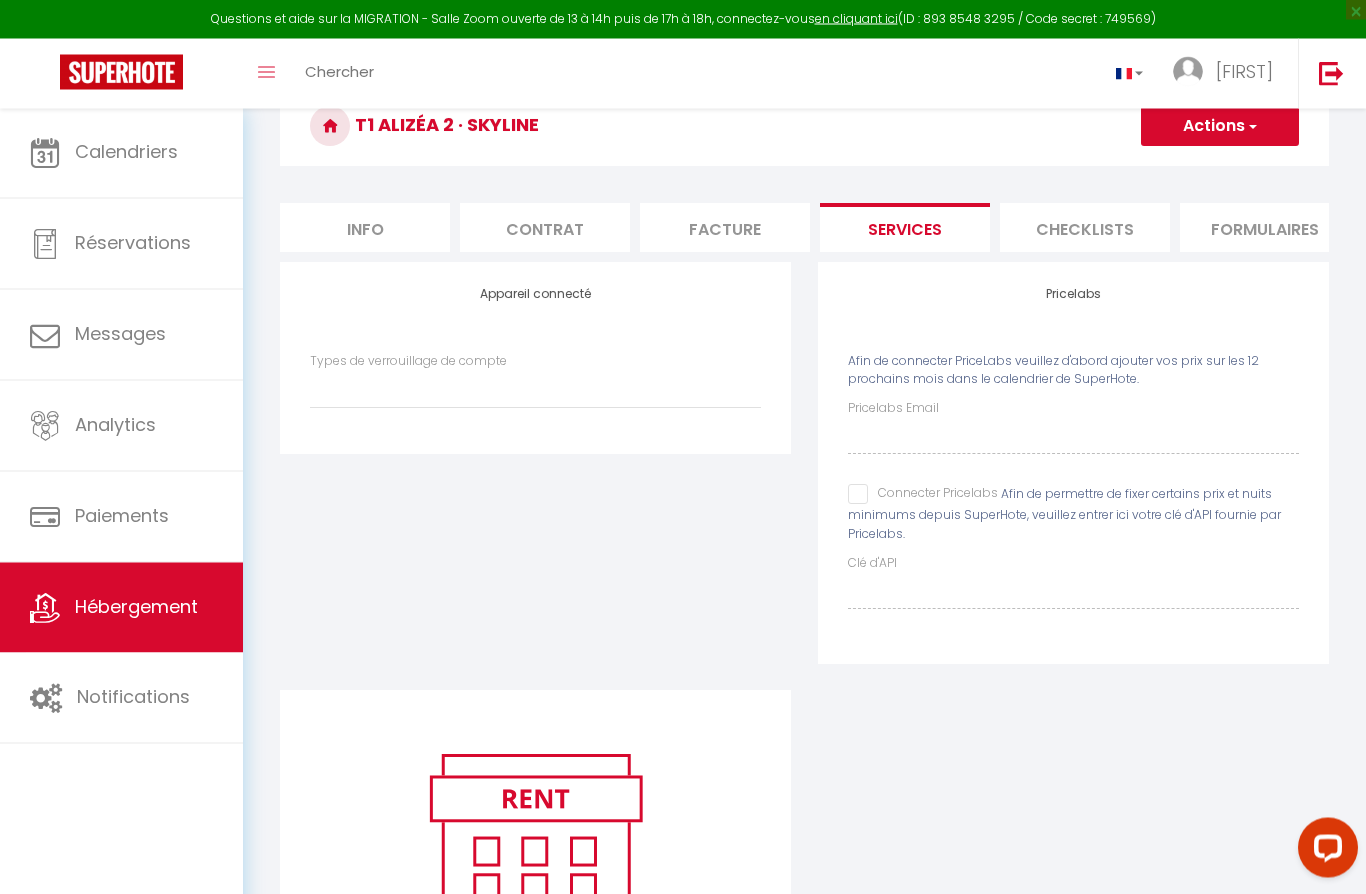scroll, scrollTop: 98, scrollLeft: 0, axis: vertical 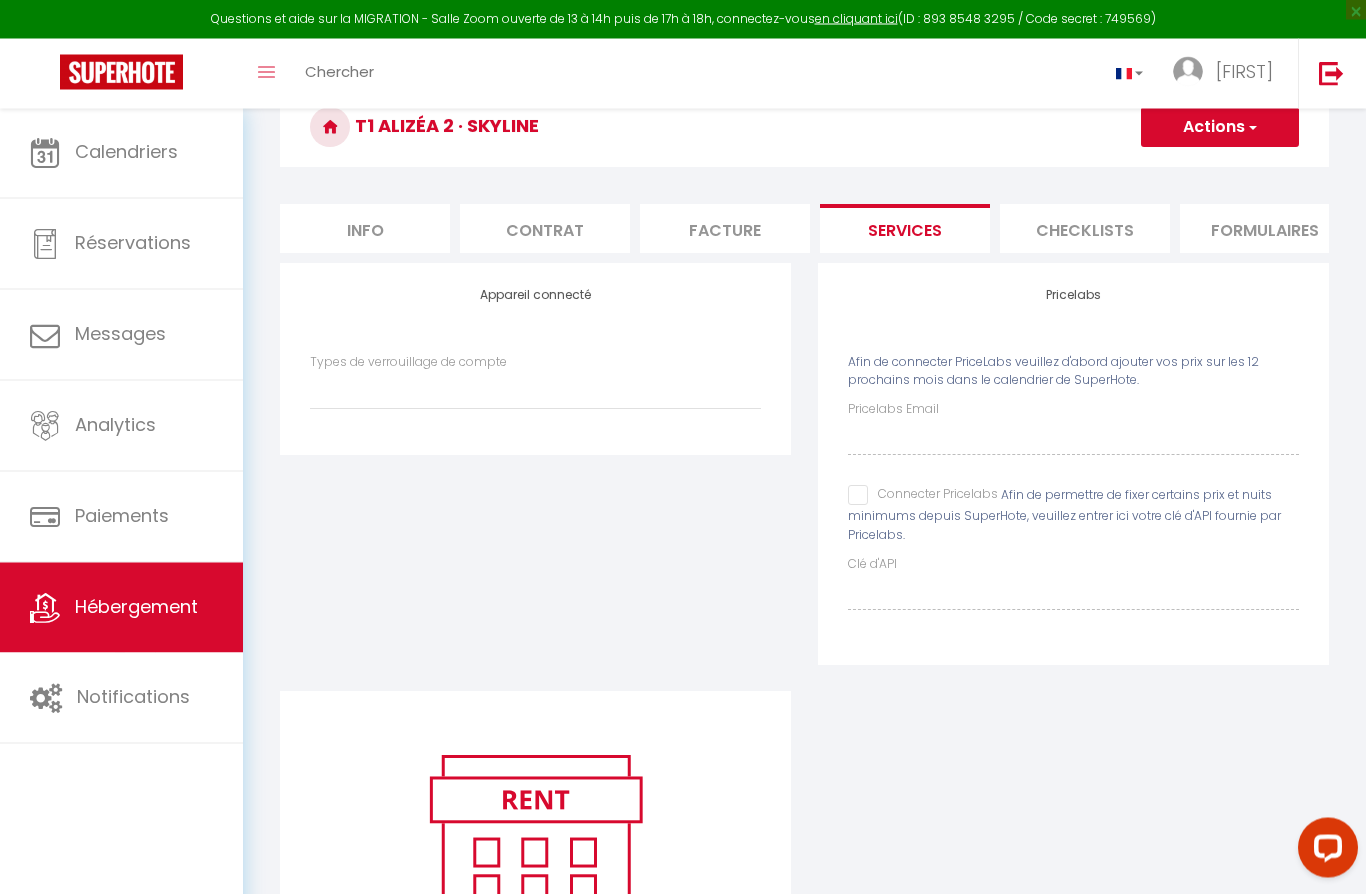 click on "Facture" at bounding box center (725, 229) 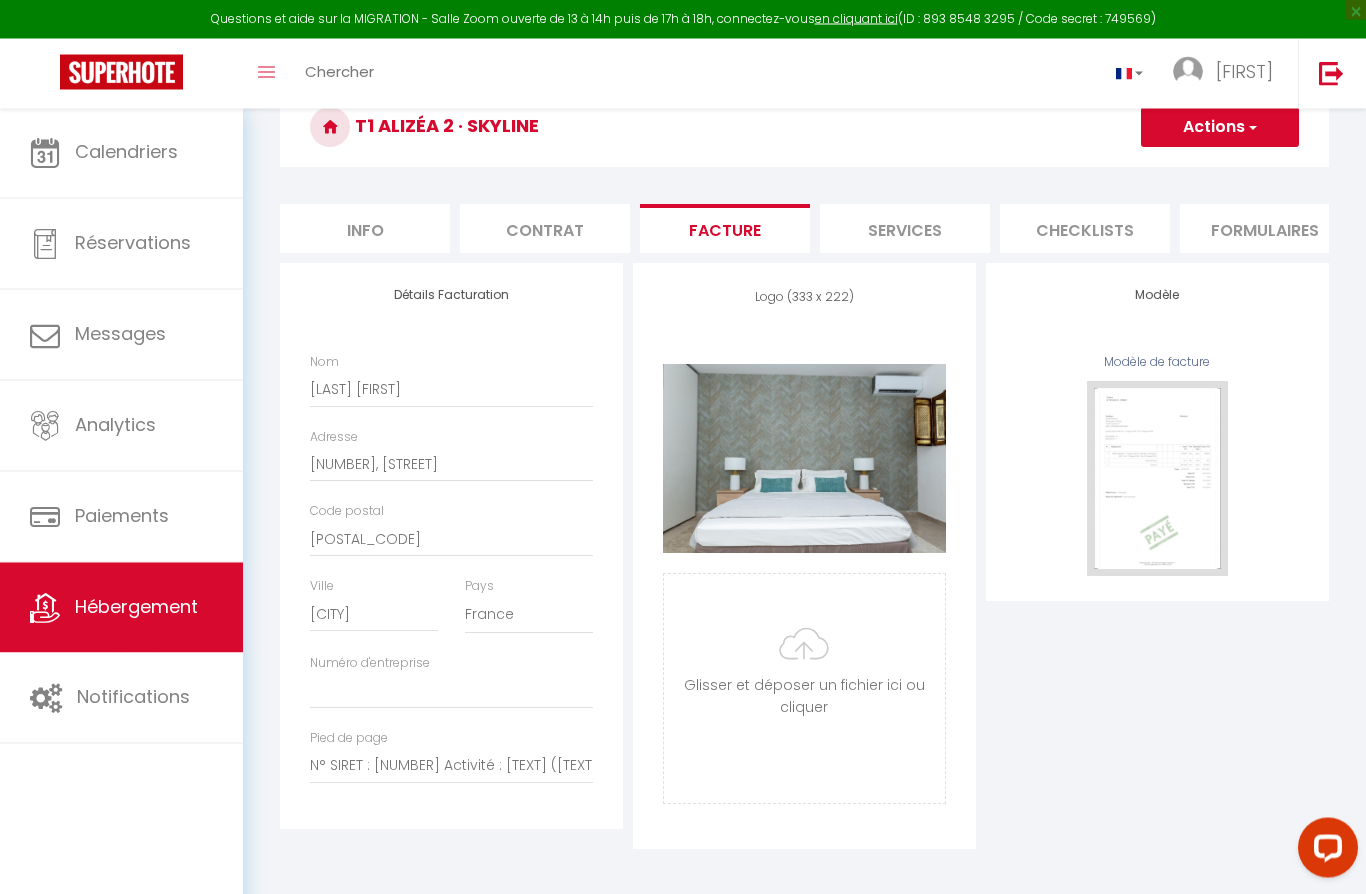 scroll, scrollTop: 98, scrollLeft: 0, axis: vertical 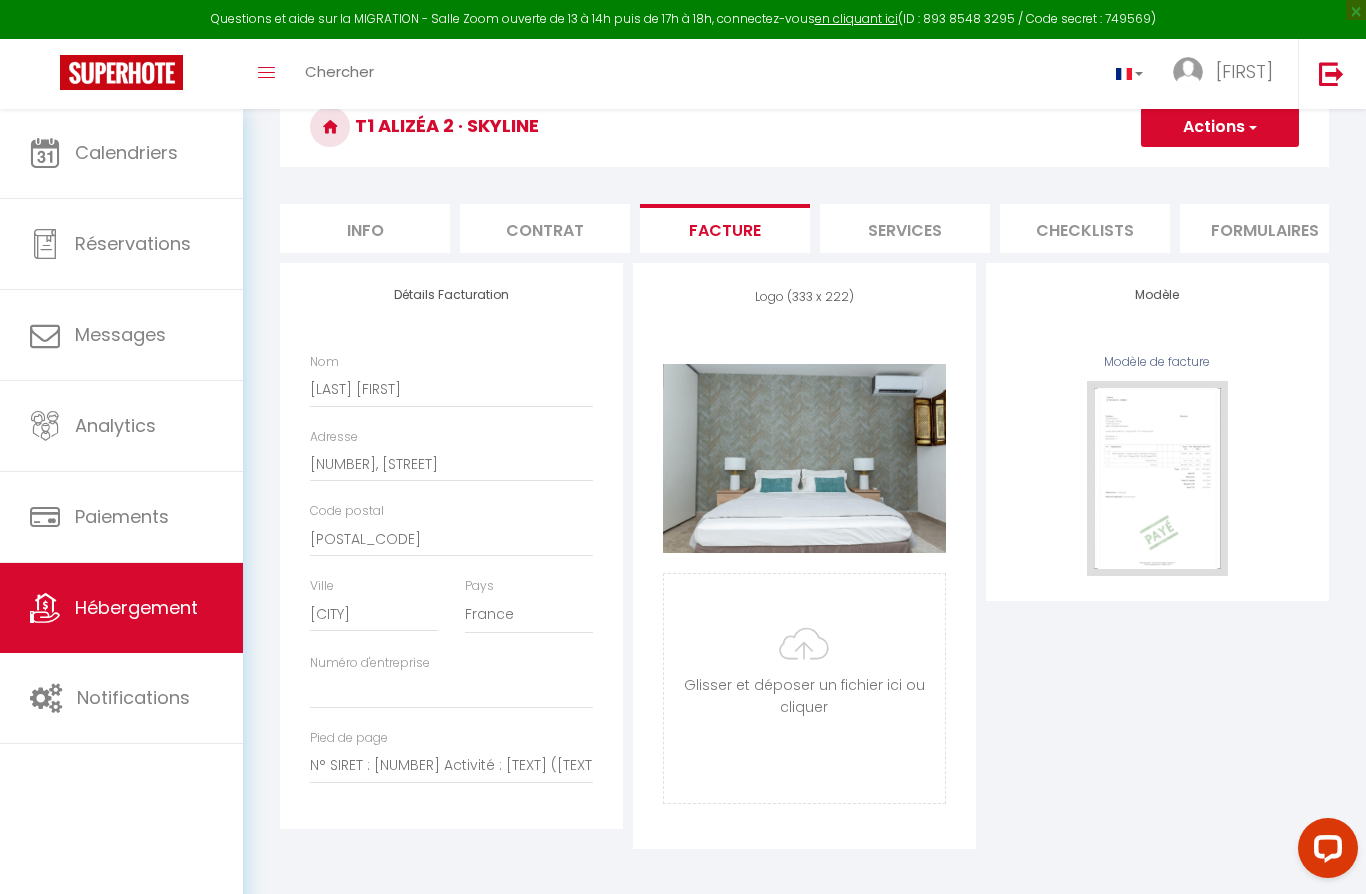 click on "Contrat" at bounding box center [545, 228] 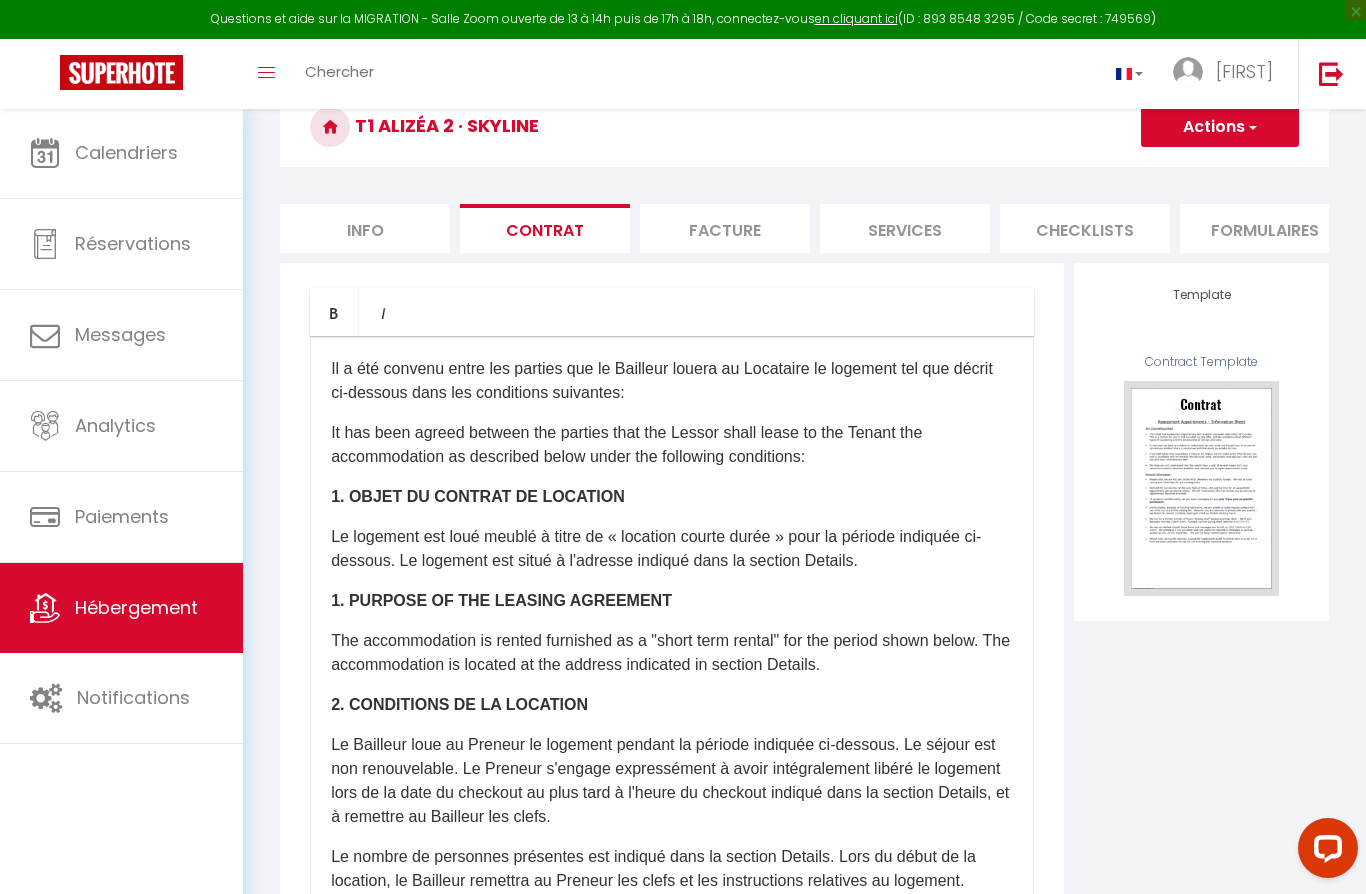 click on "Info" at bounding box center (365, 228) 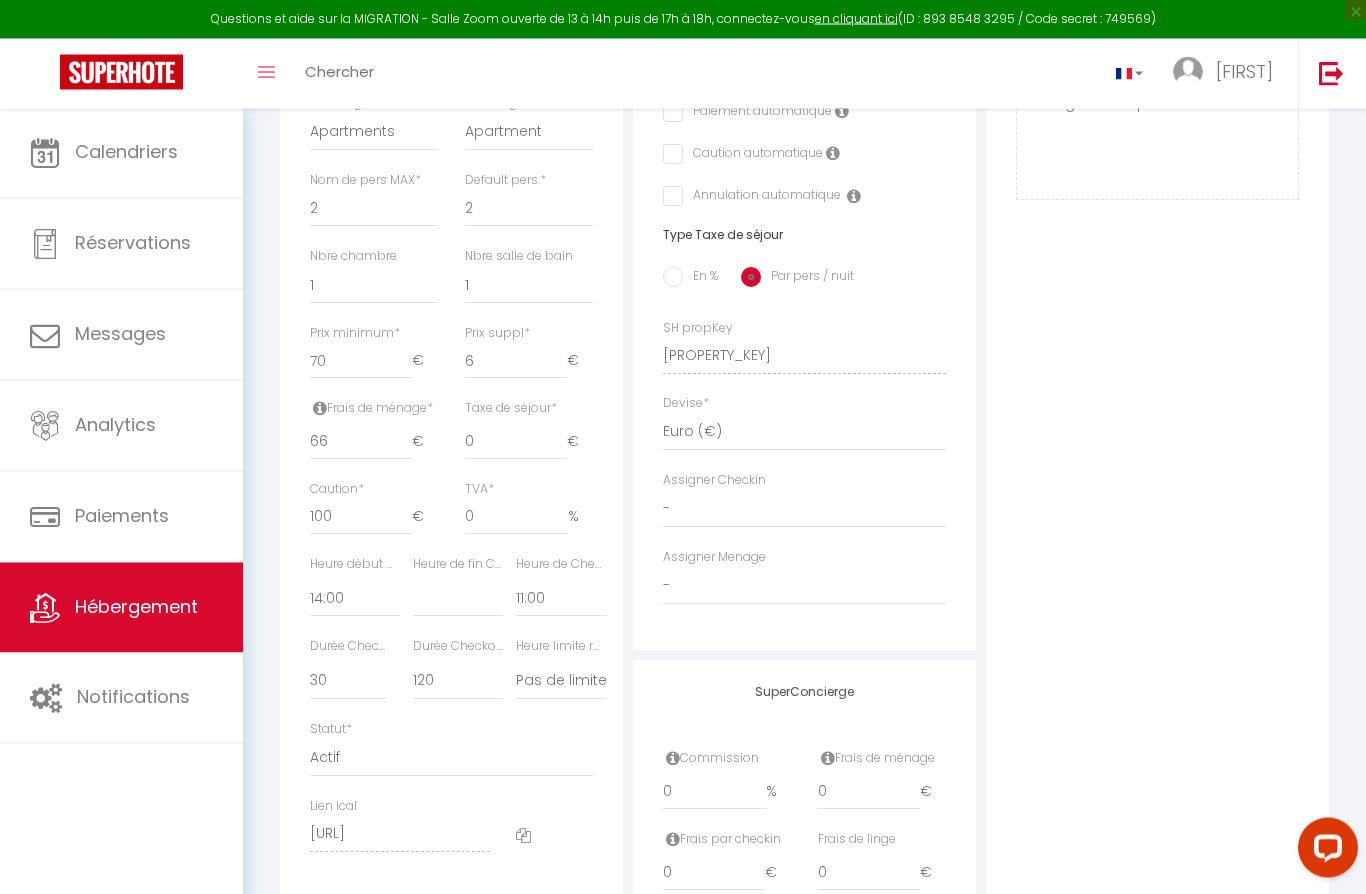 scroll, scrollTop: 769, scrollLeft: 0, axis: vertical 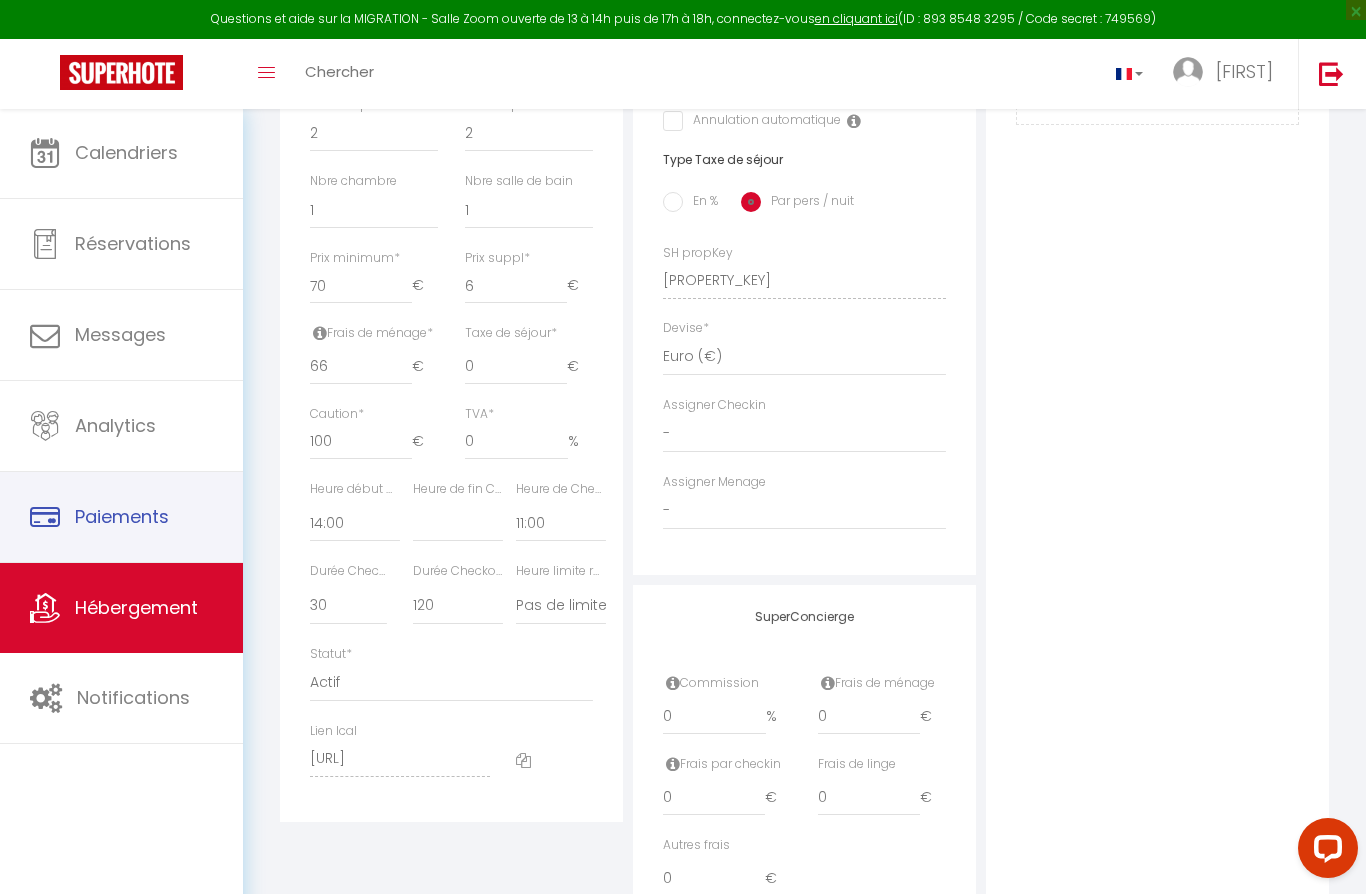 click on "Paiements" at bounding box center [121, 517] 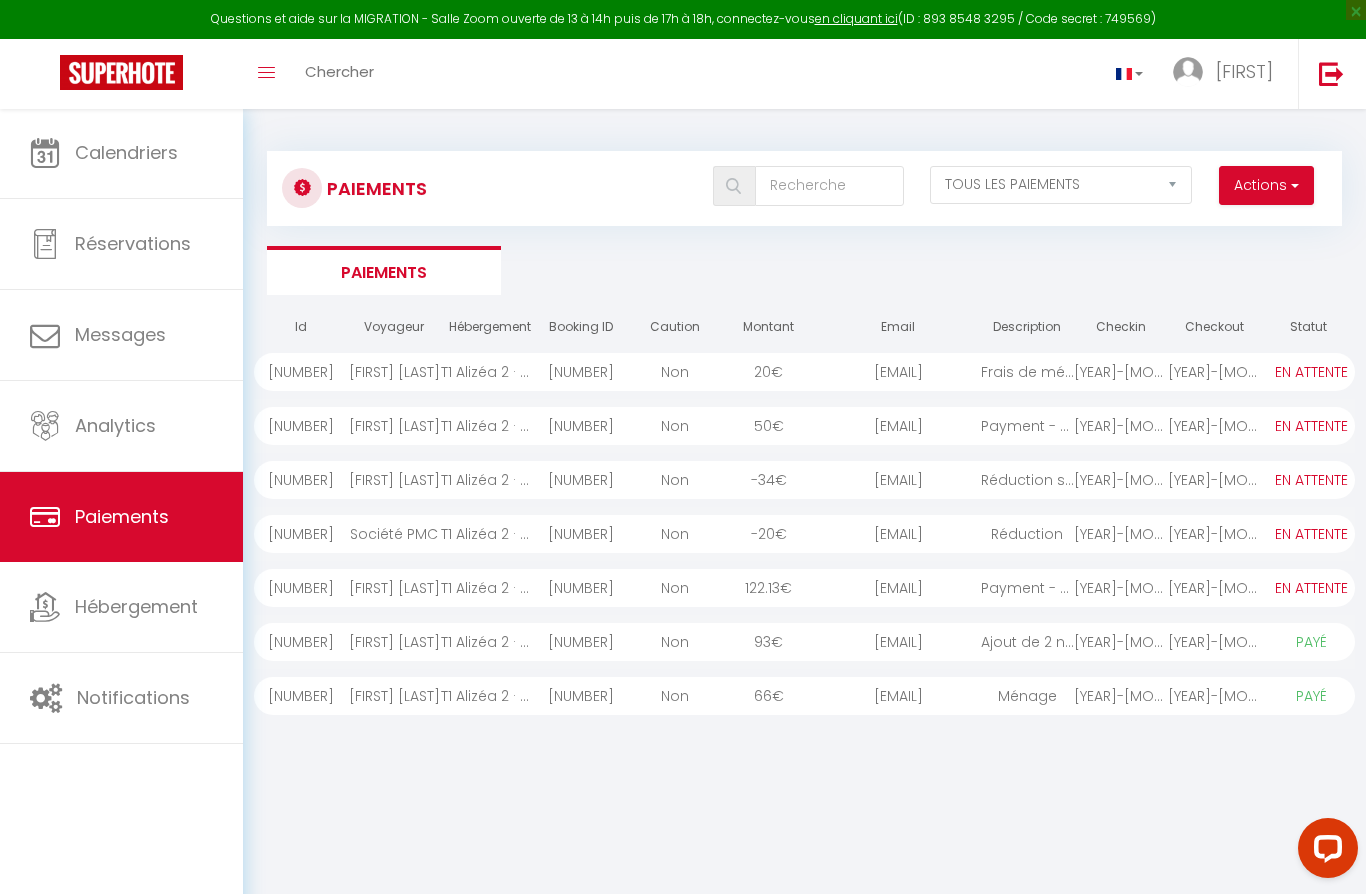 click on "Hébergement" at bounding box center [121, 607] 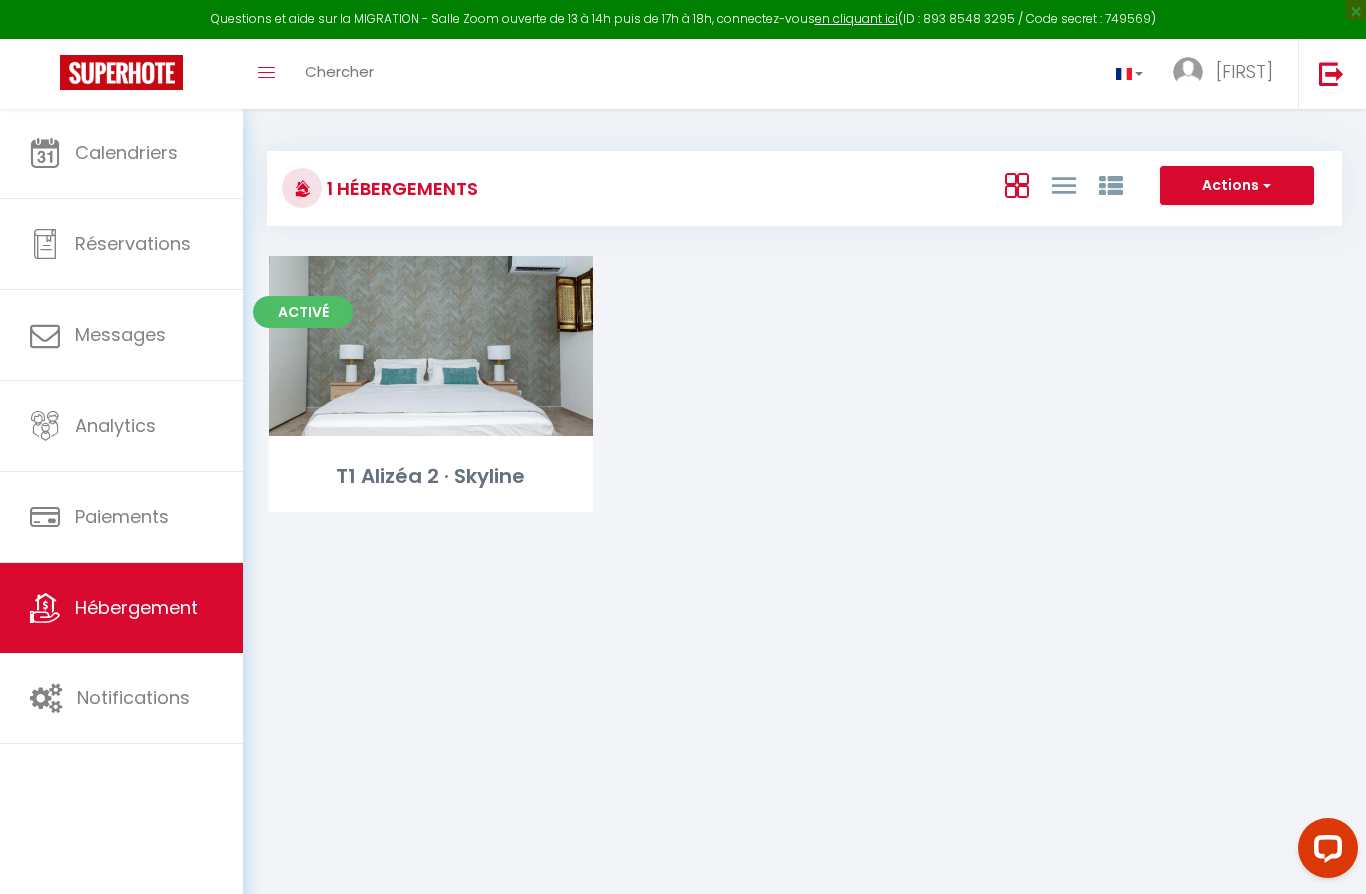 click on "Editer" at bounding box center (431, 346) 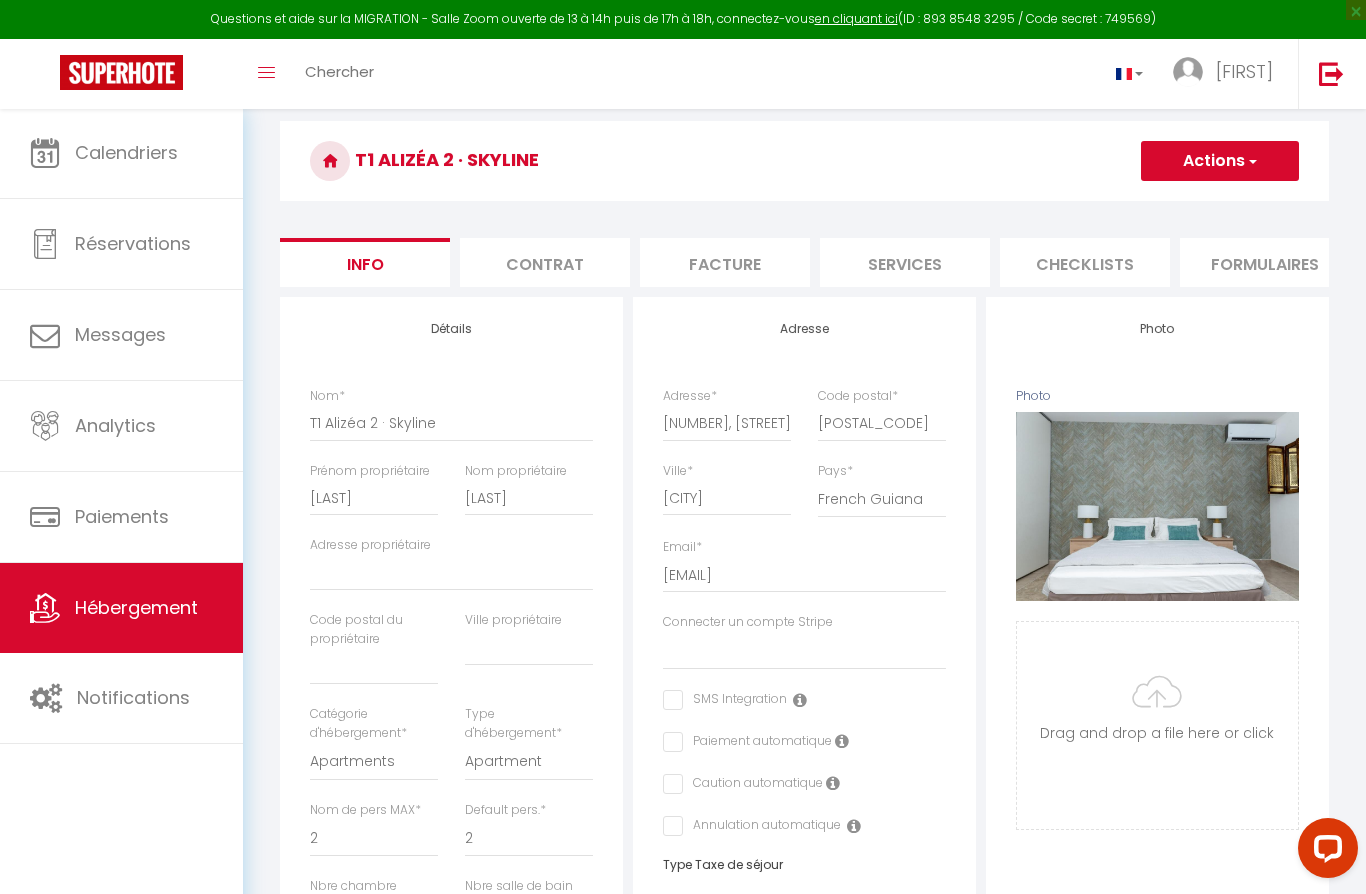 scroll, scrollTop: 63, scrollLeft: 0, axis: vertical 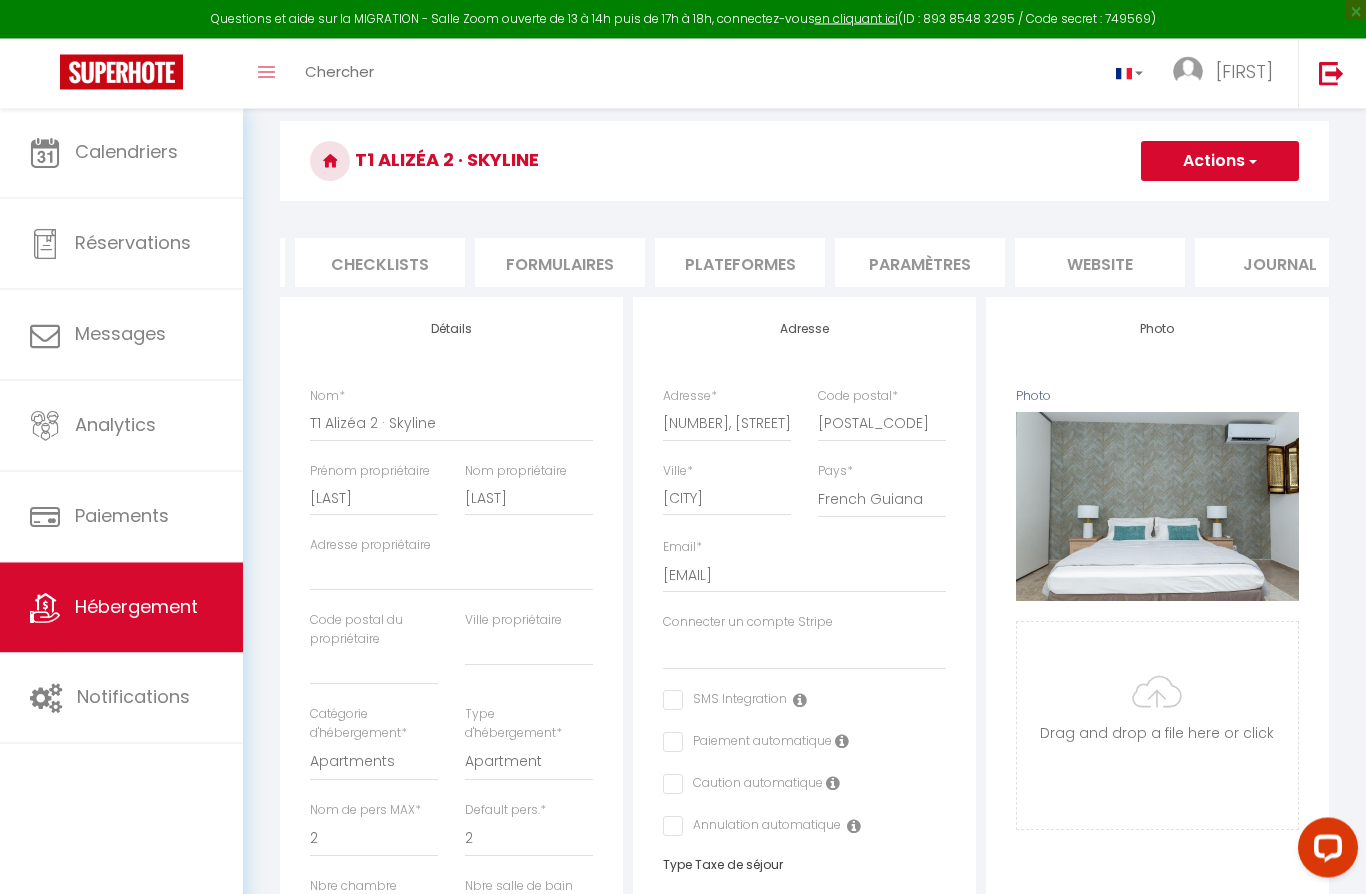 click on "Plateformes" at bounding box center (740, 263) 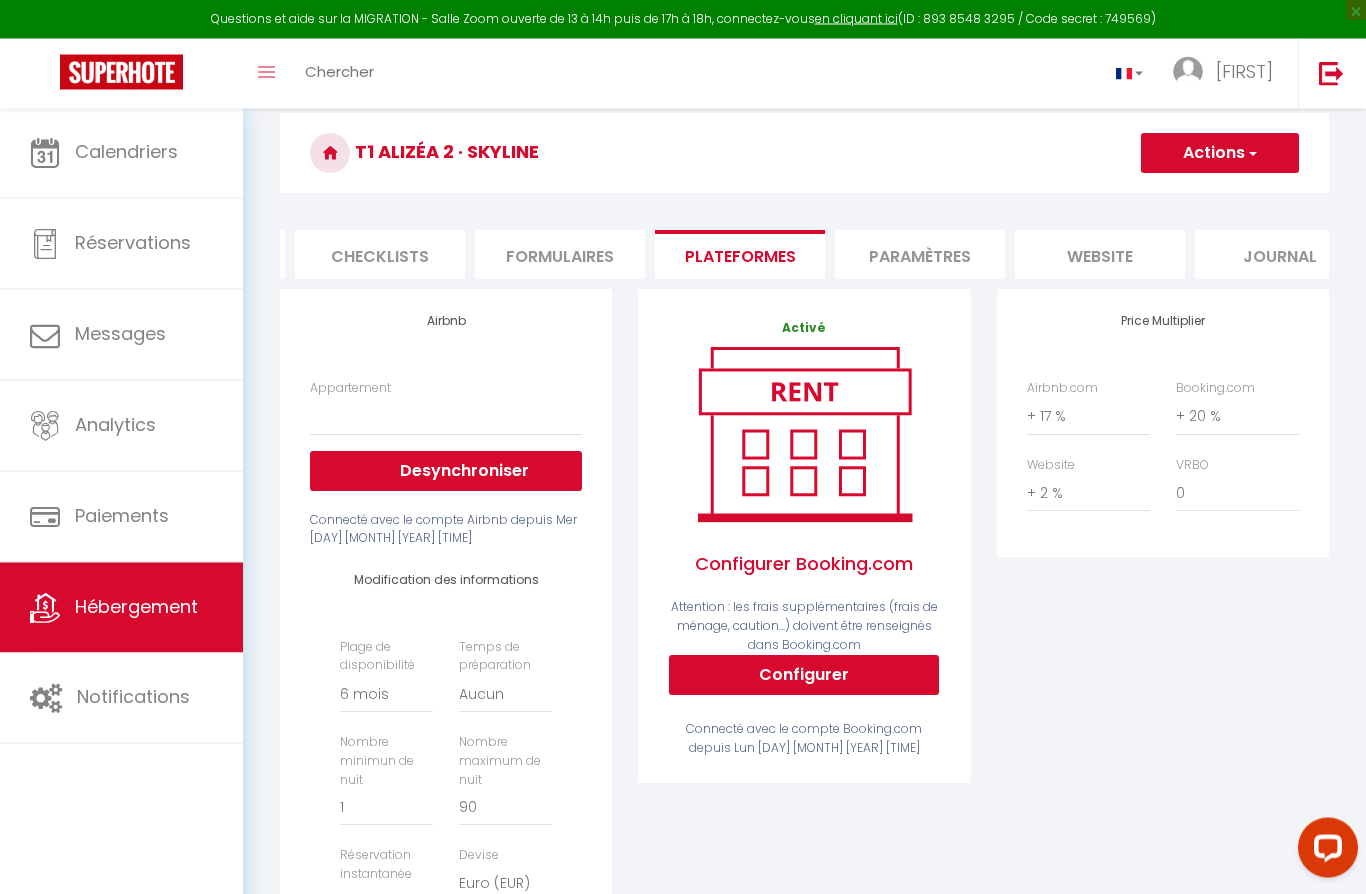 scroll, scrollTop: 0, scrollLeft: 0, axis: both 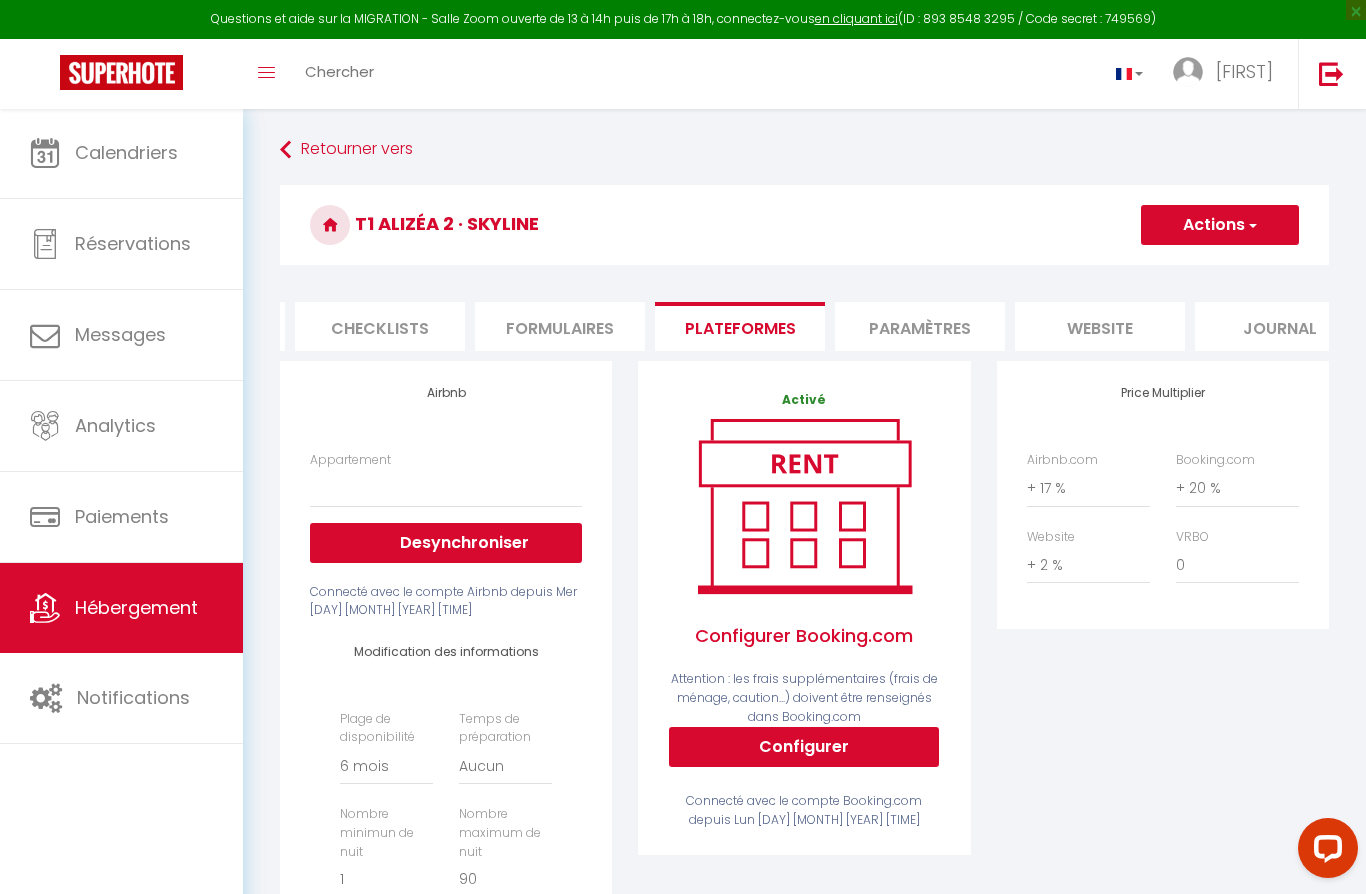 click on "Paramètres" at bounding box center (920, 326) 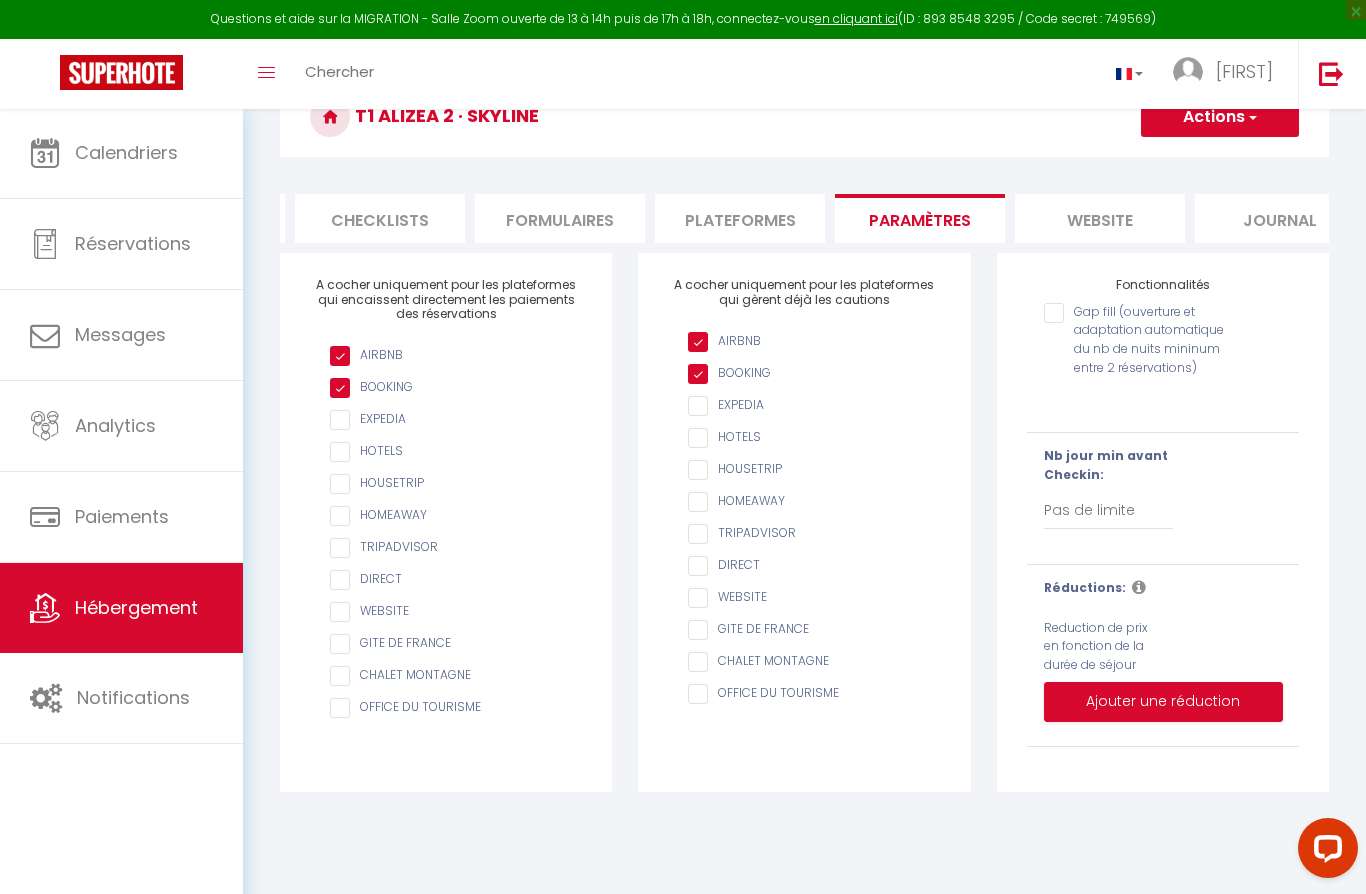 scroll, scrollTop: 0, scrollLeft: 0, axis: both 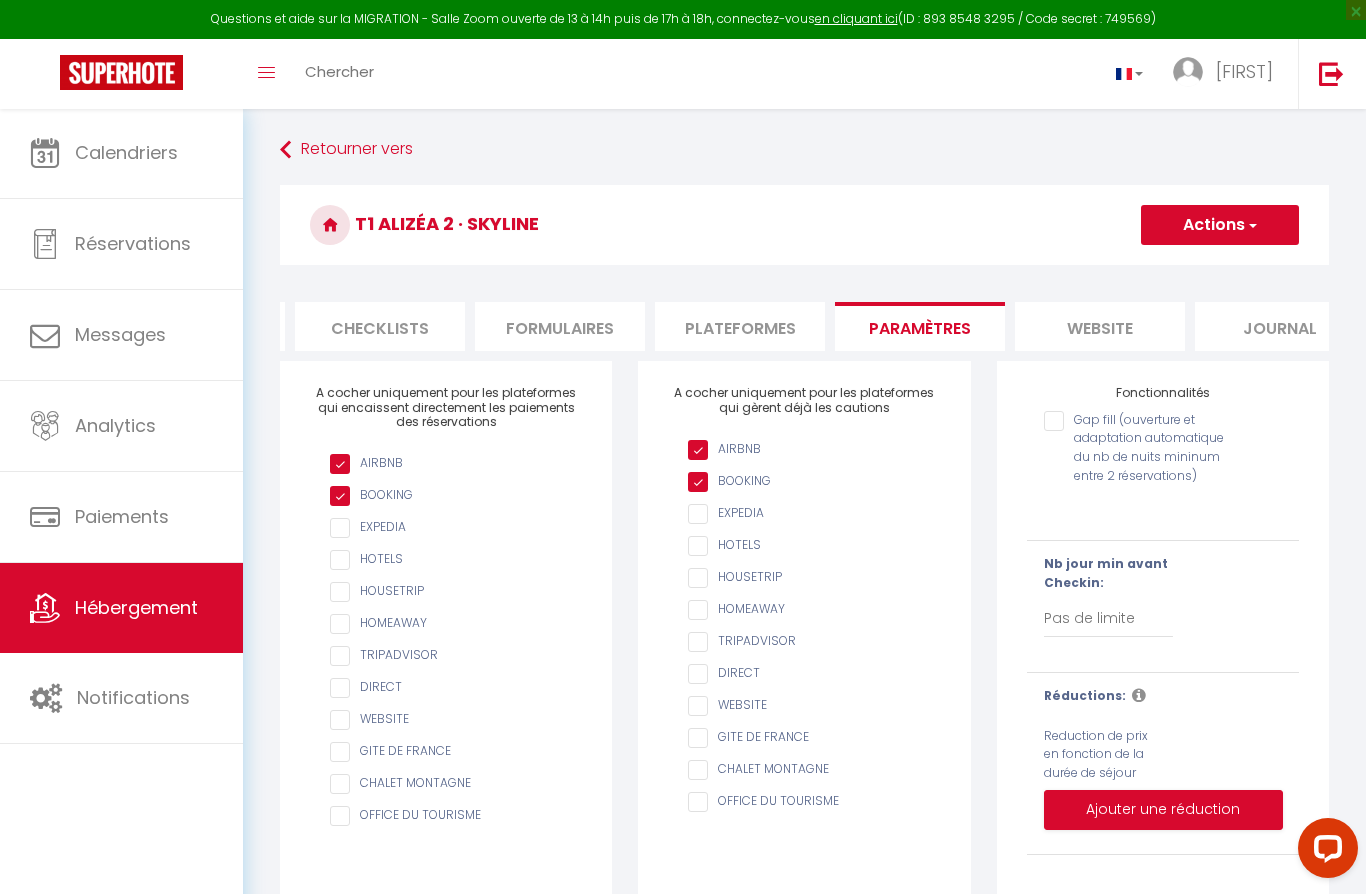 click on "Questions et aide sur la MIGRATION - Salle Zoom ouverte de 13 à 14h puis de 17h à 18h, connectez-vous  en cliquant ici  (ID : 893 8548 3295 / Code secret : 749569)" at bounding box center [683, 19] 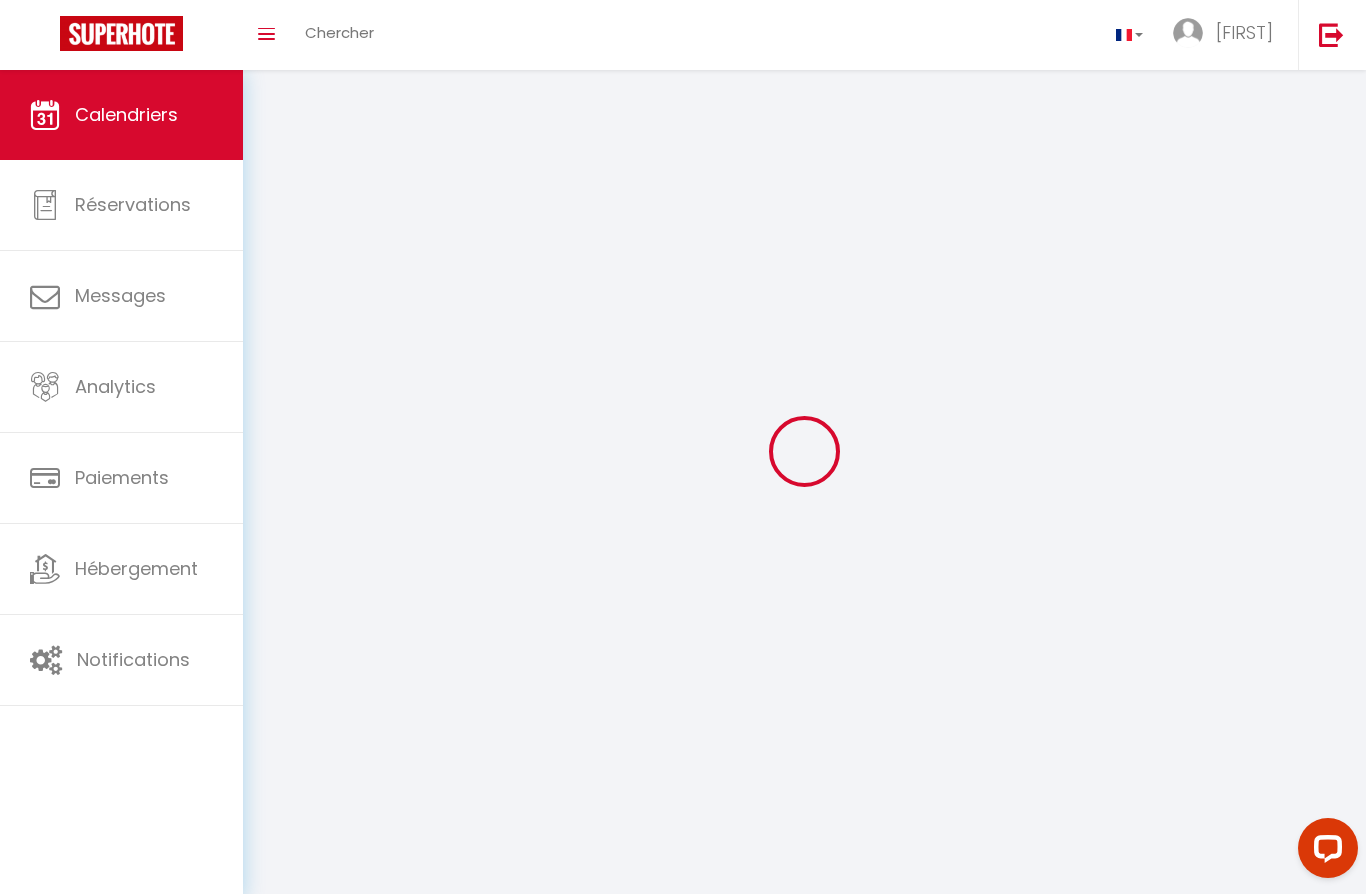 click at bounding box center (121, 33) 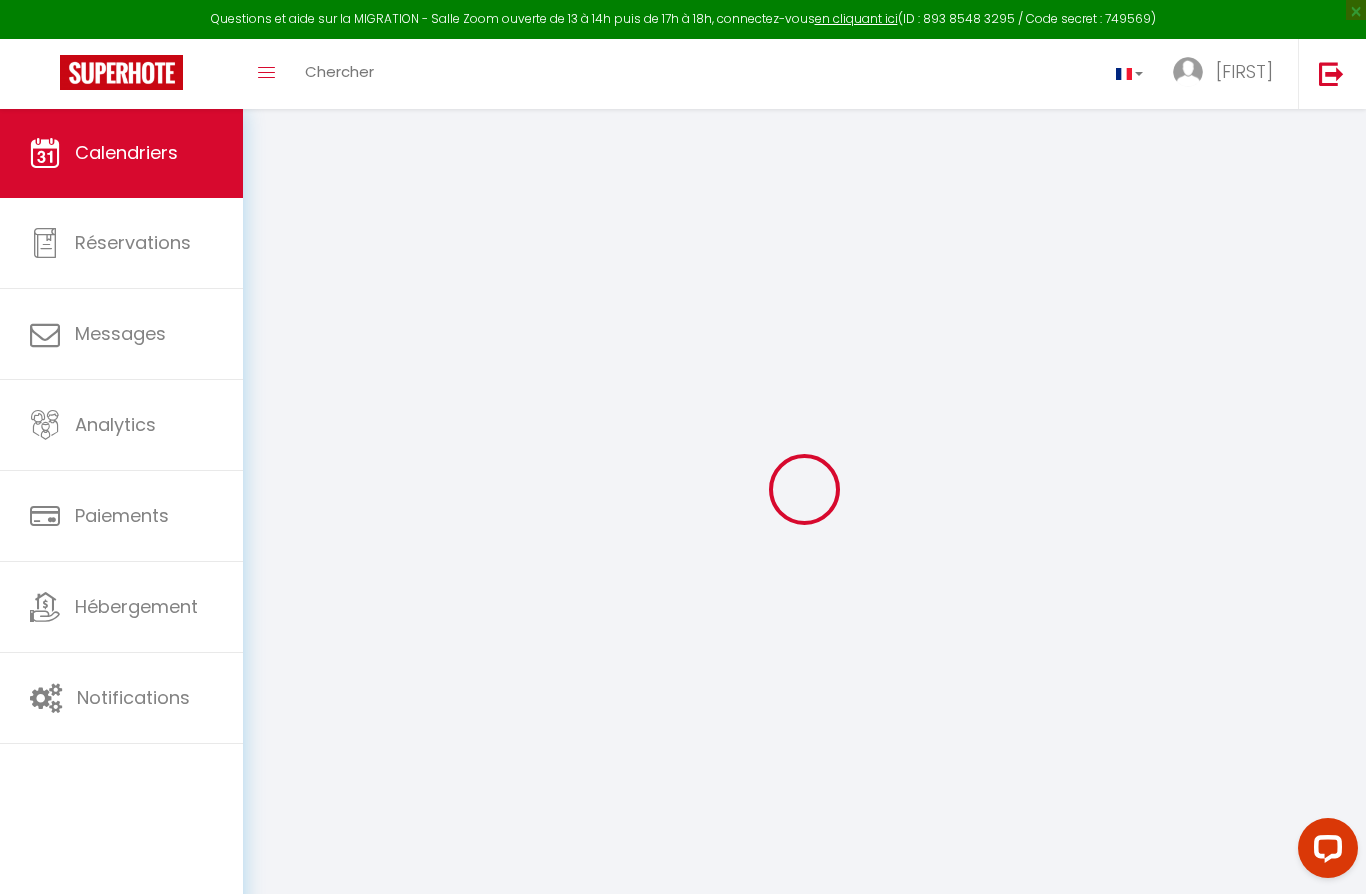 click on "Toggle menubar" at bounding box center [266, 74] 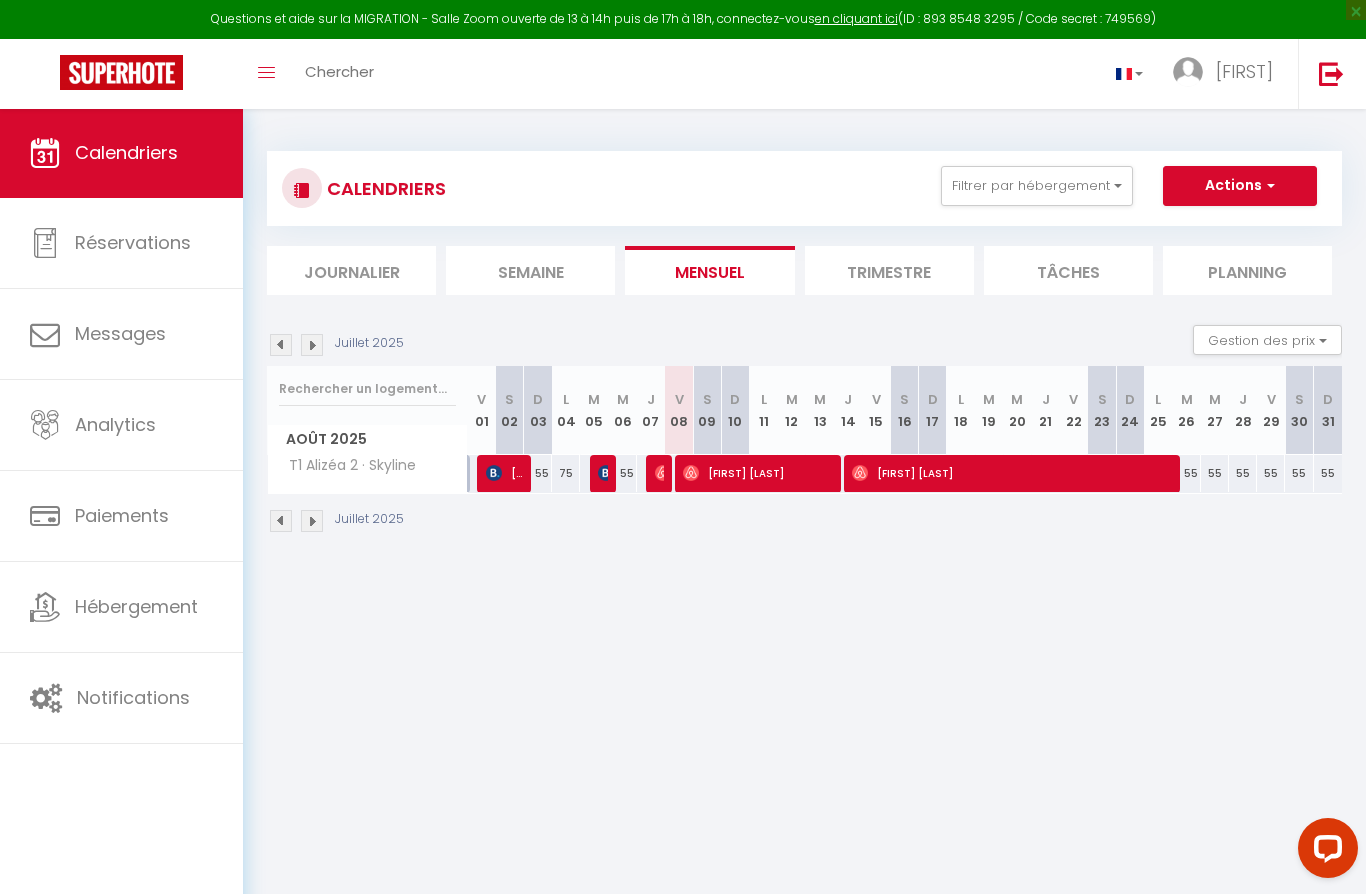 click on "Questions et aide sur la MIGRATION - Salle Zoom ouverte de 13 à 14h puis de 17h à 18h, connectez-vous  en cliquant ici  (ID : 893 8548 3295 / Code secret : 749569)" at bounding box center [683, 19] 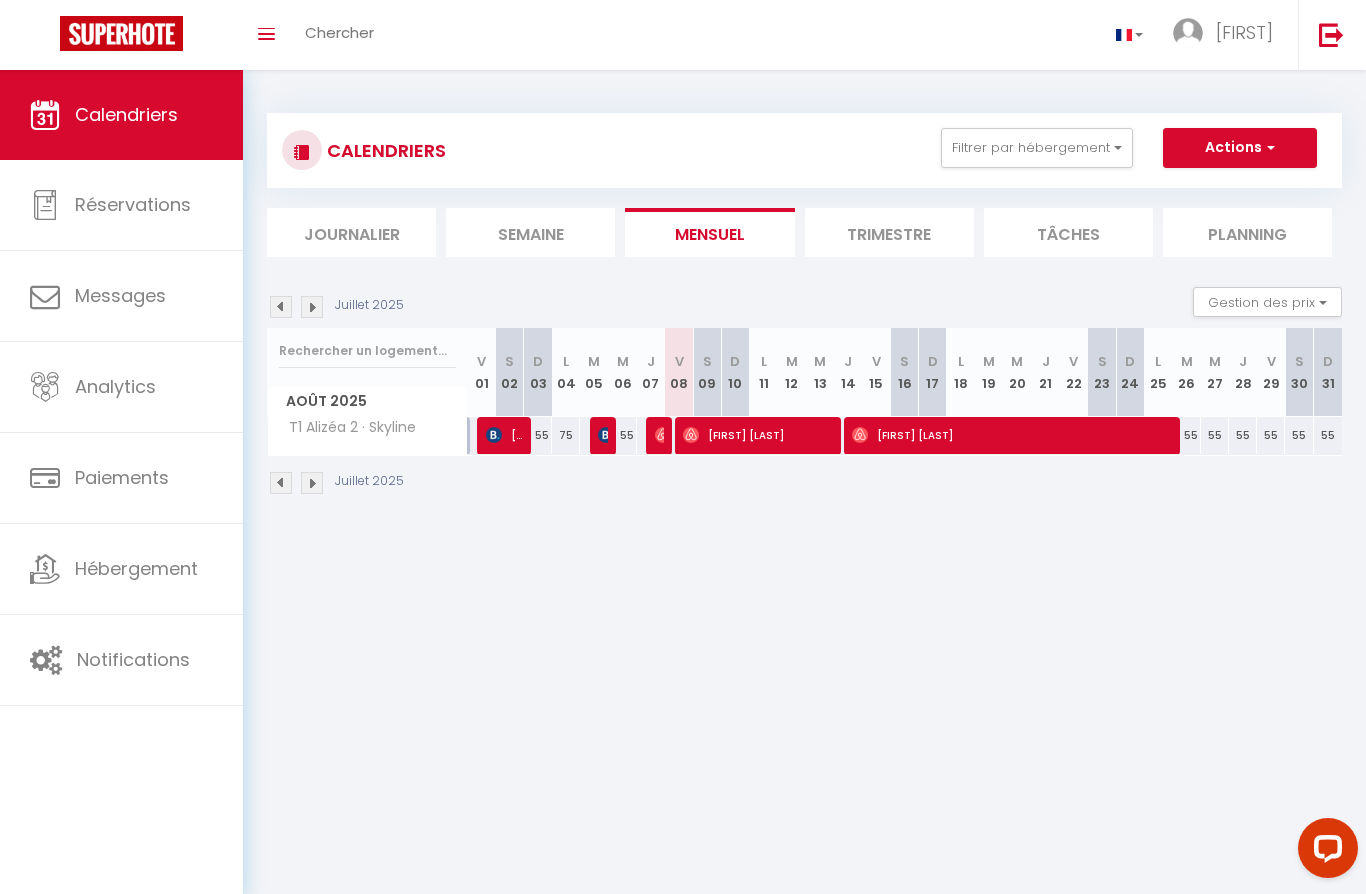 click at bounding box center (1328, 847) 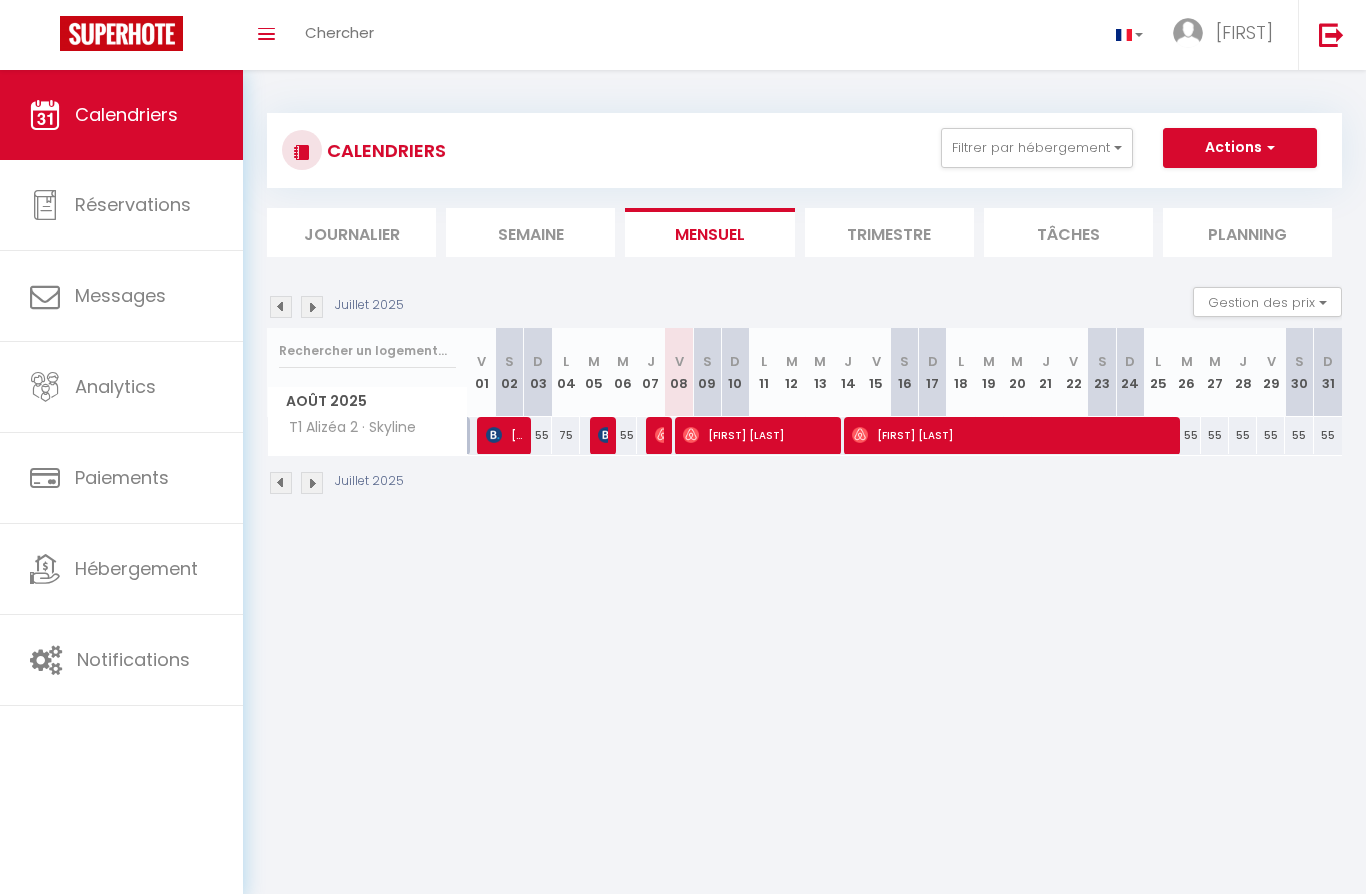 click at bounding box center [121, 33] 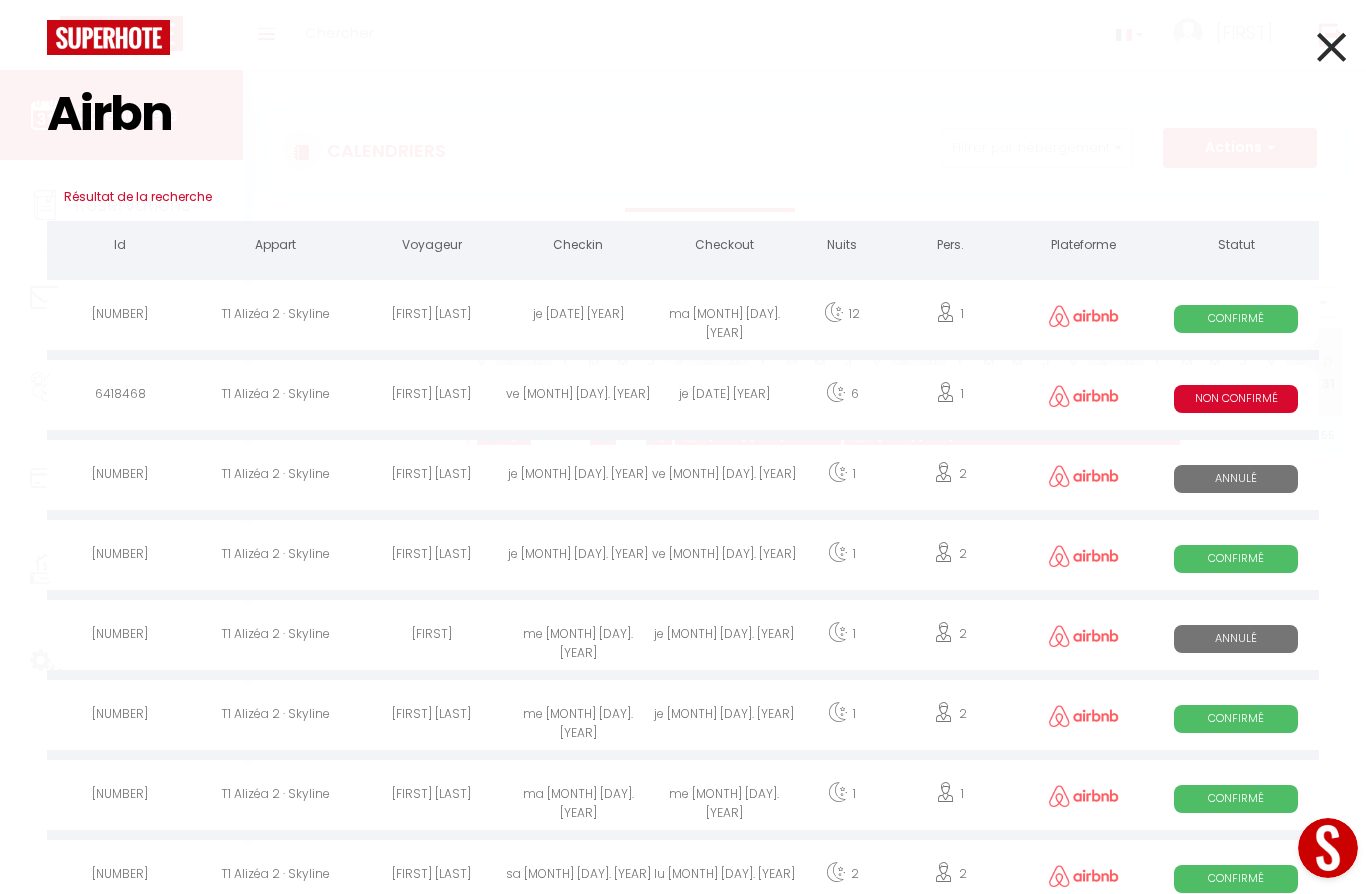 scroll, scrollTop: 0, scrollLeft: 0, axis: both 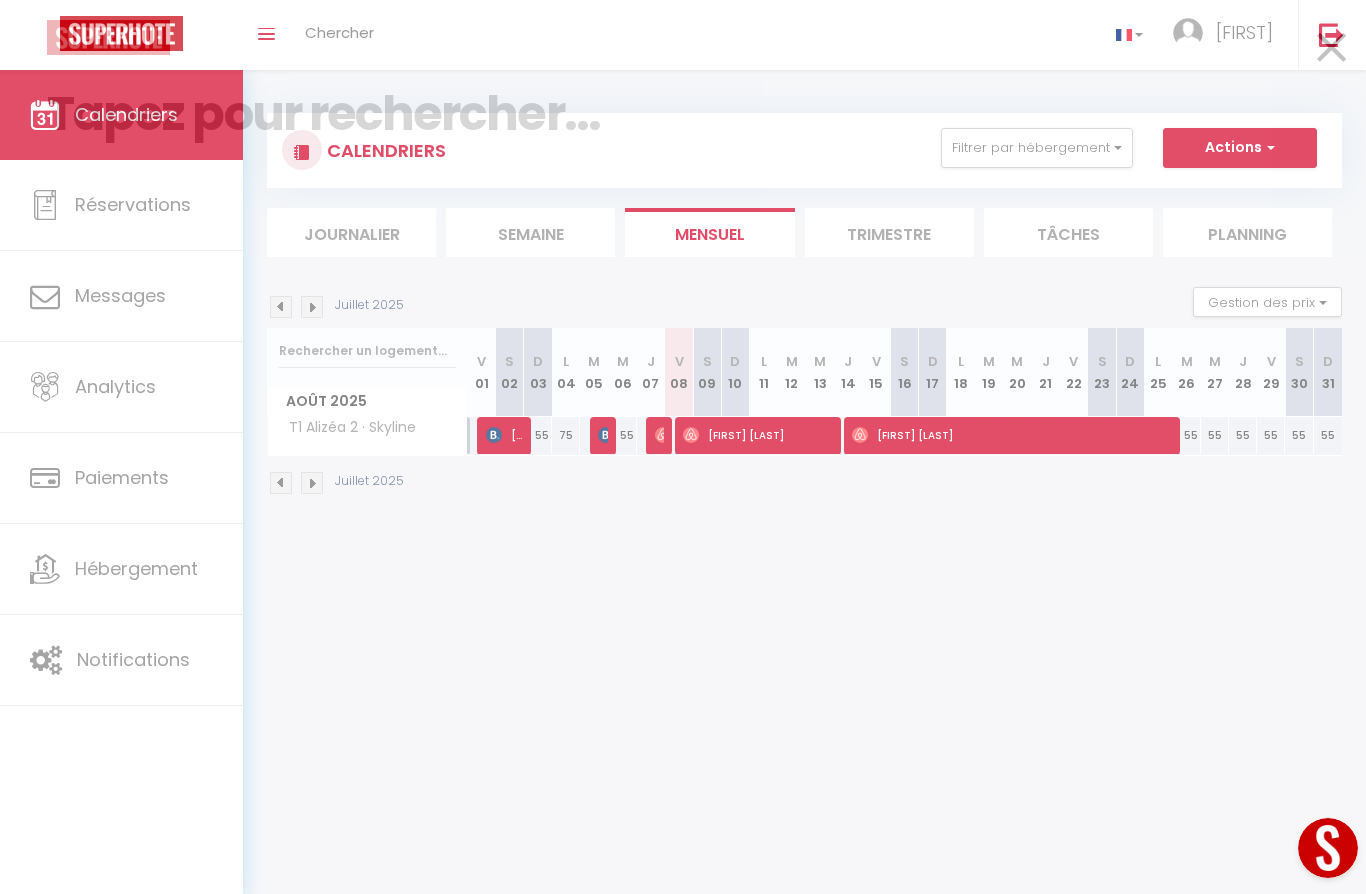 click at bounding box center (1331, 35) 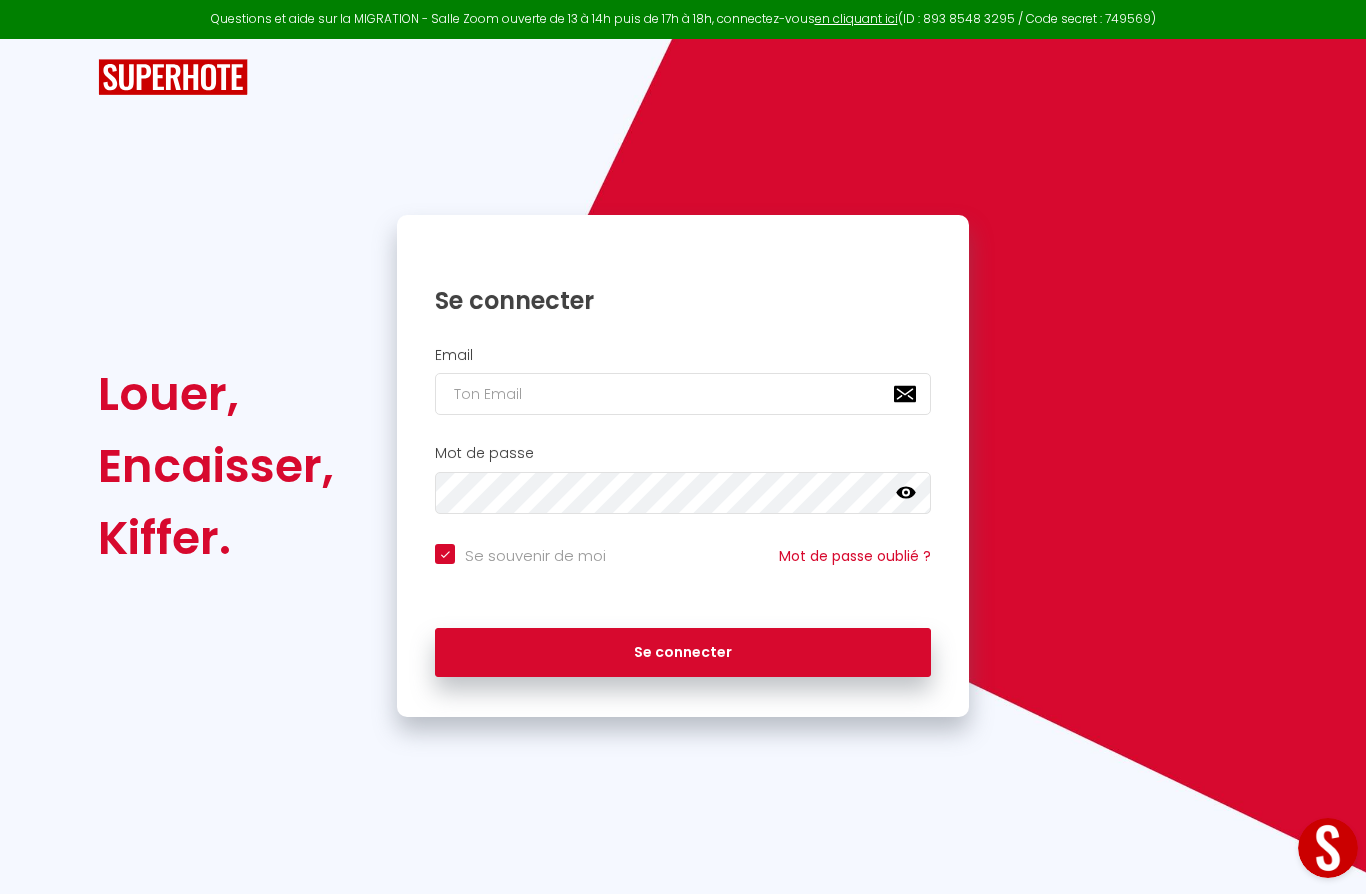 click at bounding box center (1328, 848) 